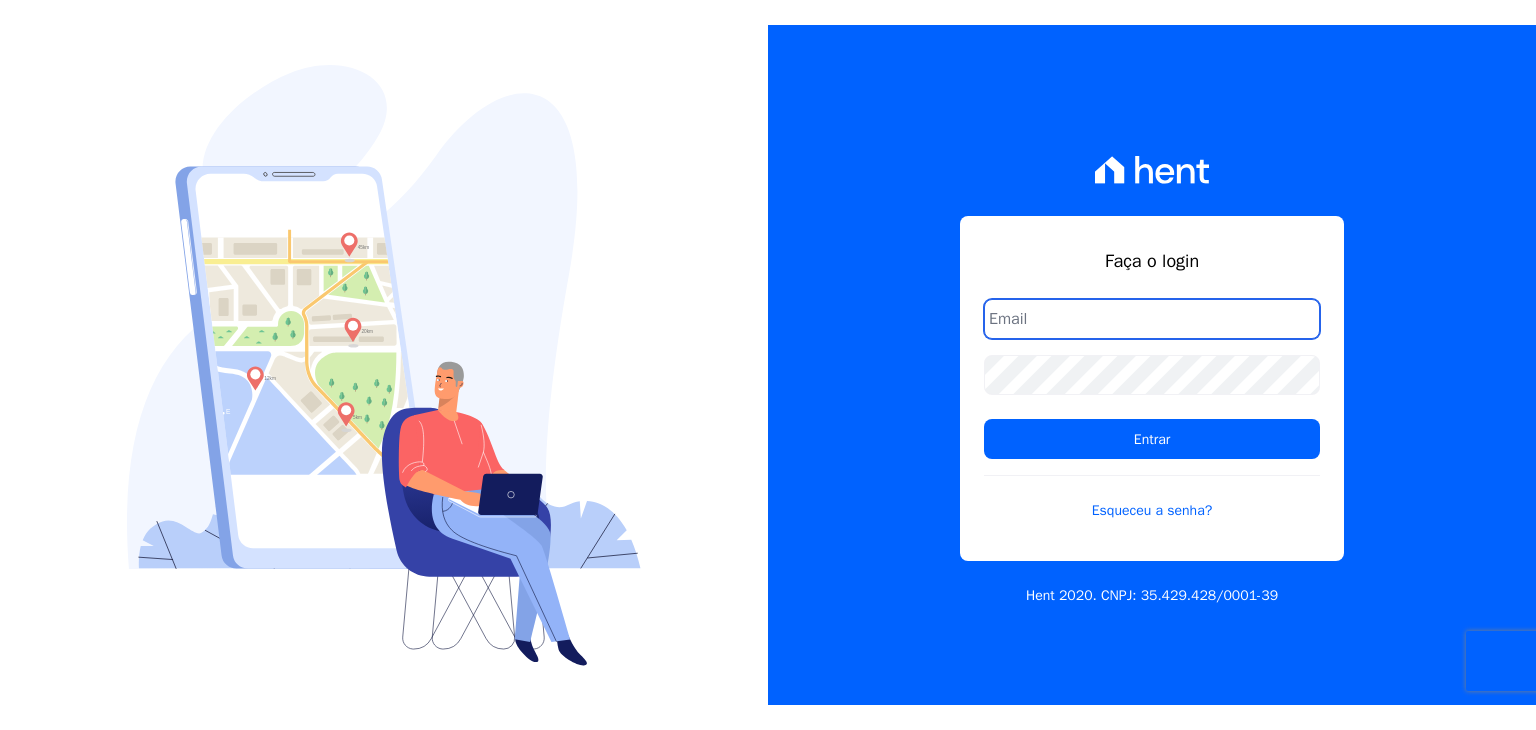 scroll, scrollTop: 0, scrollLeft: 0, axis: both 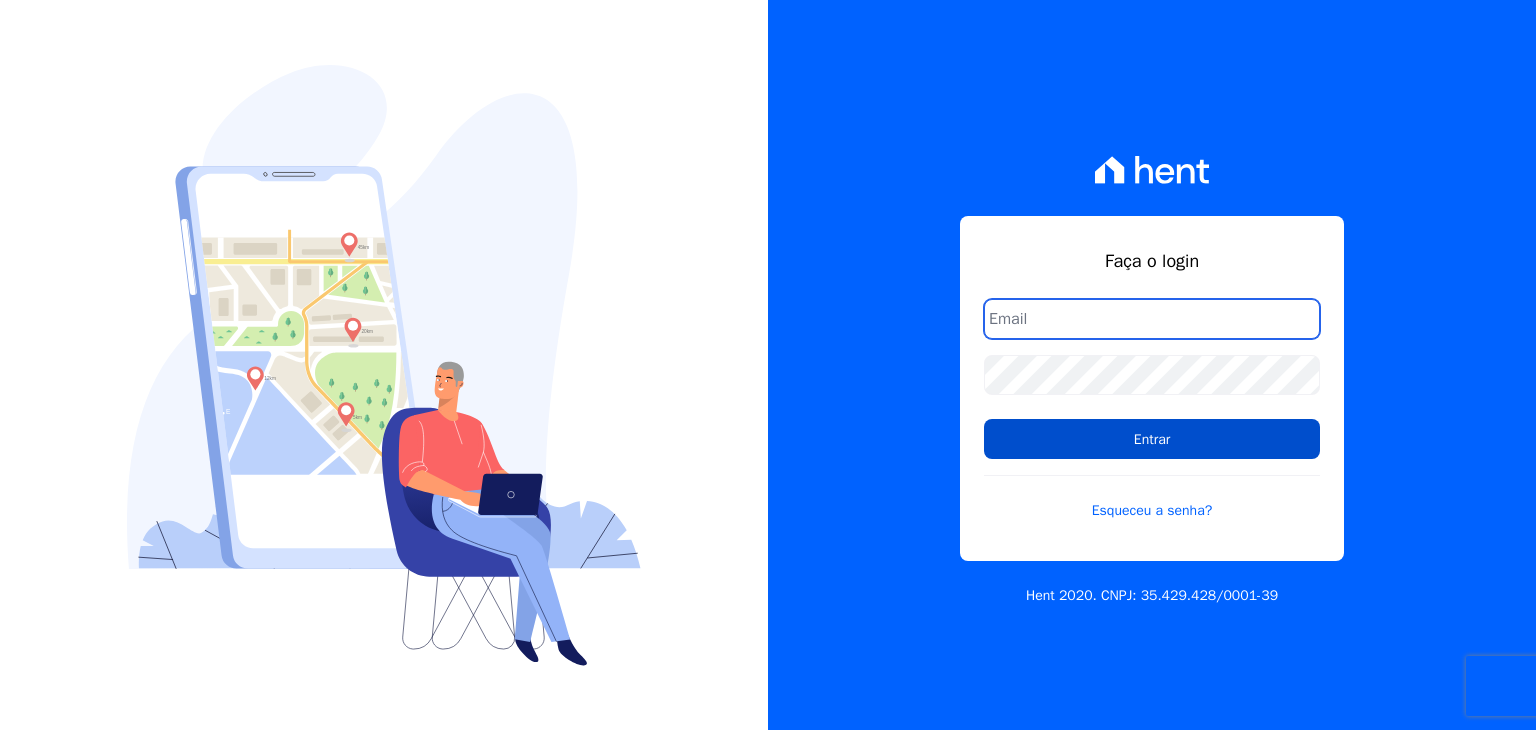 type on "[PERSON_NAME][EMAIL_ADDRESS][DOMAIN_NAME]" 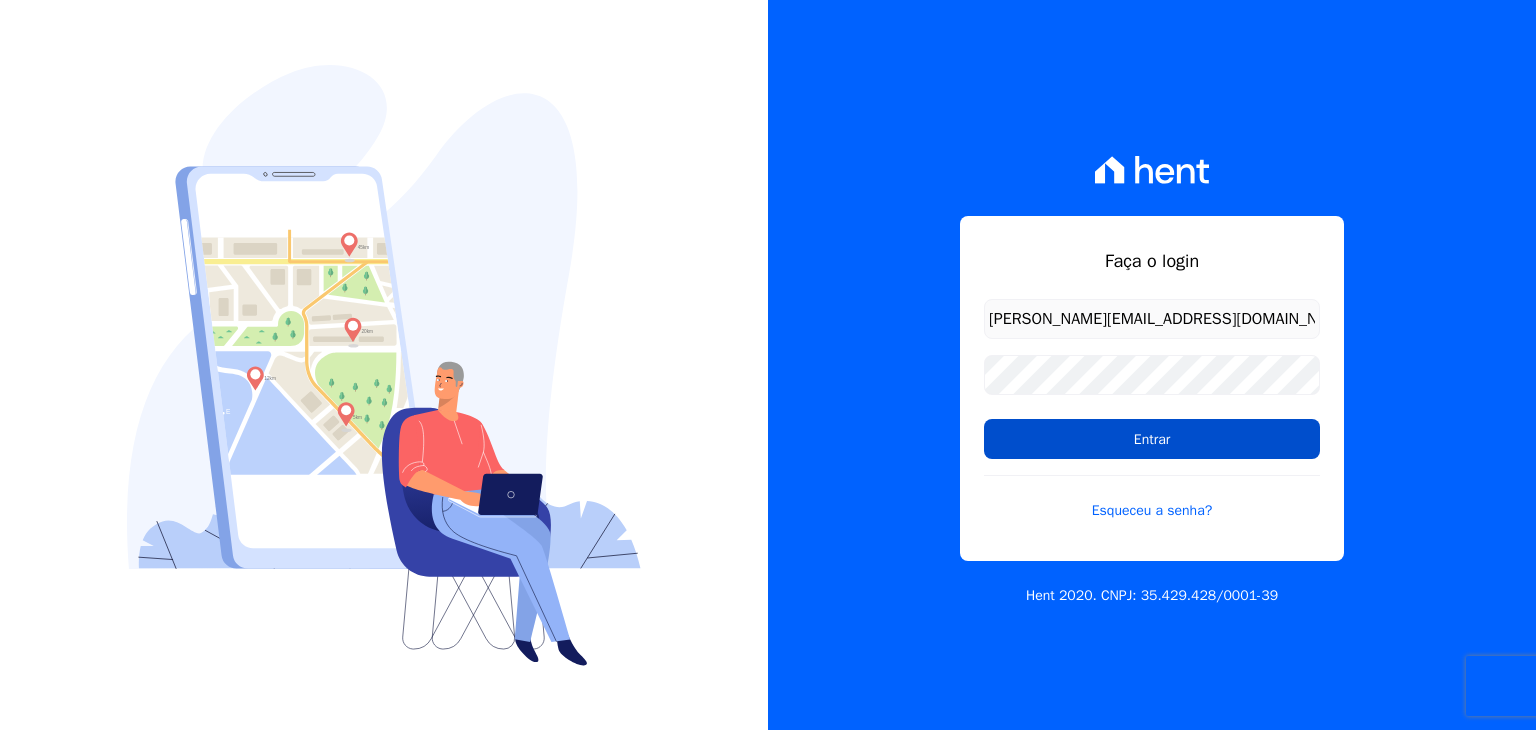 click on "Entrar" at bounding box center (1152, 439) 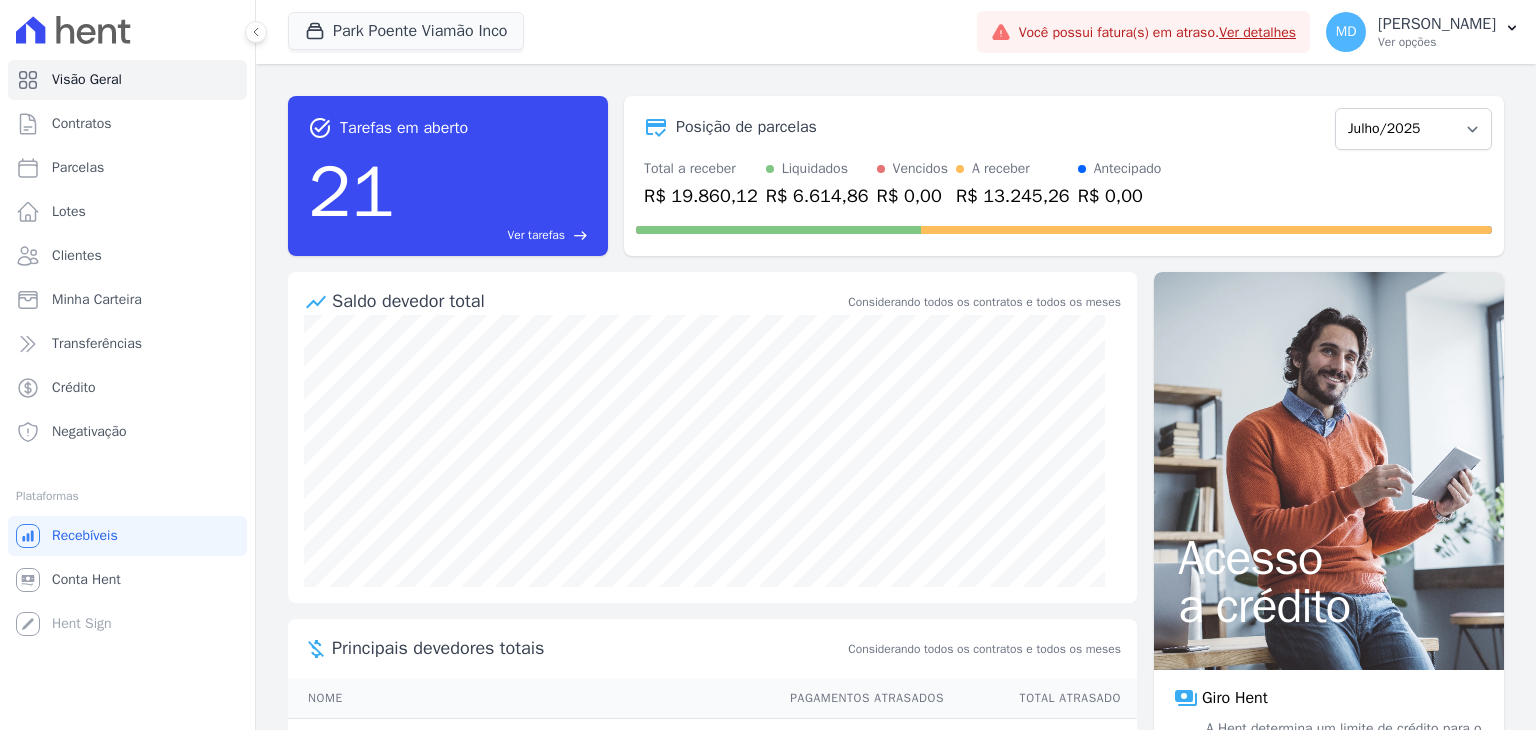 scroll, scrollTop: 0, scrollLeft: 0, axis: both 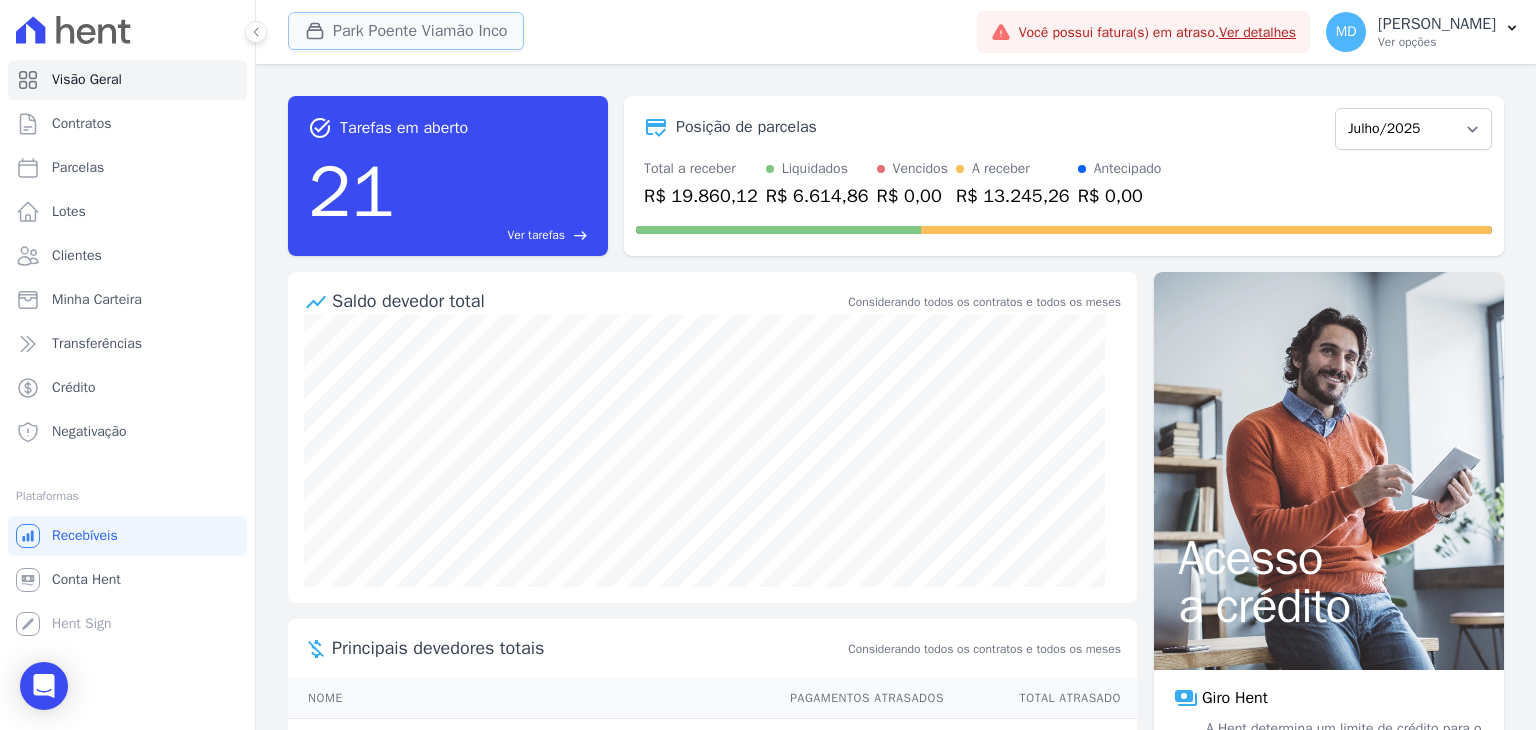 click on "Park Poente Viamão   Inco" at bounding box center (406, 31) 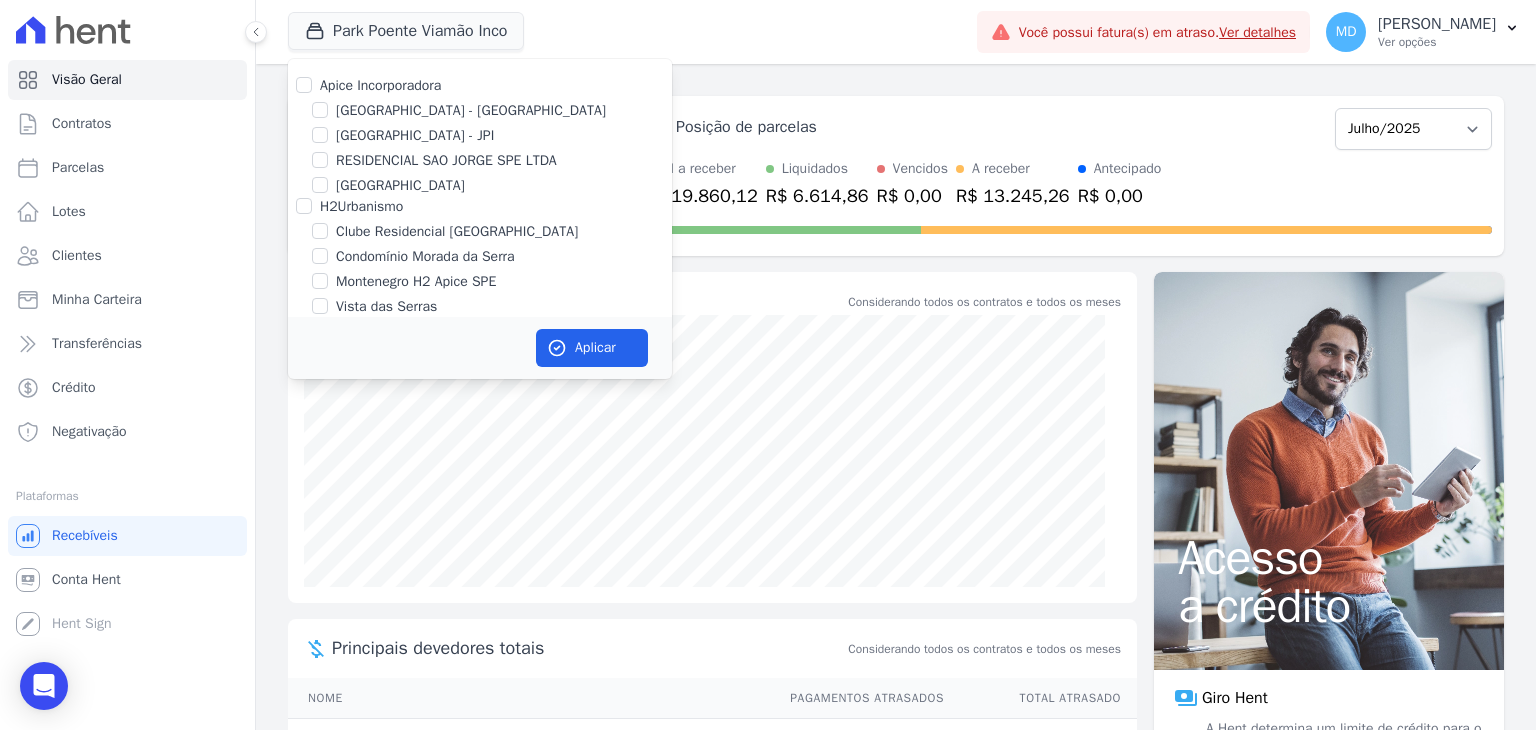 click on "Apice Incorporadora" at bounding box center [480, 85] 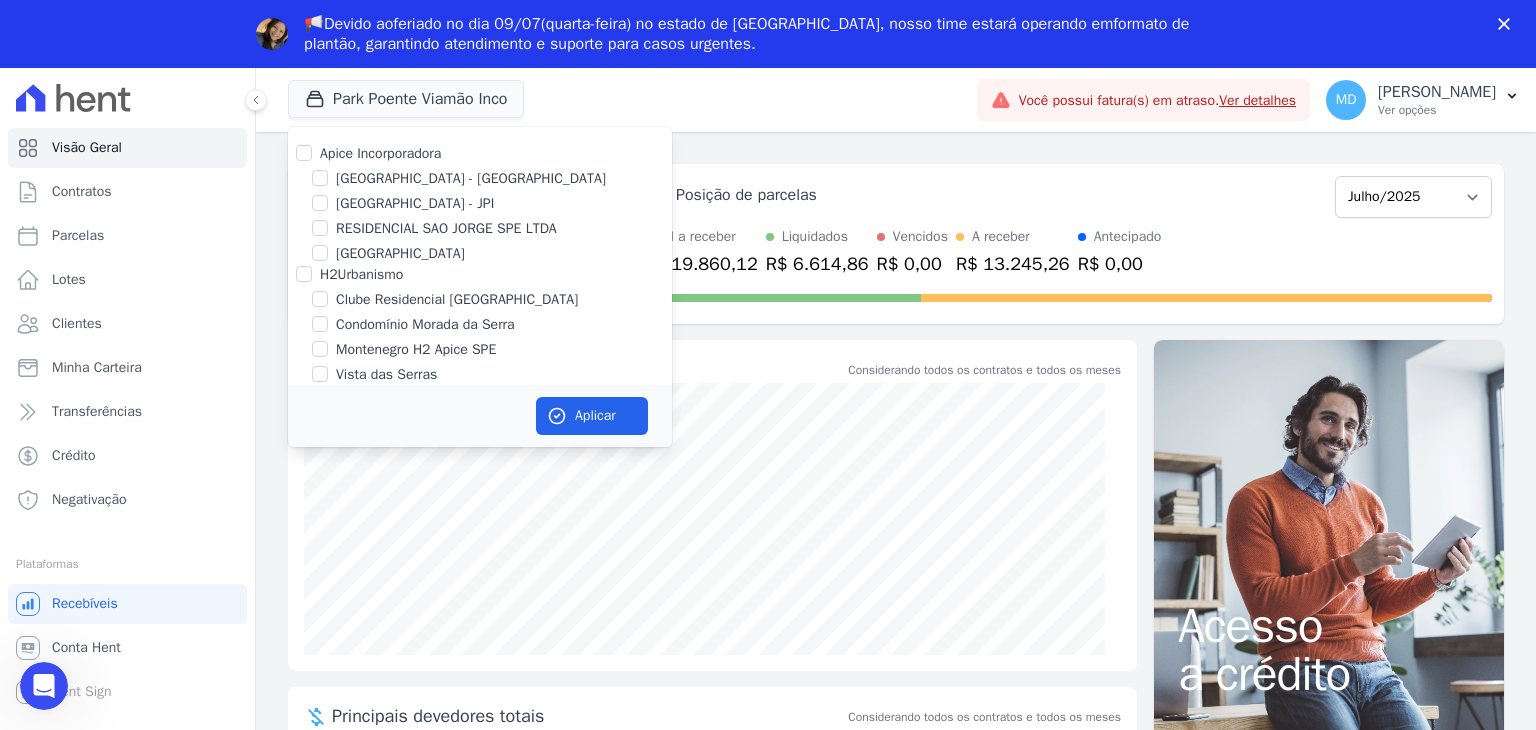 scroll, scrollTop: 0, scrollLeft: 0, axis: both 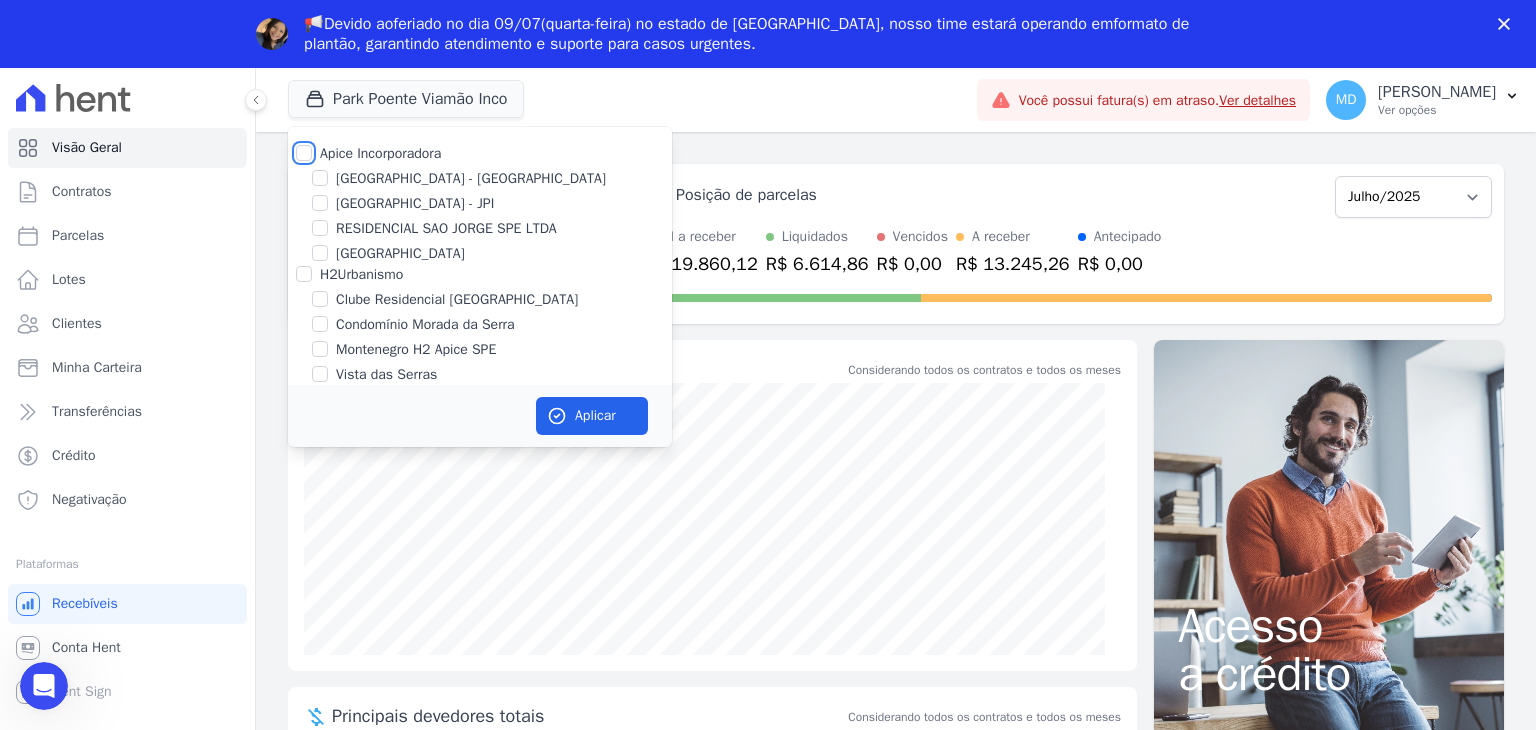 click on "Apice Incorporadora" at bounding box center (304, 153) 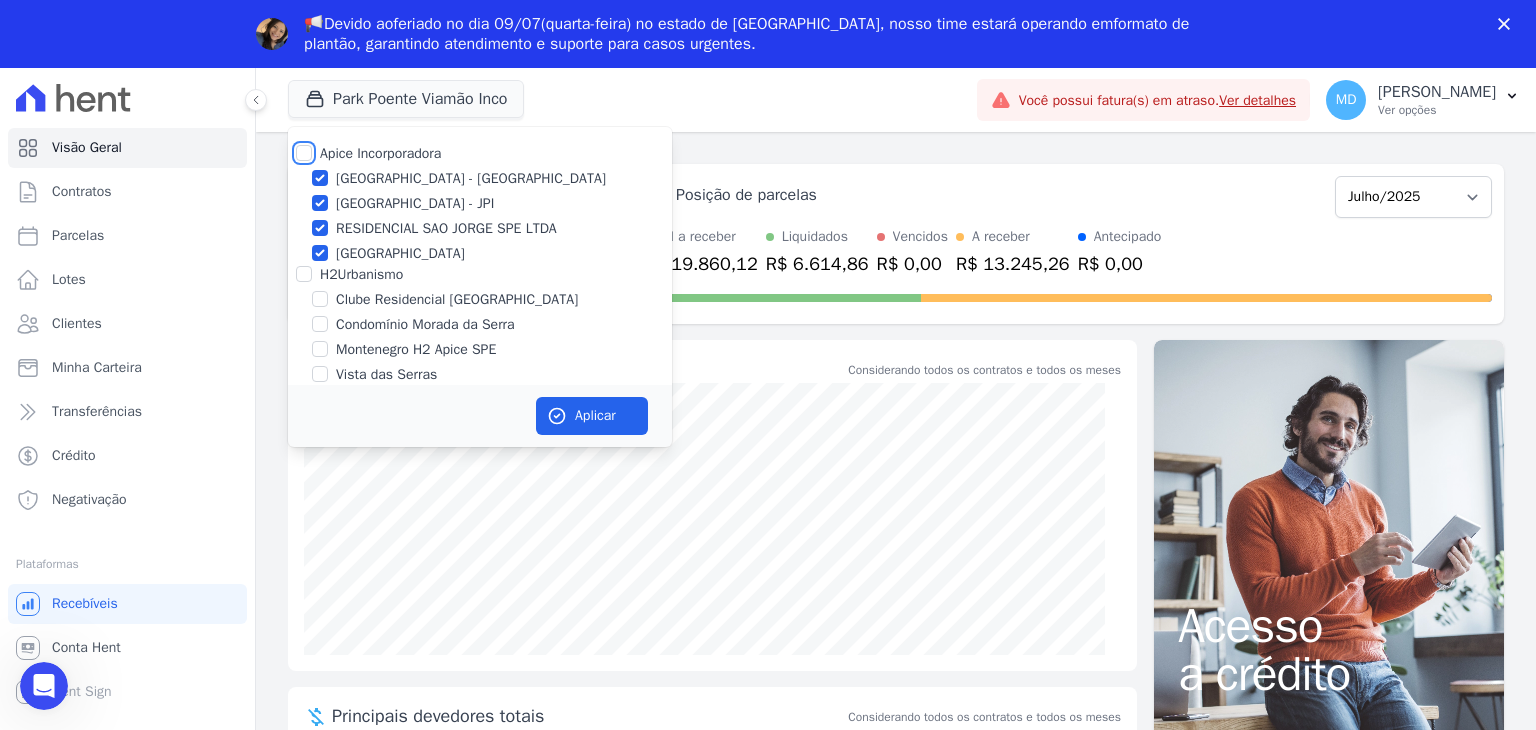 checkbox on "true" 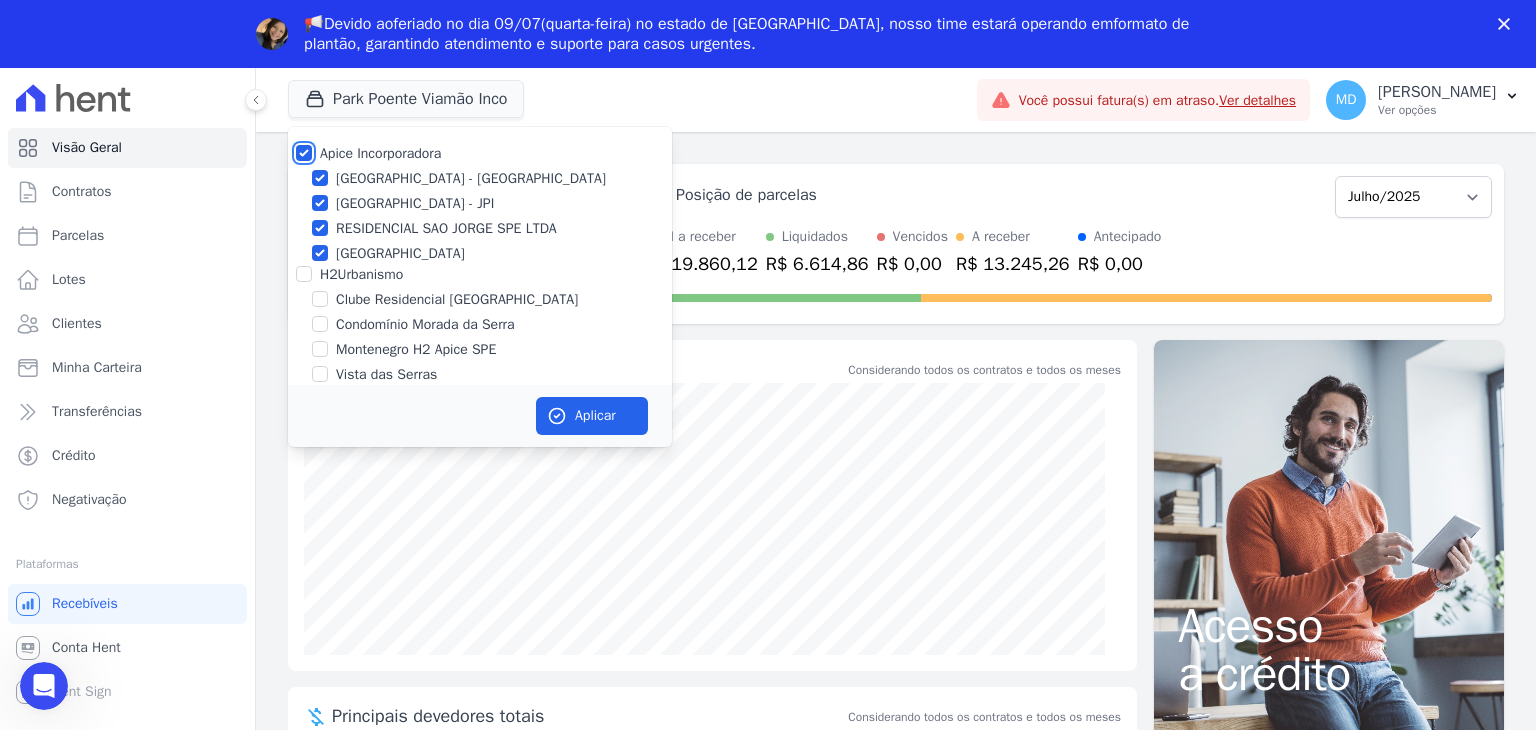 checkbox on "true" 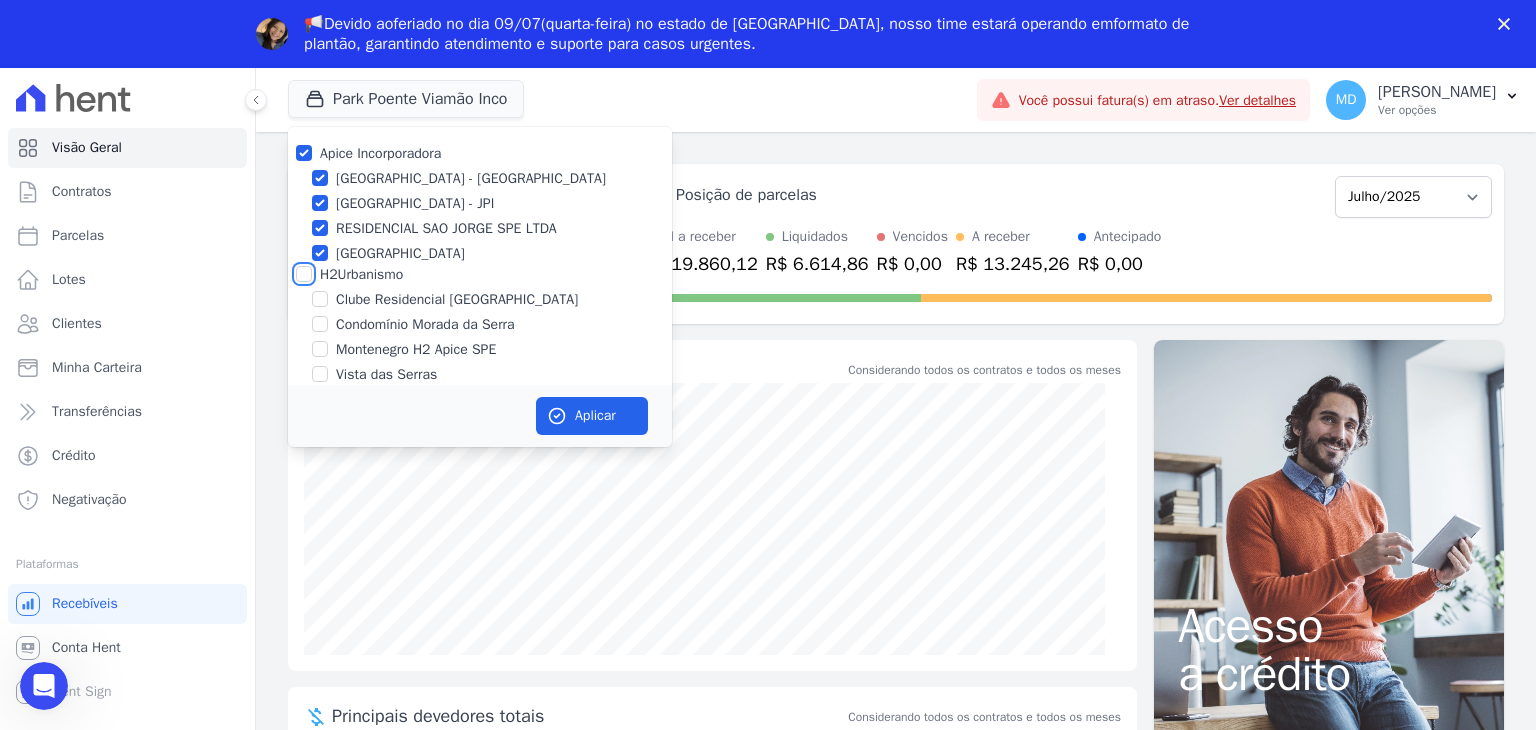 click on "H2Urbanismo" at bounding box center (304, 274) 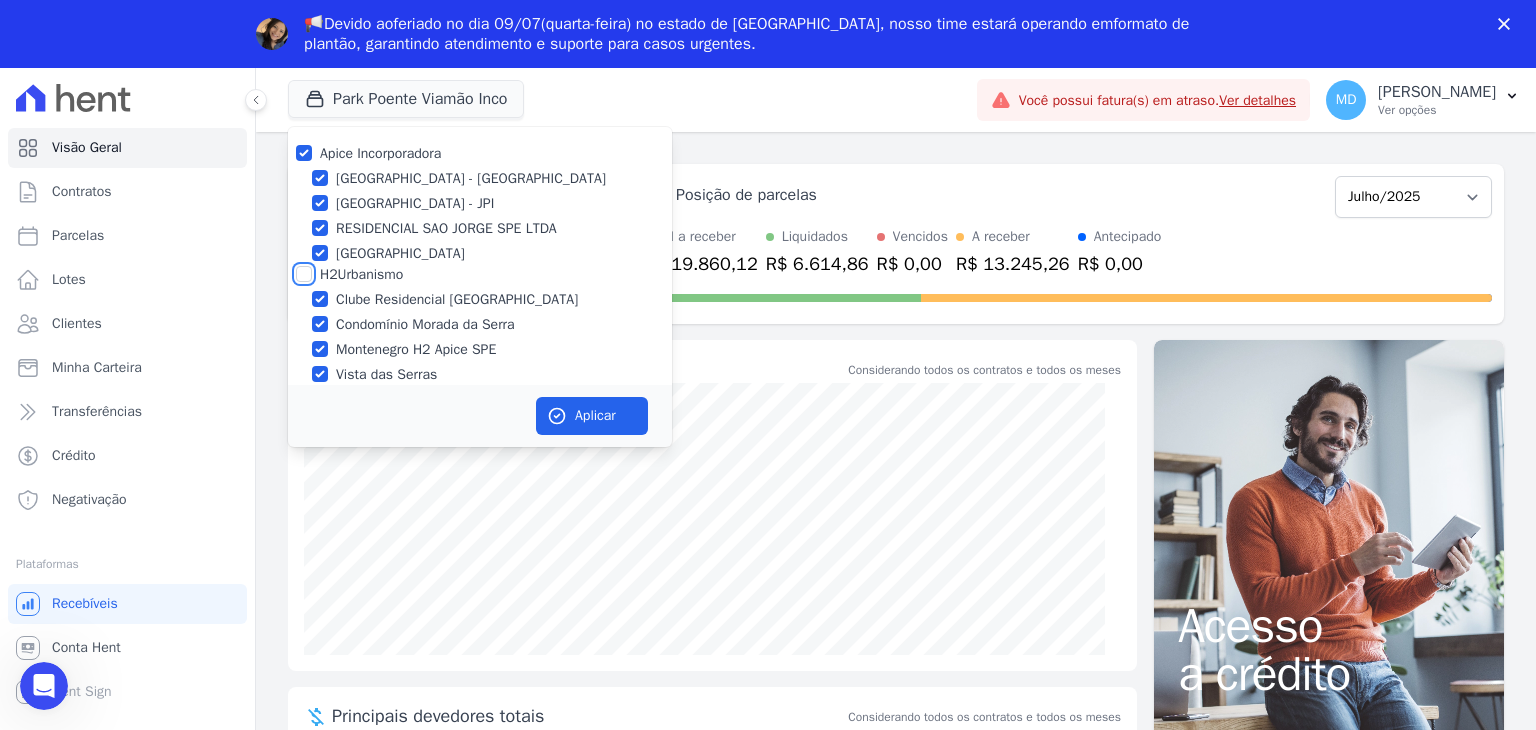 checkbox on "true" 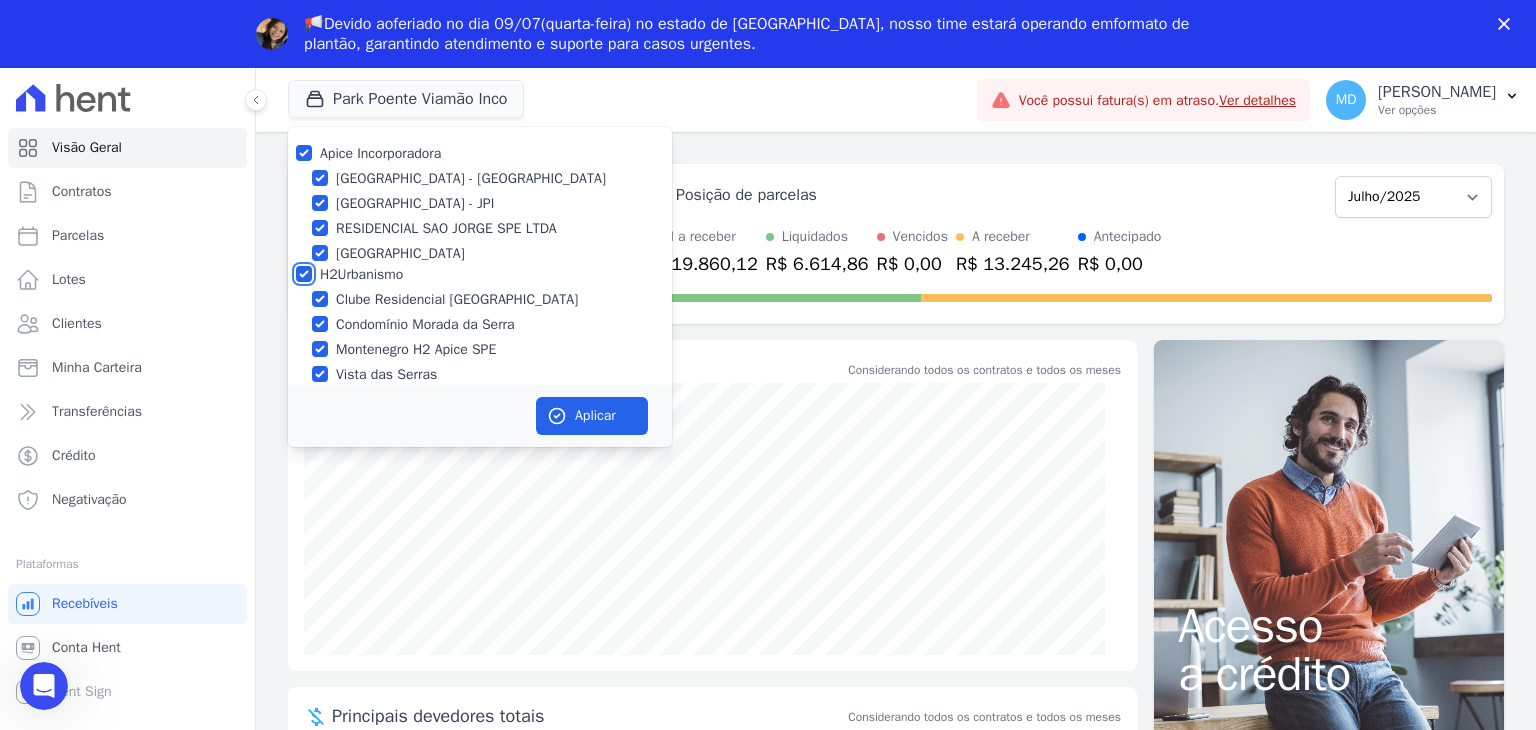 checkbox on "true" 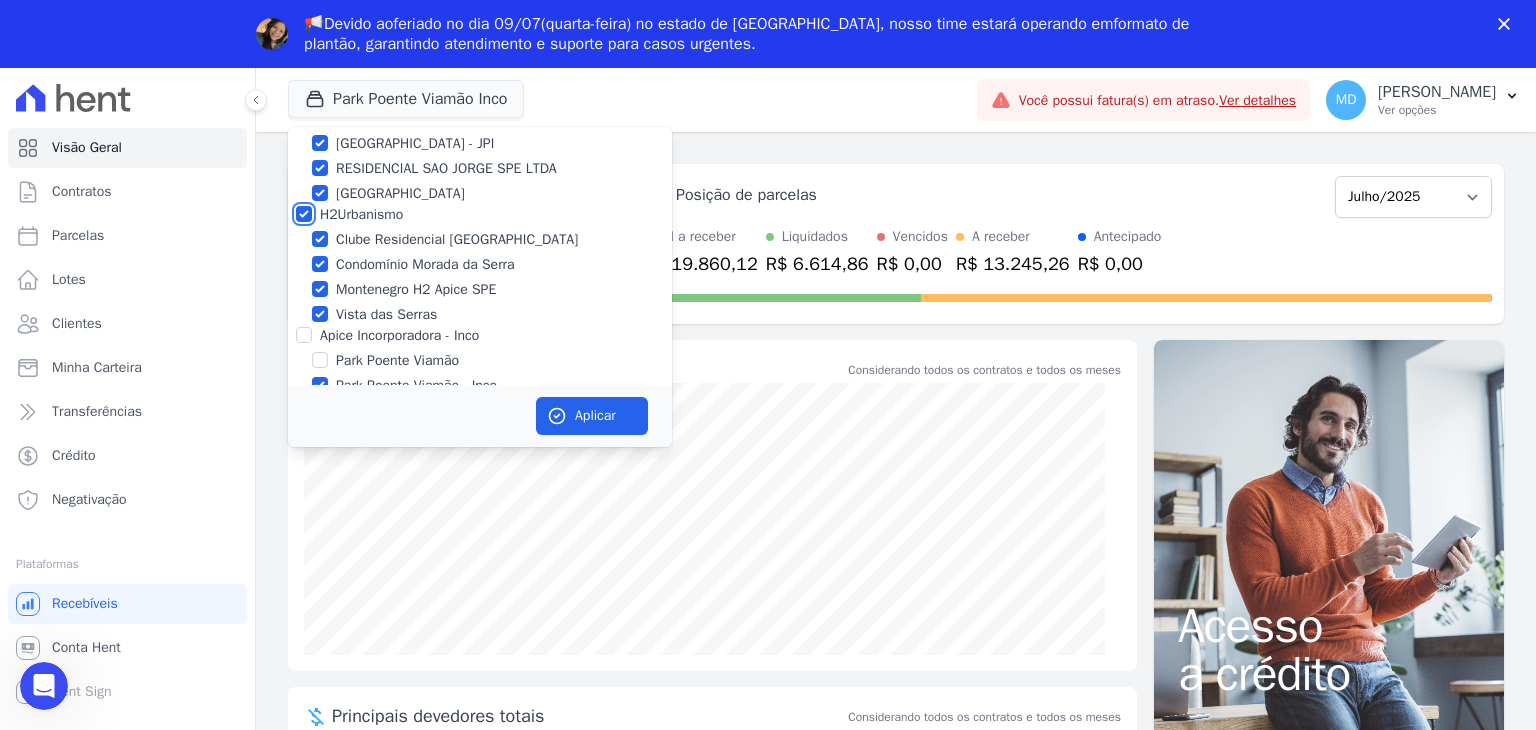 scroll, scrollTop: 86, scrollLeft: 0, axis: vertical 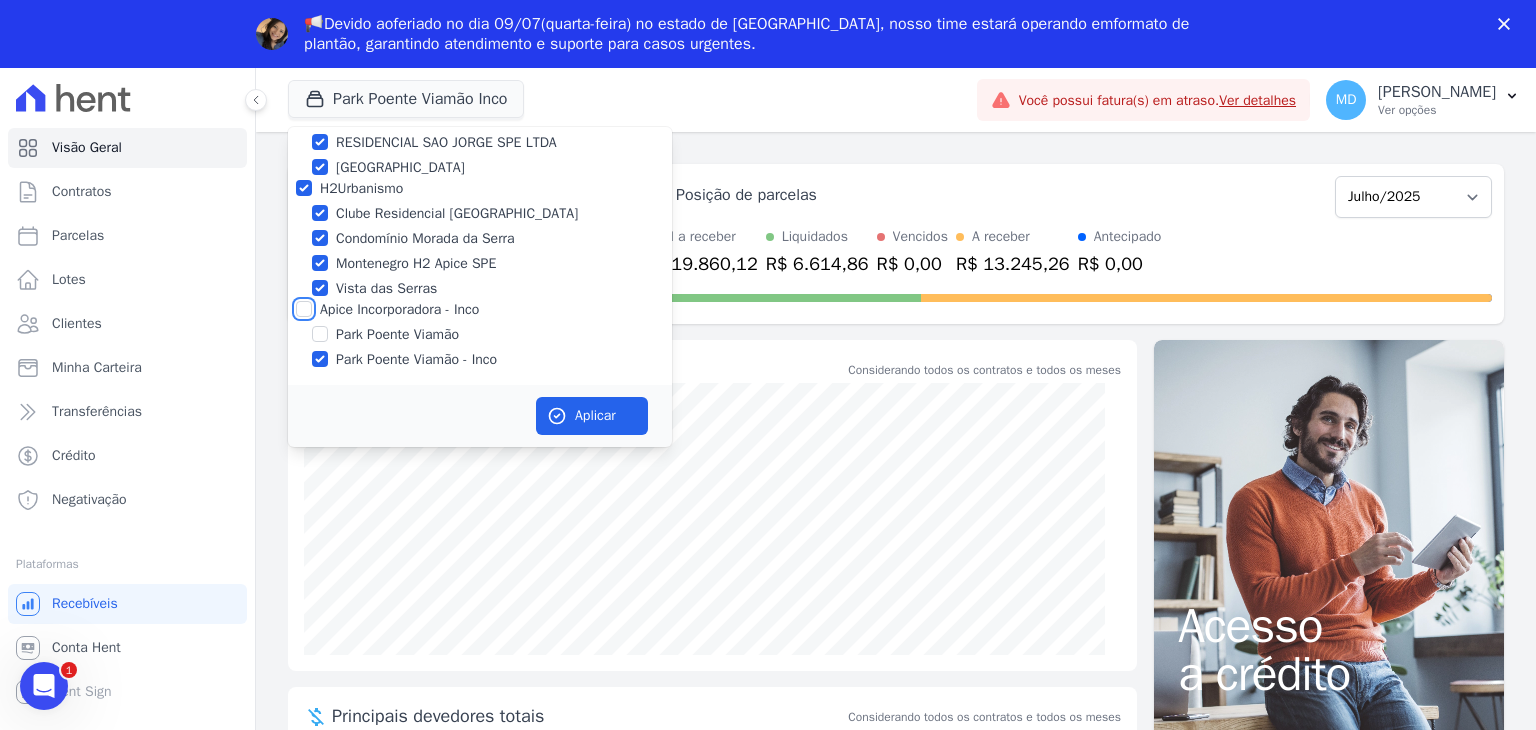 click on "Apice Incorporadora - Inco" at bounding box center (304, 309) 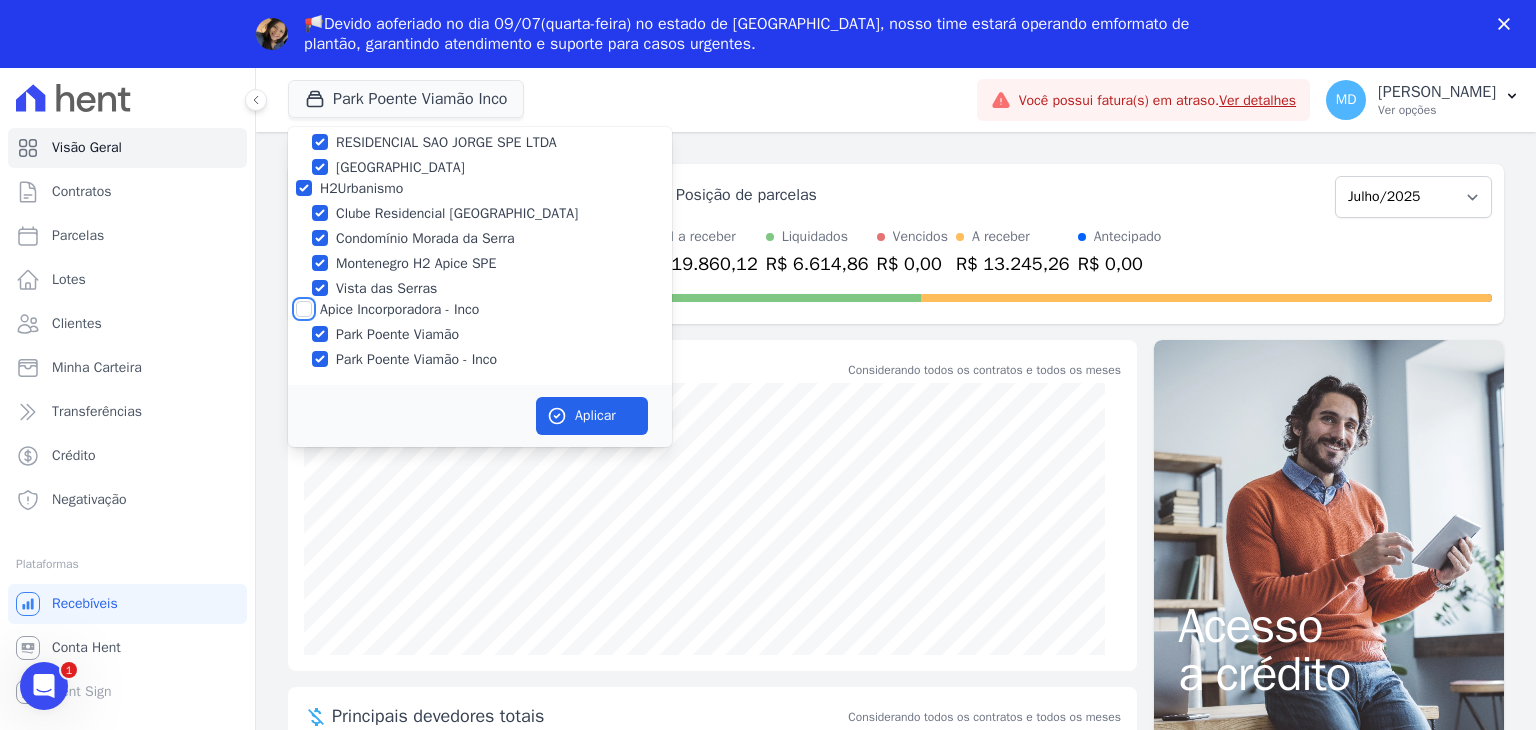 checkbox on "true" 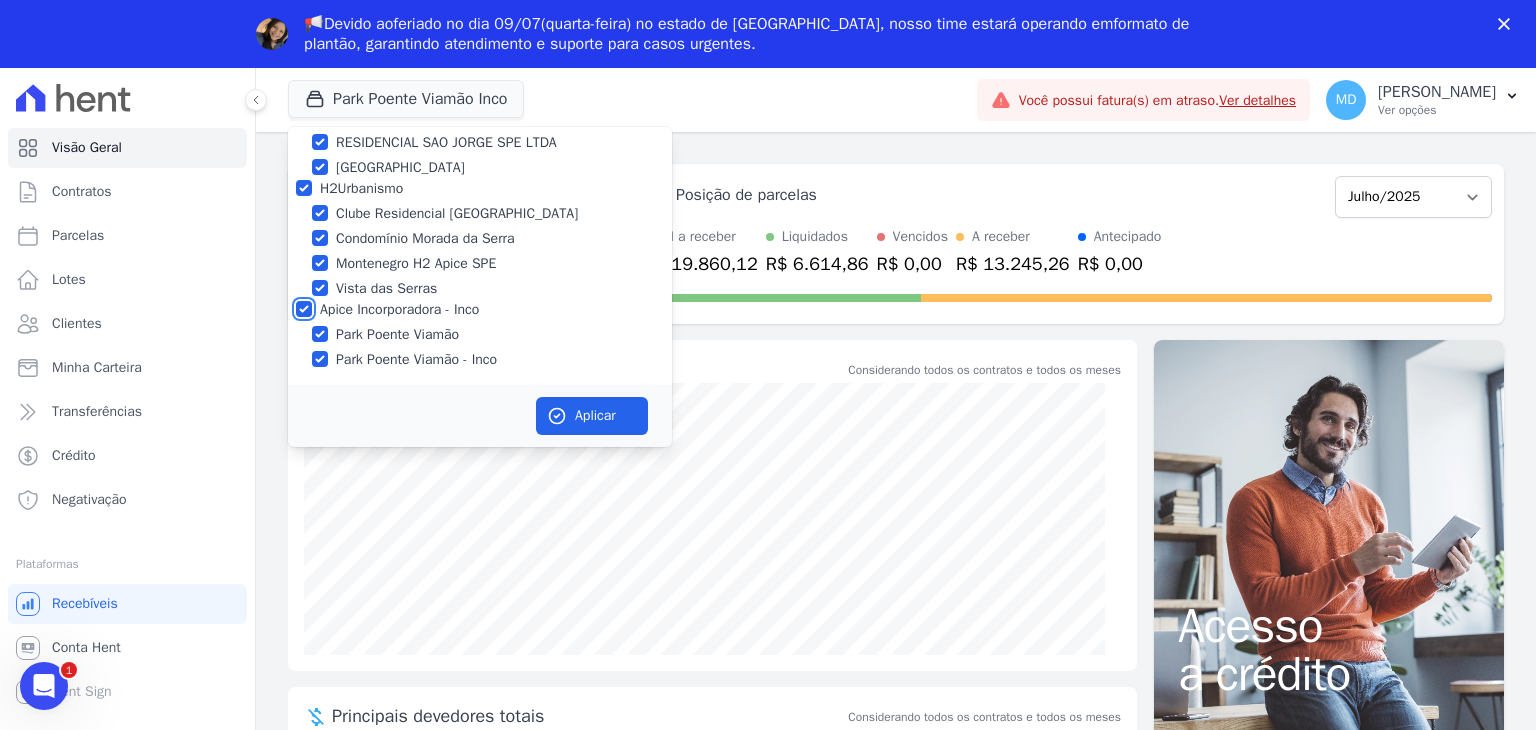 checkbox on "true" 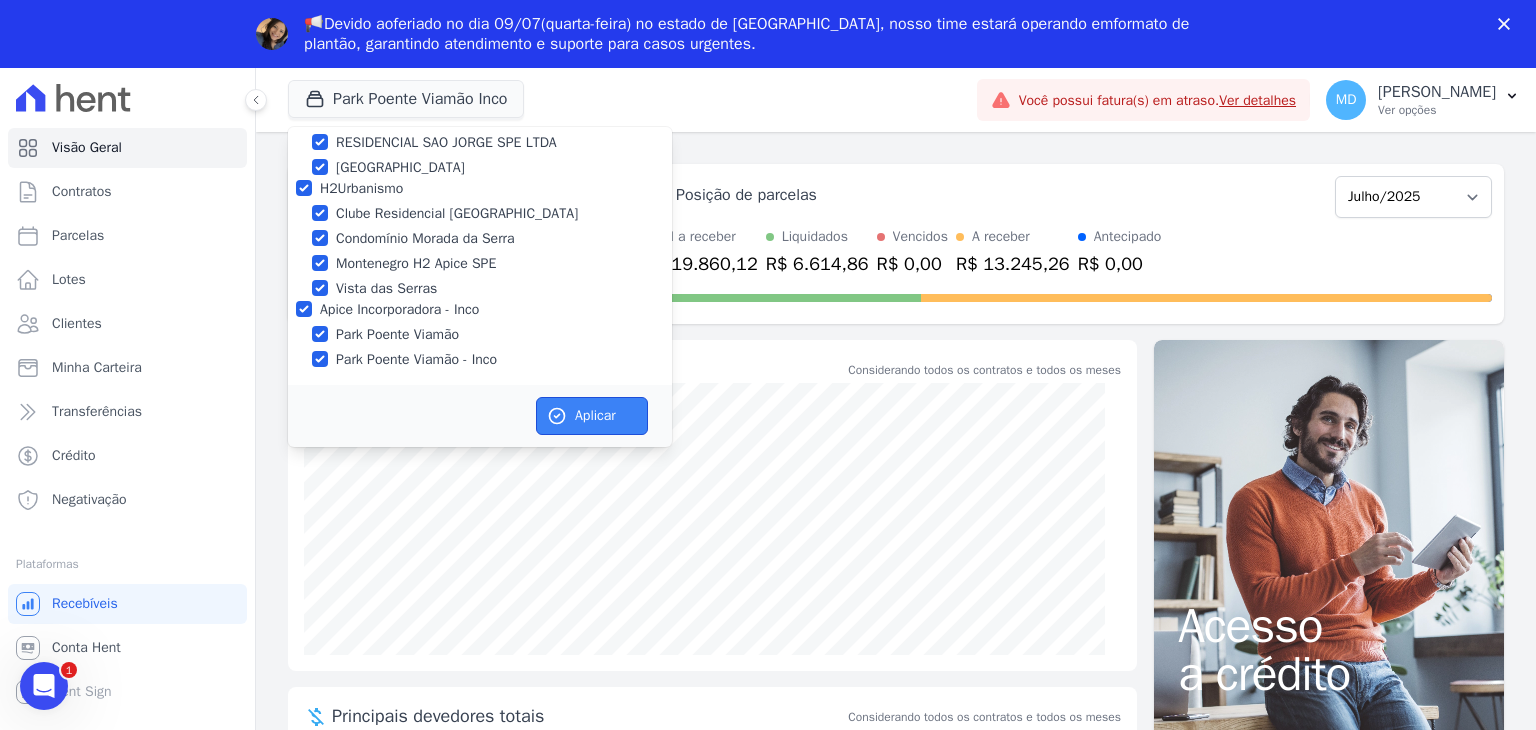 click on "Aplicar" at bounding box center (592, 416) 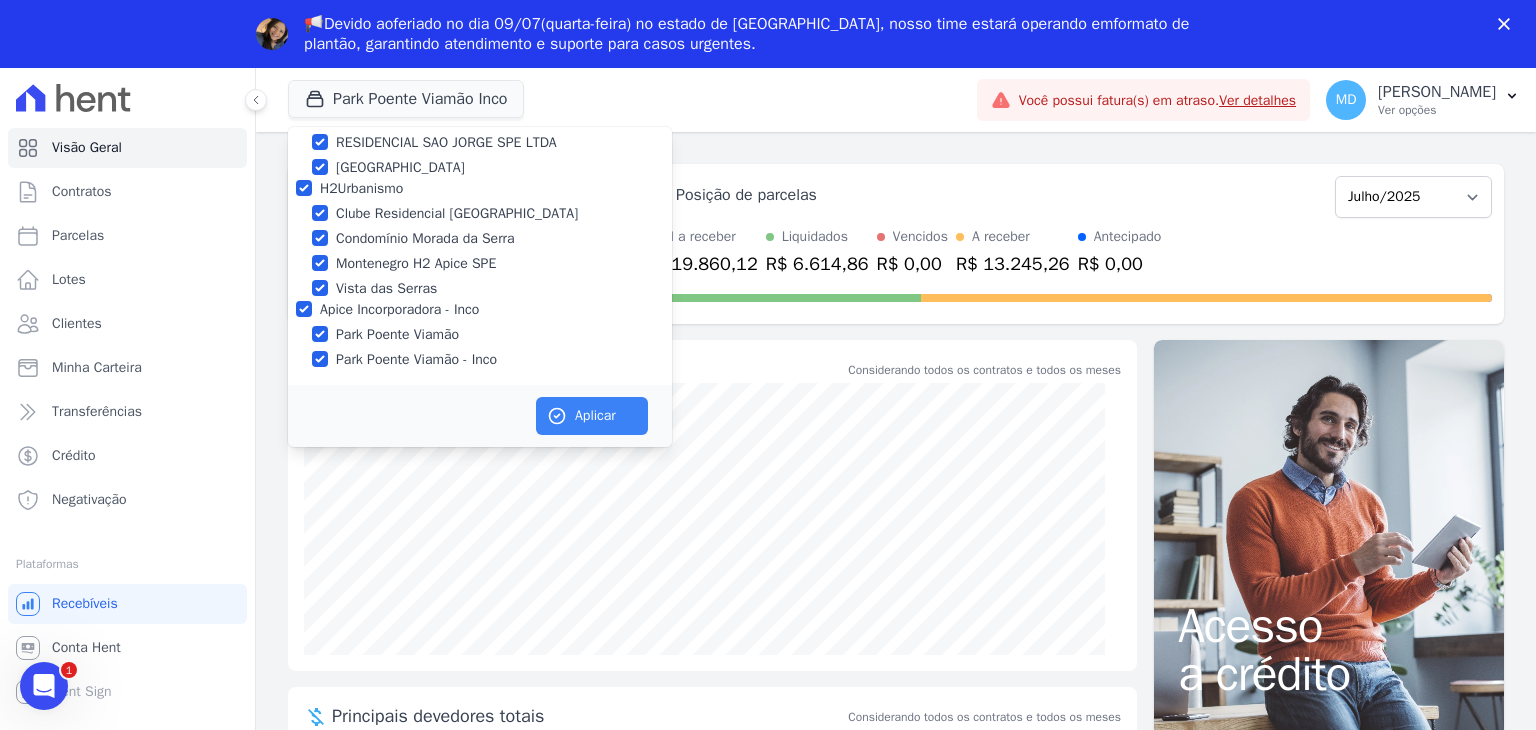 scroll, scrollTop: 82, scrollLeft: 0, axis: vertical 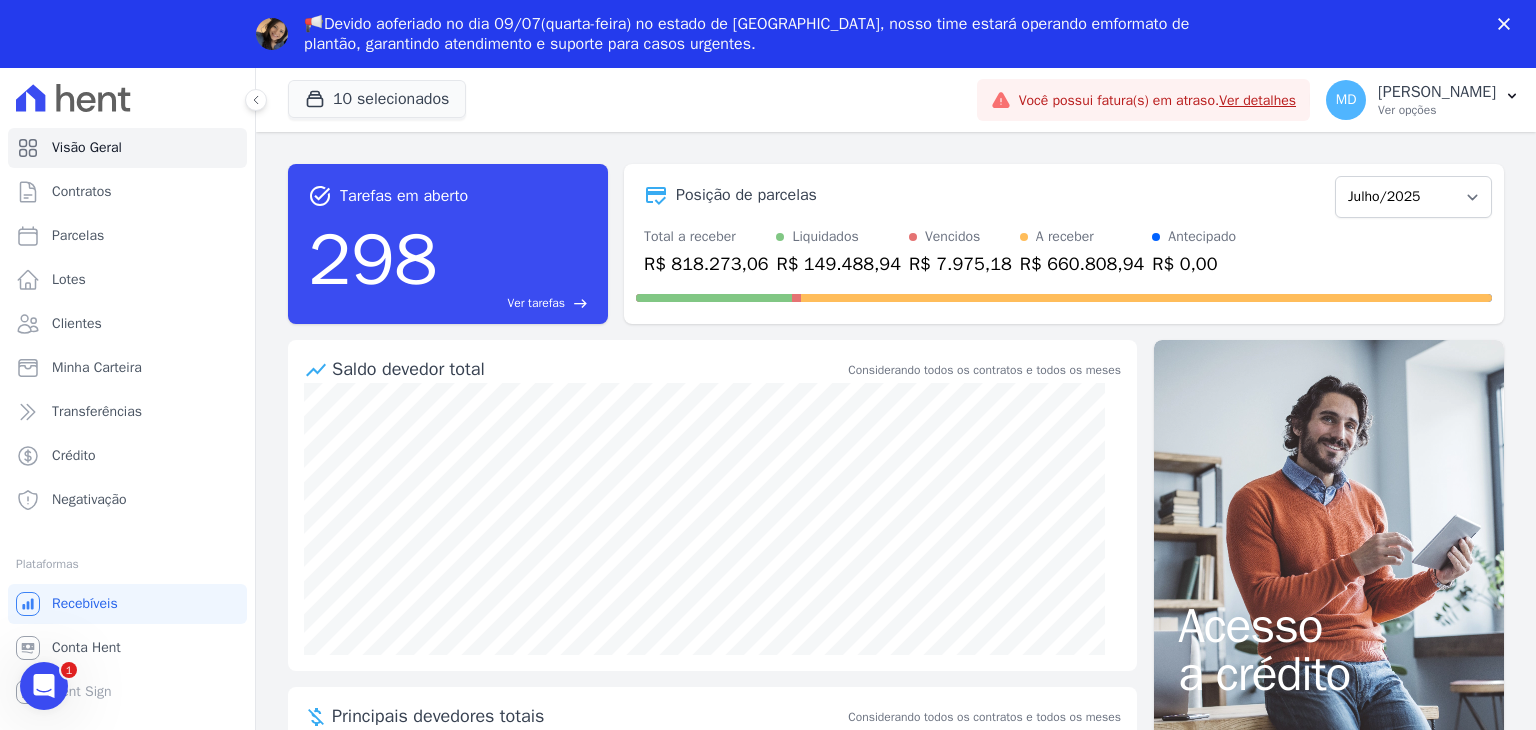 click on "📢Devido ao  feriado no dia 09/07  (quarta-feira) no estado de São Paulo, nosso time estará operando em  formato de plantão , garantindo atendimento e suporte para casos urgentes." at bounding box center (776, 34) 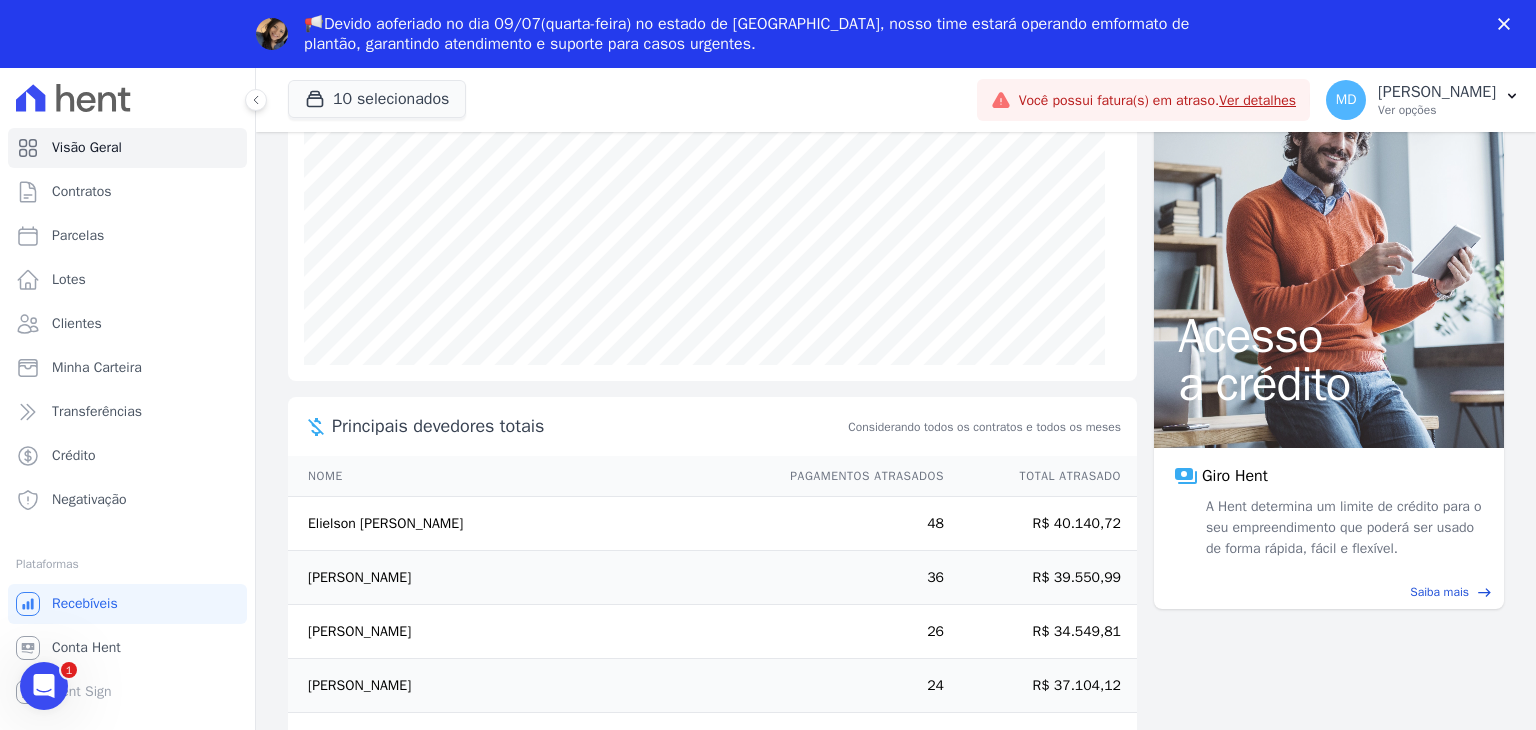 scroll, scrollTop: 0, scrollLeft: 0, axis: both 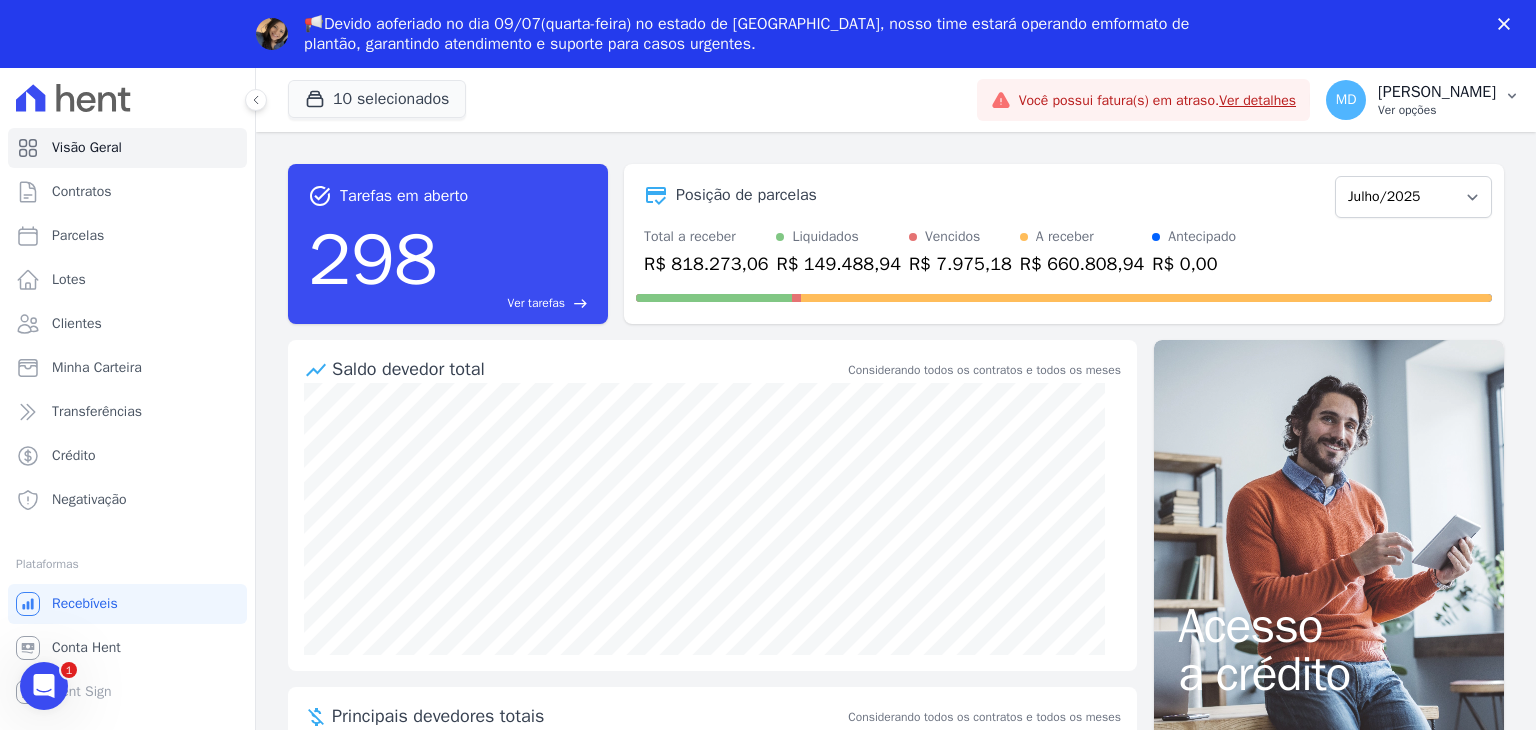 click on "[PERSON_NAME]" at bounding box center (1437, 92) 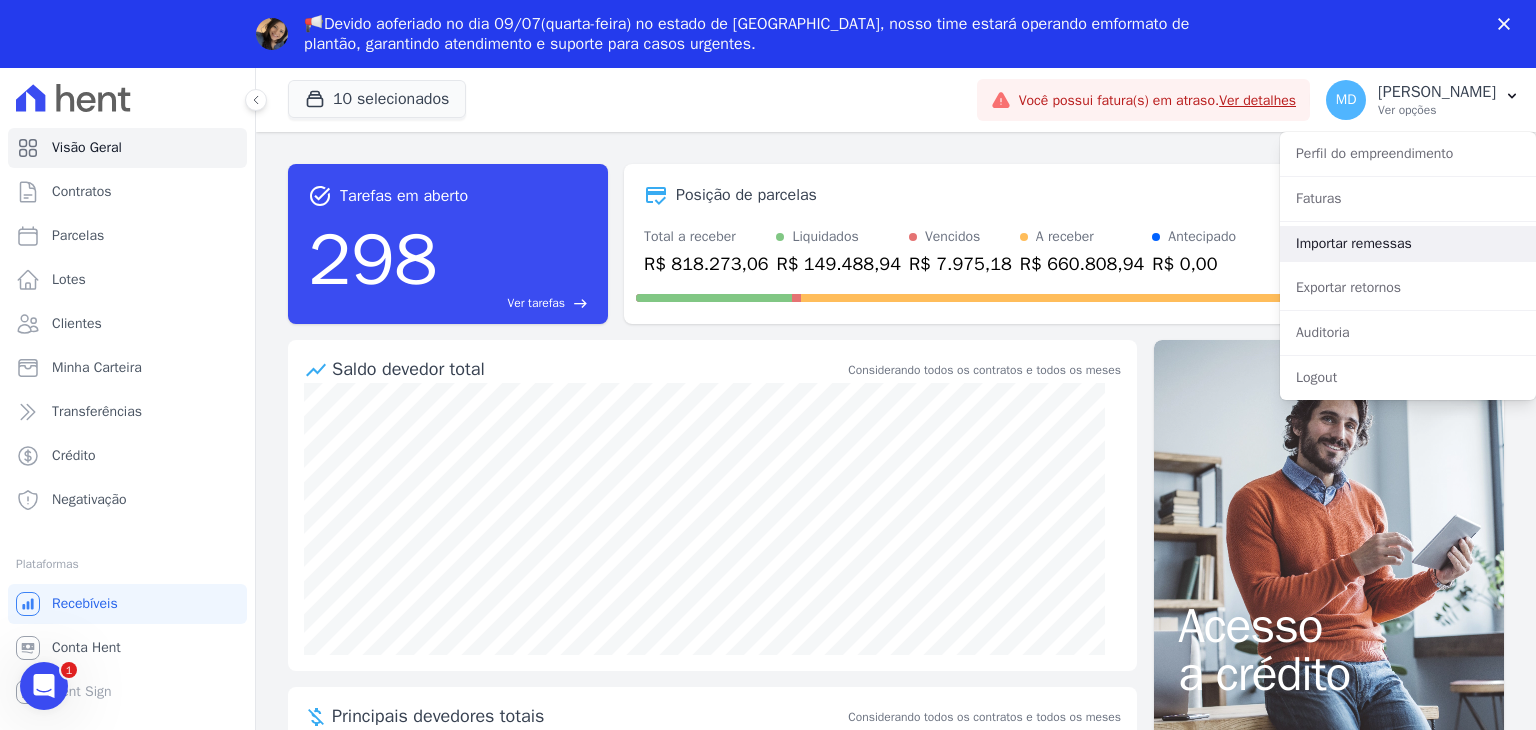 click on "Importar remessas" at bounding box center (1408, 244) 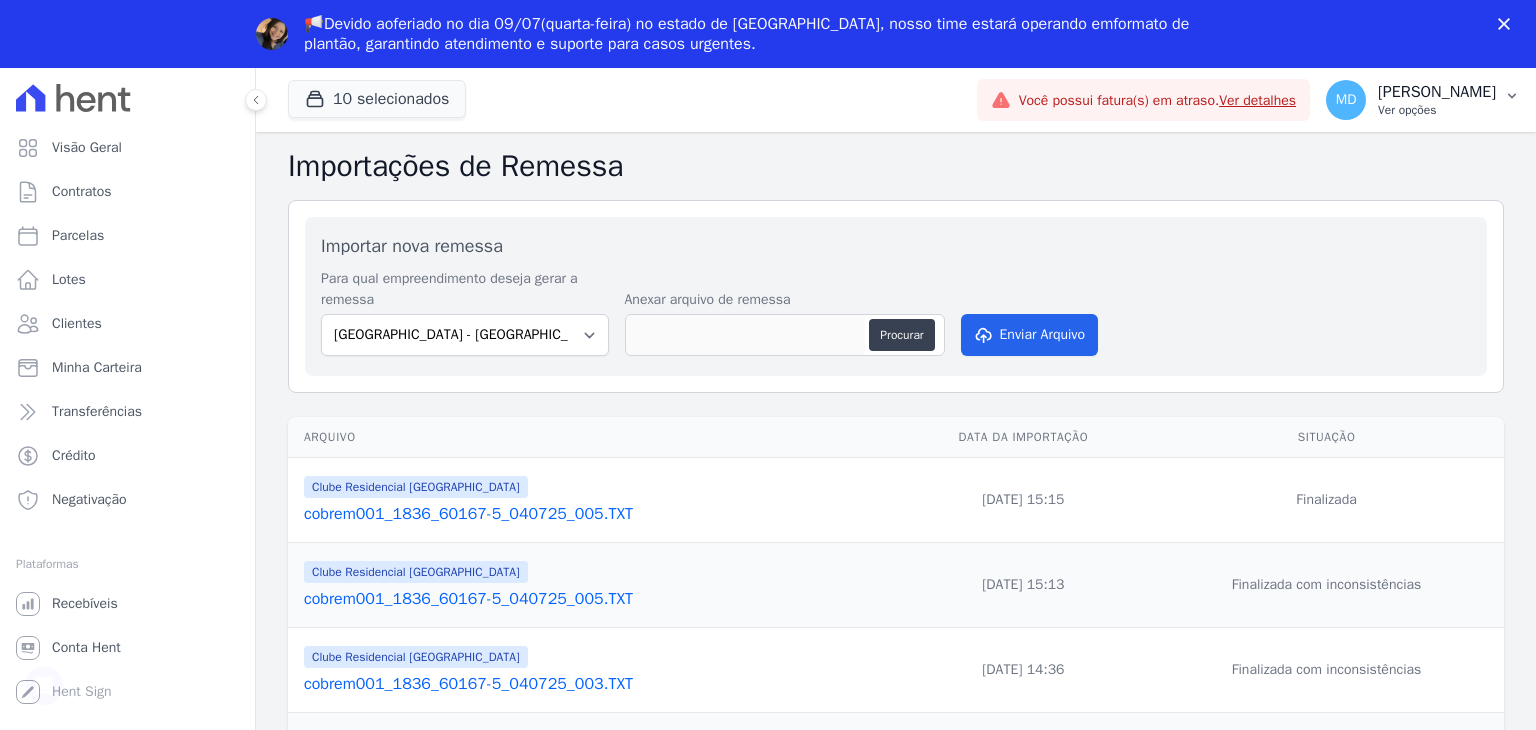 scroll, scrollTop: 0, scrollLeft: 0, axis: both 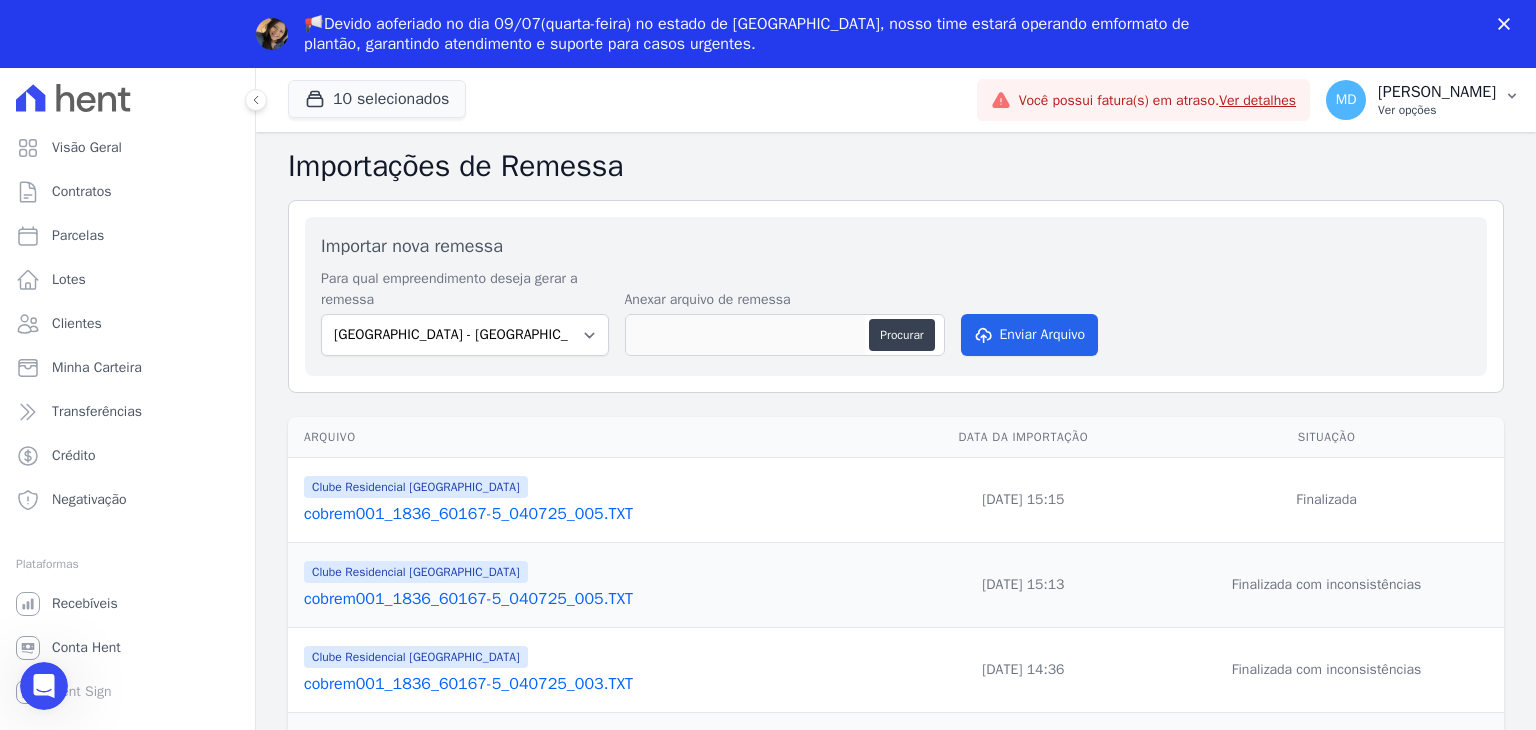 click on "[PERSON_NAME]" at bounding box center (1437, 92) 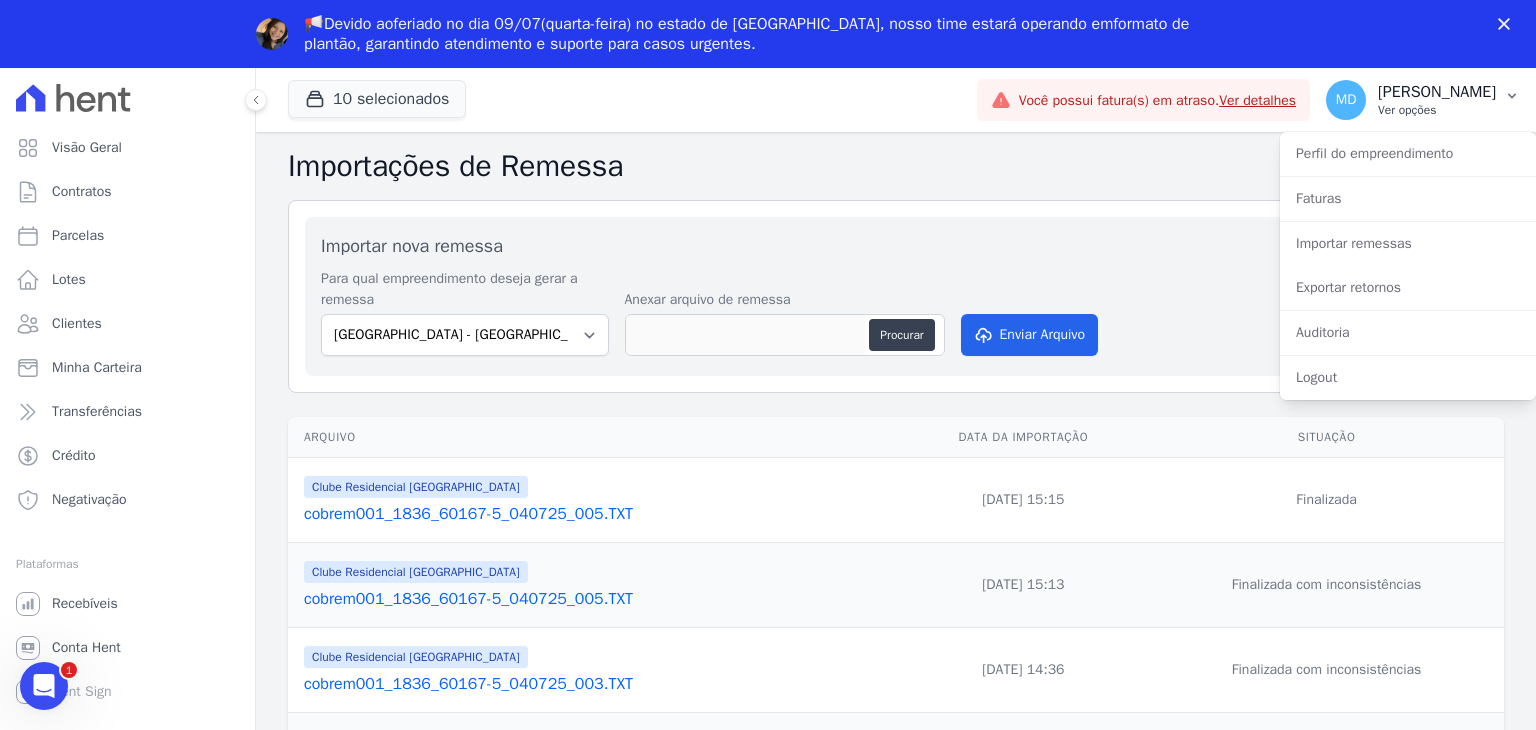 type 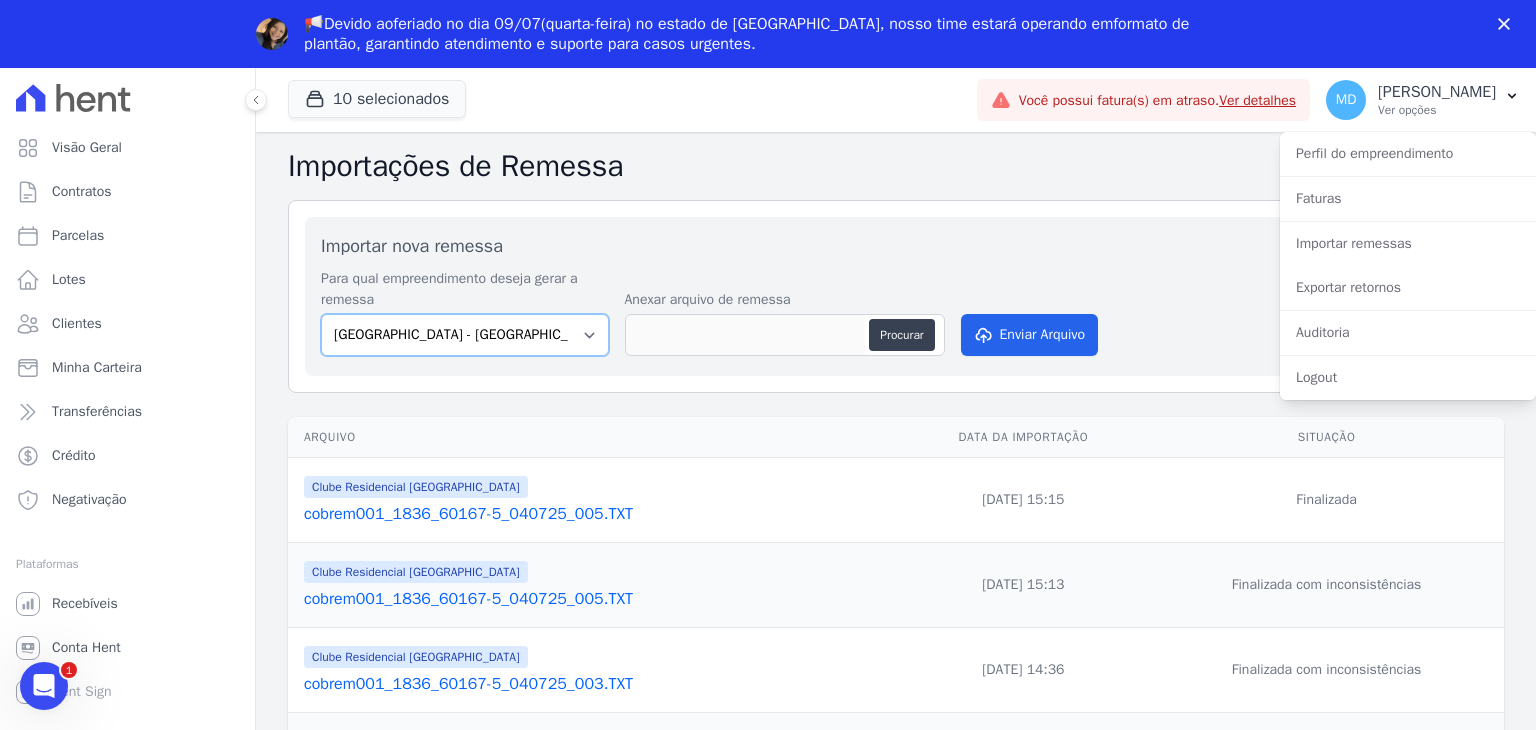 click on "Arty Park - Gravatai
Arty Park - JPI
Clube Residencial Saint Louis
Condomínio Morada da Serra
Montenegro H2 Apice SPE
Park Poente Viamão
Park Poente Viamão - Inco
RESIDENCIAL SAO JORGE SPE LTDA
Sant Louis Residences
Vista das Serras" at bounding box center [465, 335] 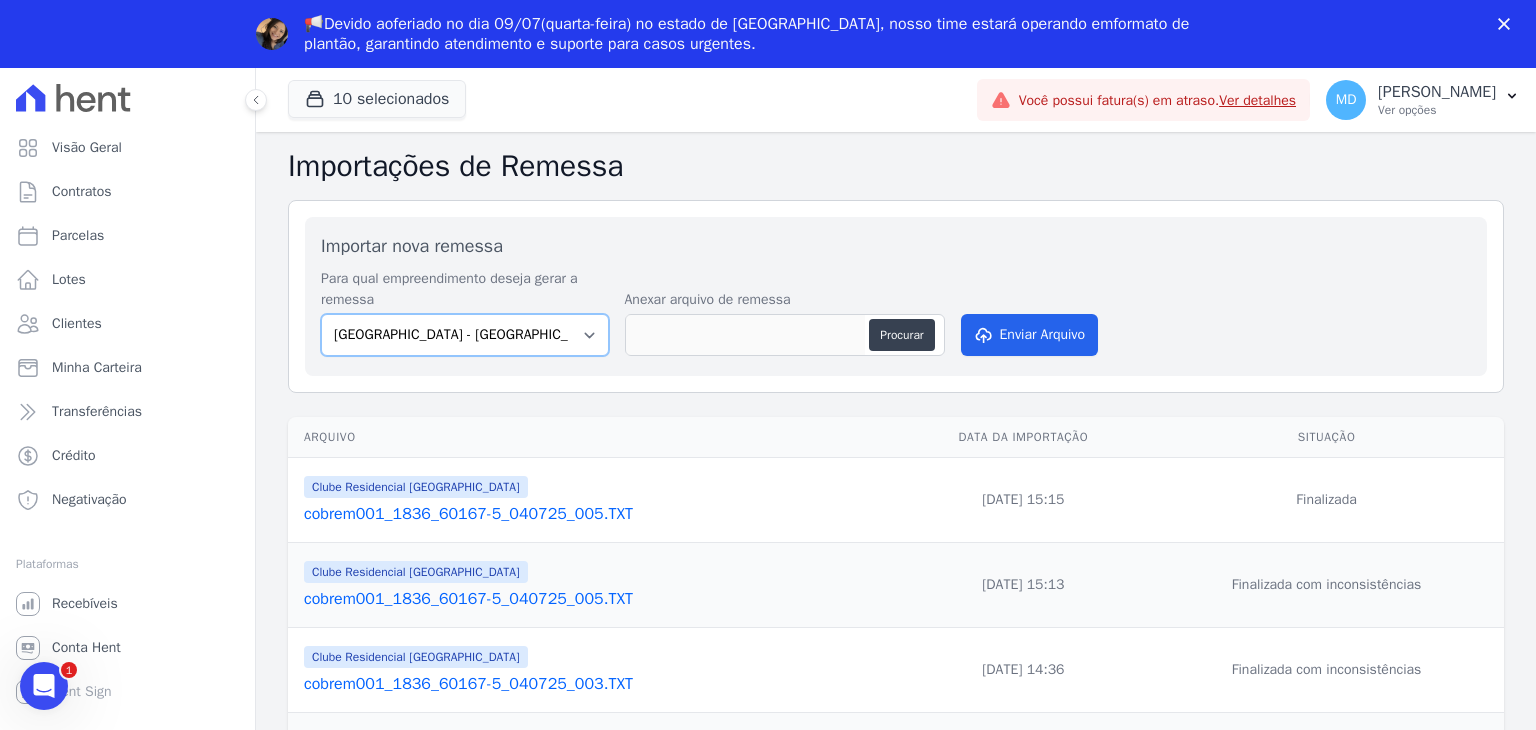 select on "9faf743c-9acd-4b6b-9881-b5fc9395b26d" 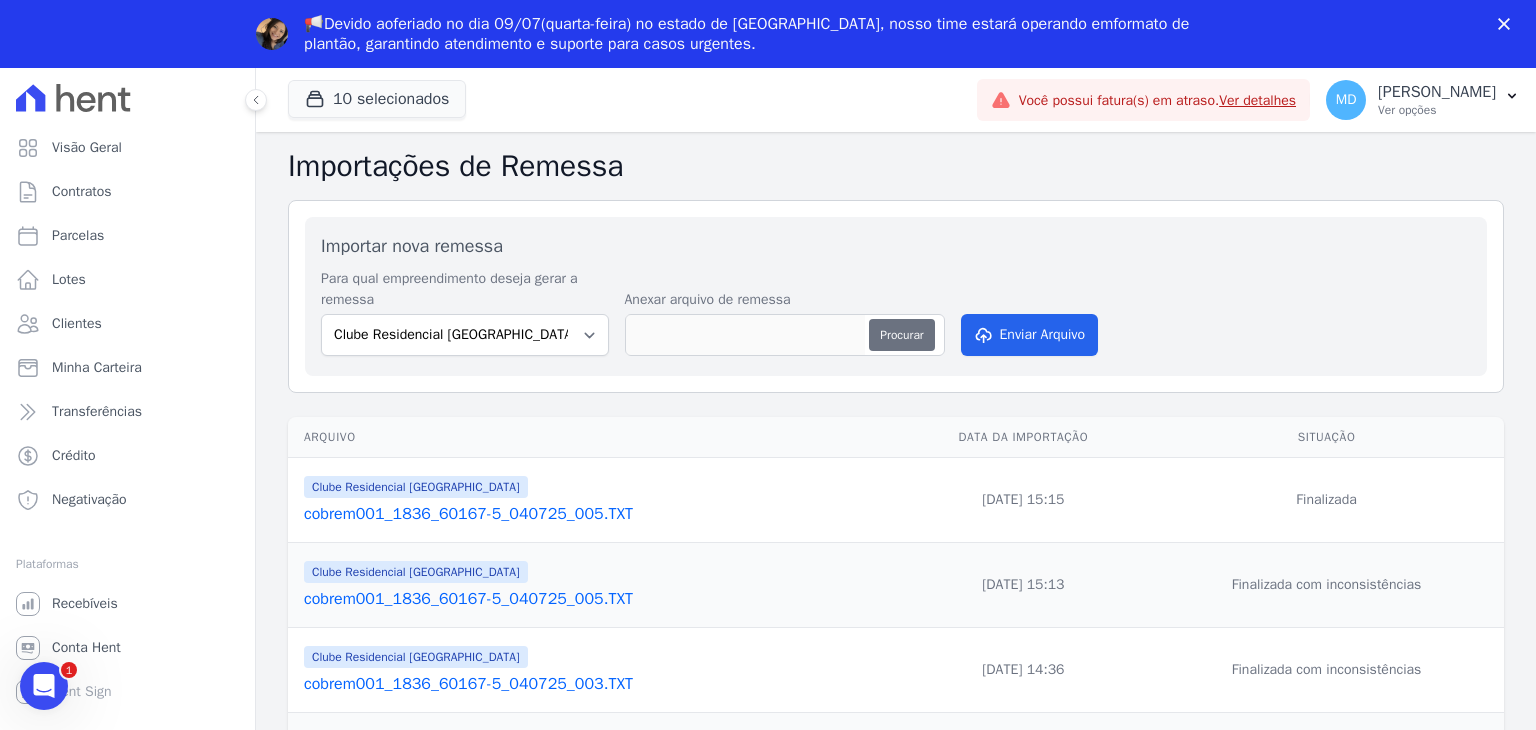 click on "Procurar" at bounding box center (901, 335) 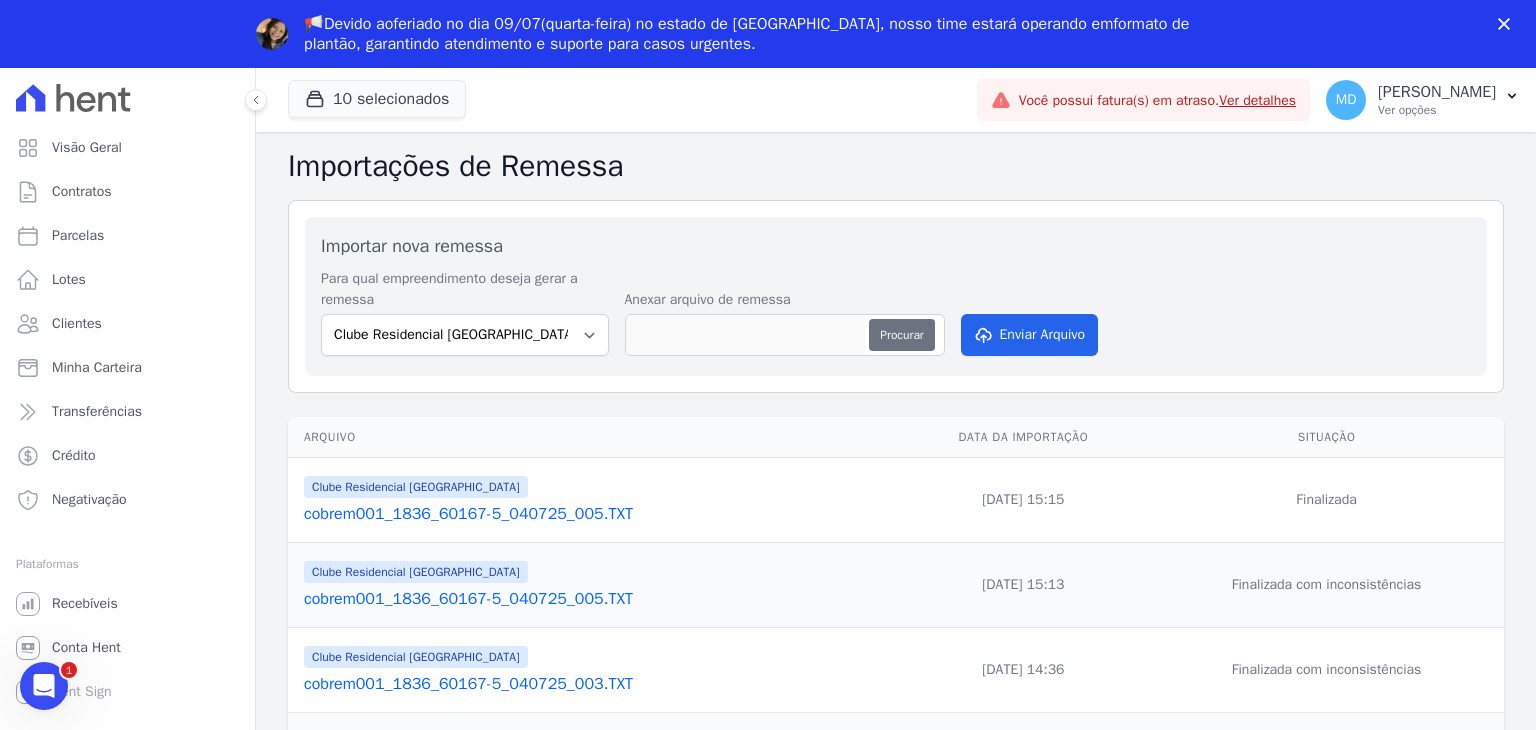 type on "cobrem001_1836_60167-5_080725_001.TXT" 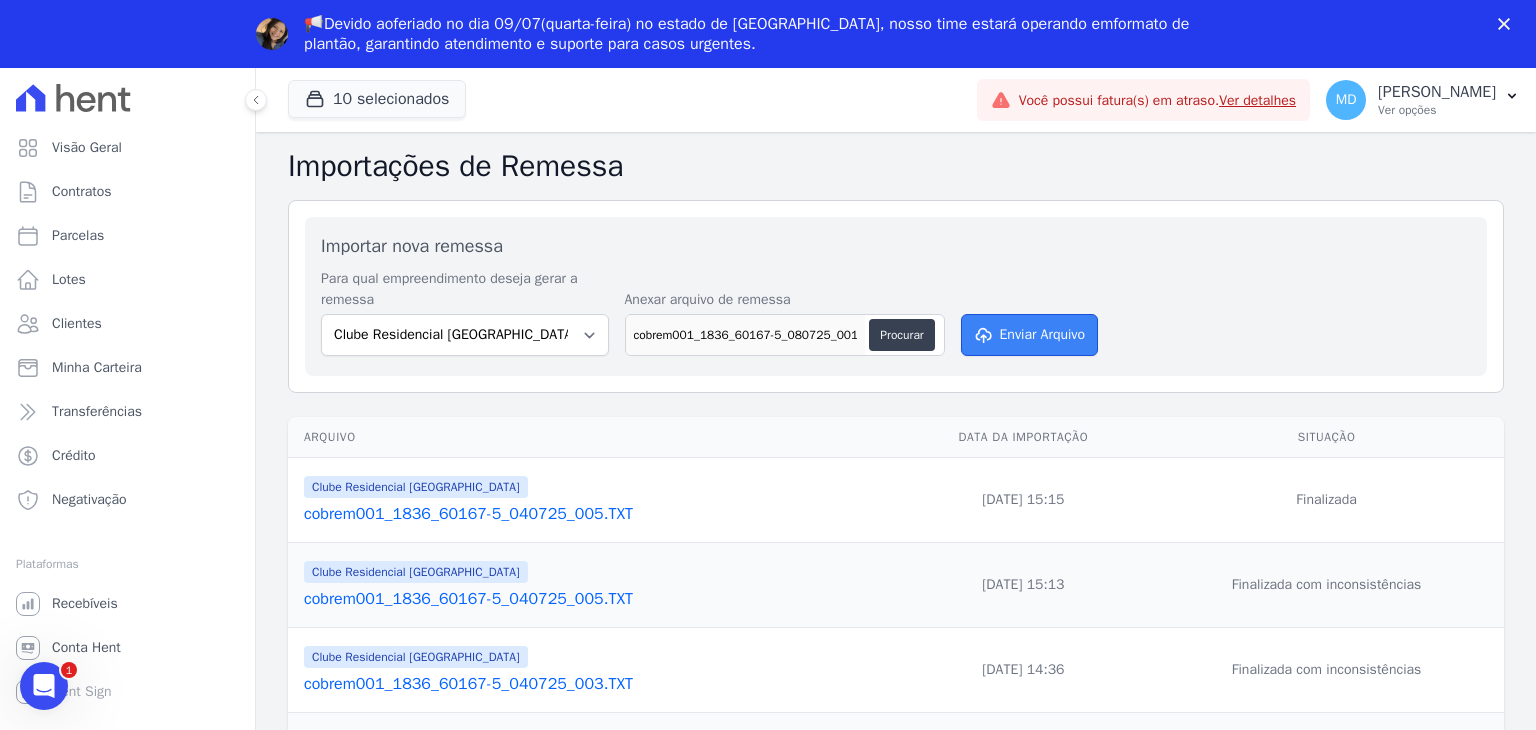 click on "Enviar Arquivo" at bounding box center [1030, 335] 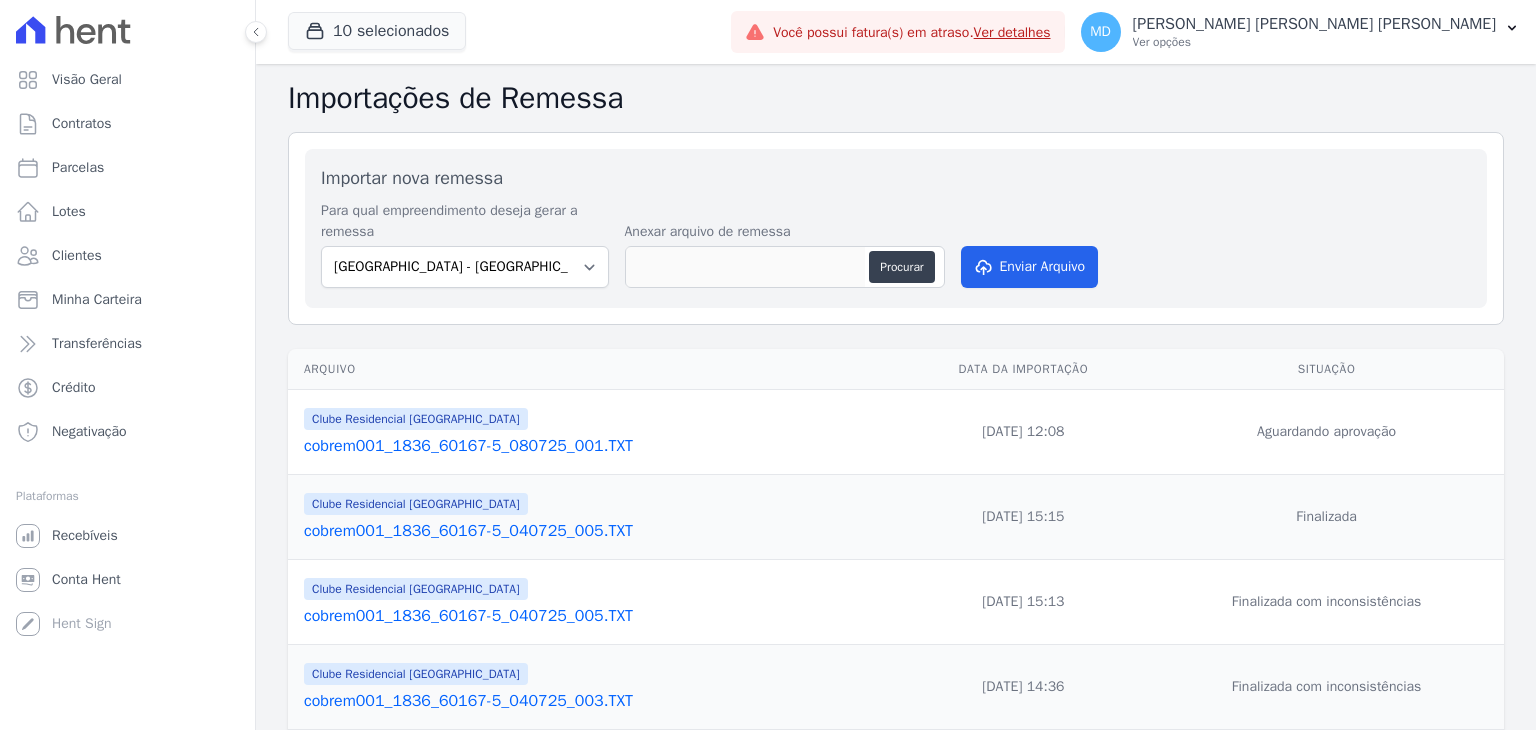 scroll, scrollTop: 0, scrollLeft: 0, axis: both 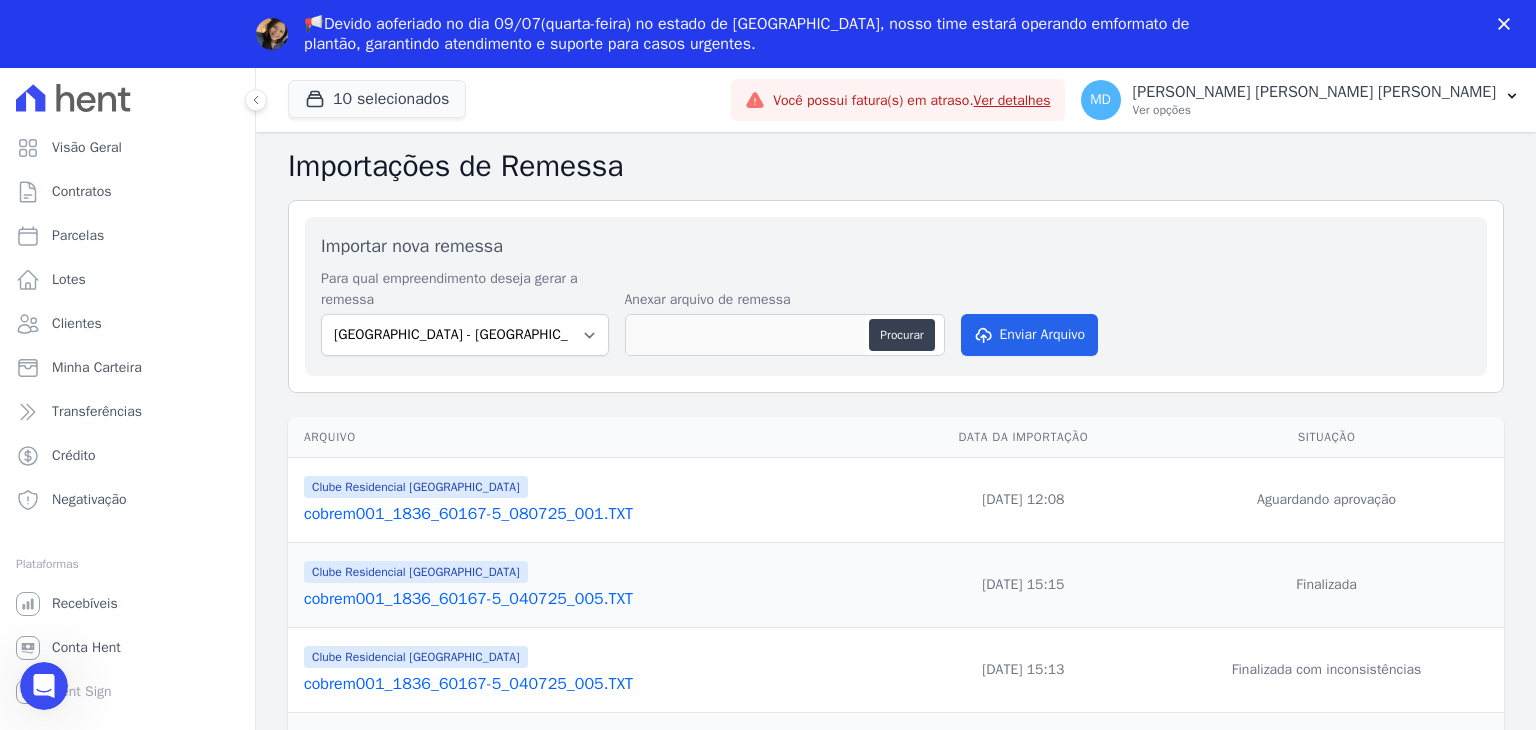 click on "Importar nova remessa" at bounding box center (896, 246) 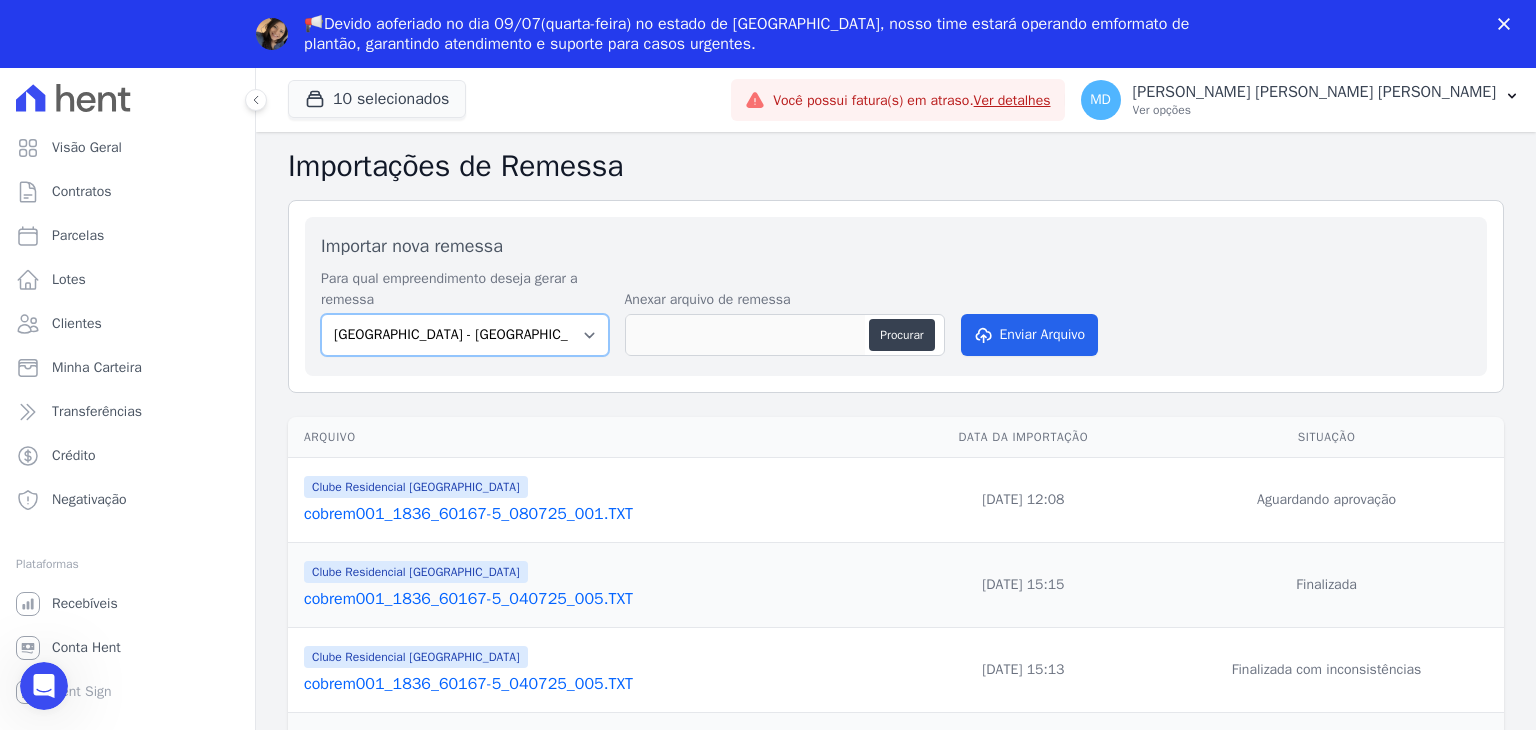 click on "Arty Park - Gravatai
Arty Park - JPI
Clube Residencial Saint Louis
Condomínio Morada da Serra
Montenegro H2 Apice SPE
Park Poente Viamão
Park Poente Viamão - Inco
RESIDENCIAL SAO JORGE SPE LTDA
Sant Louis Residences
Vista das Serras" at bounding box center (465, 335) 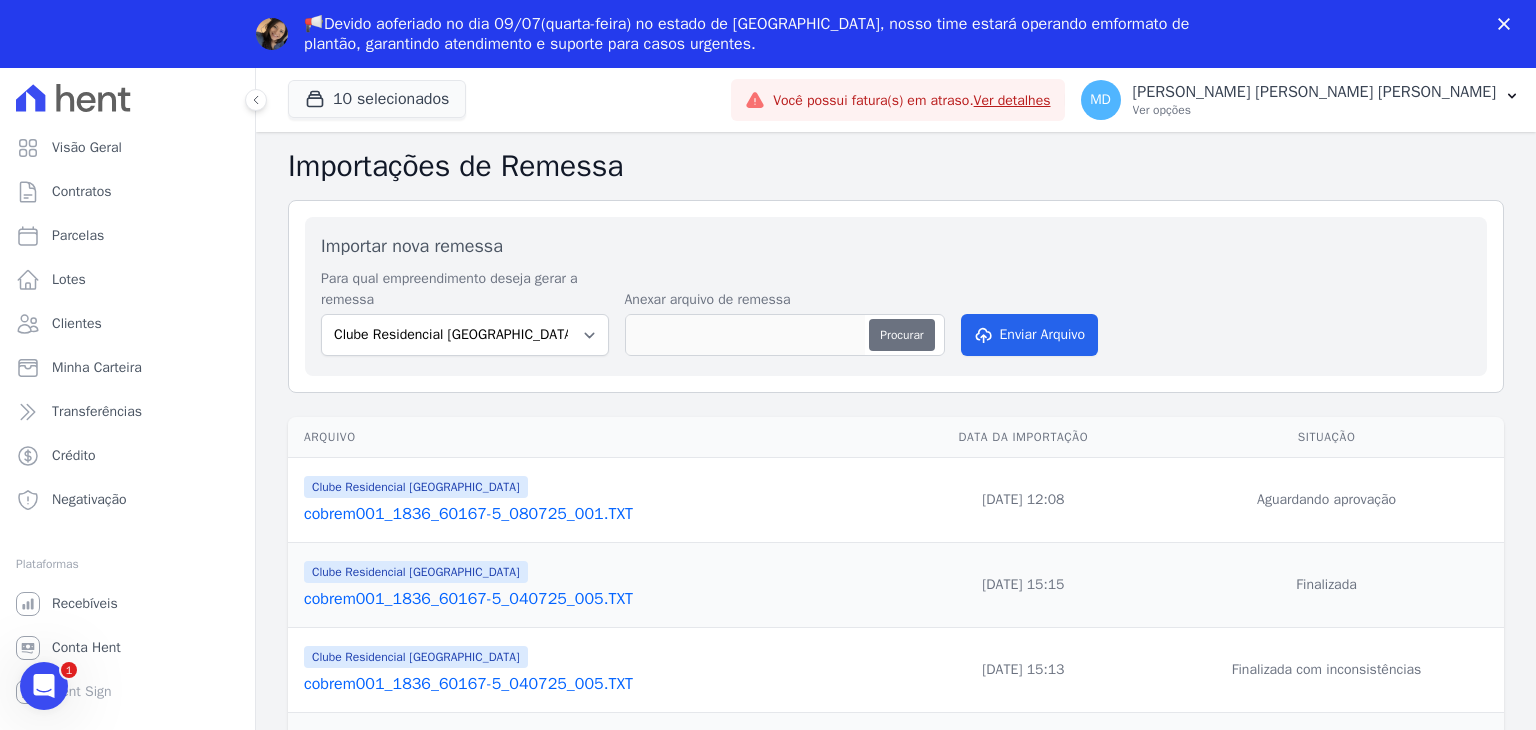click on "Procurar" at bounding box center (901, 335) 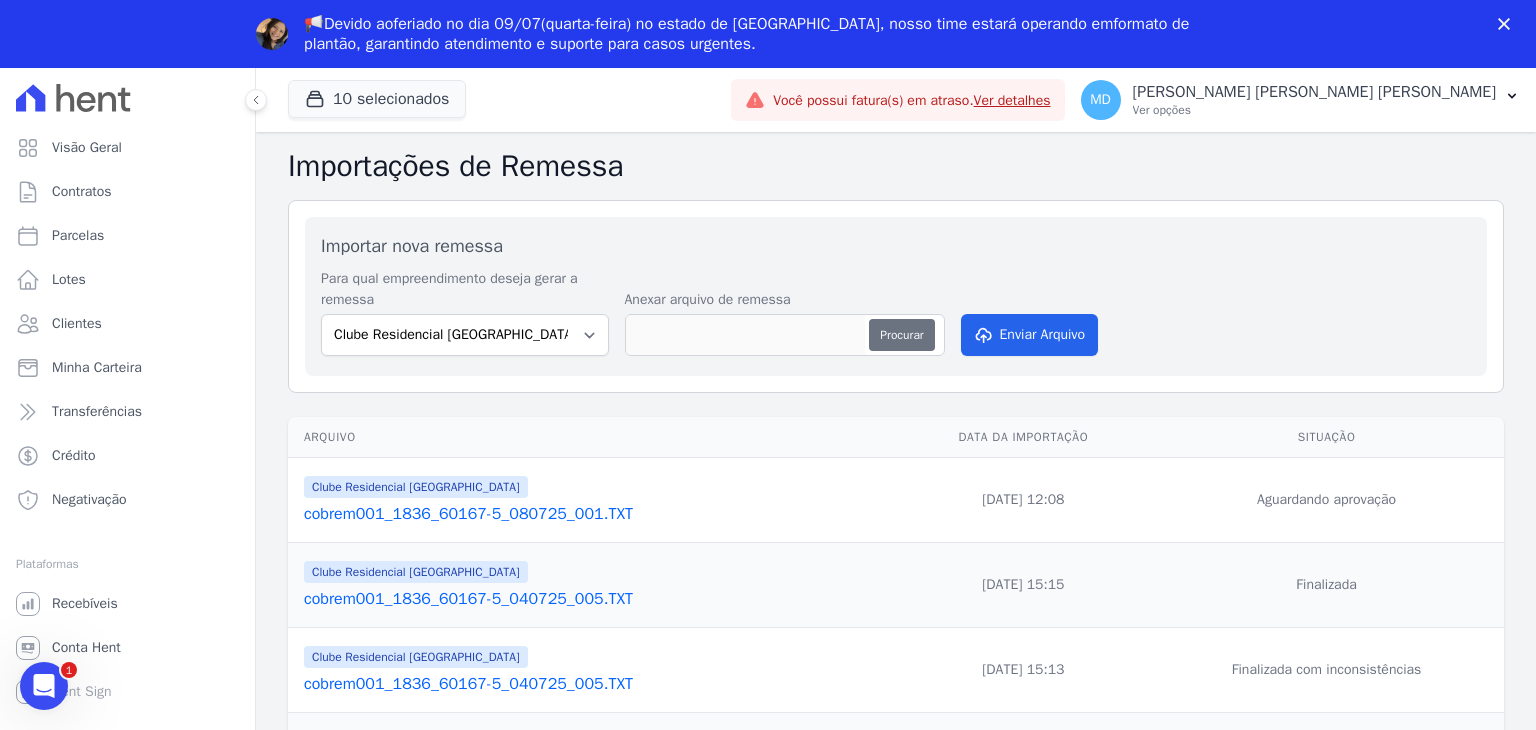 type on "cobrem001_1836_60167-5_080725_001.TXT" 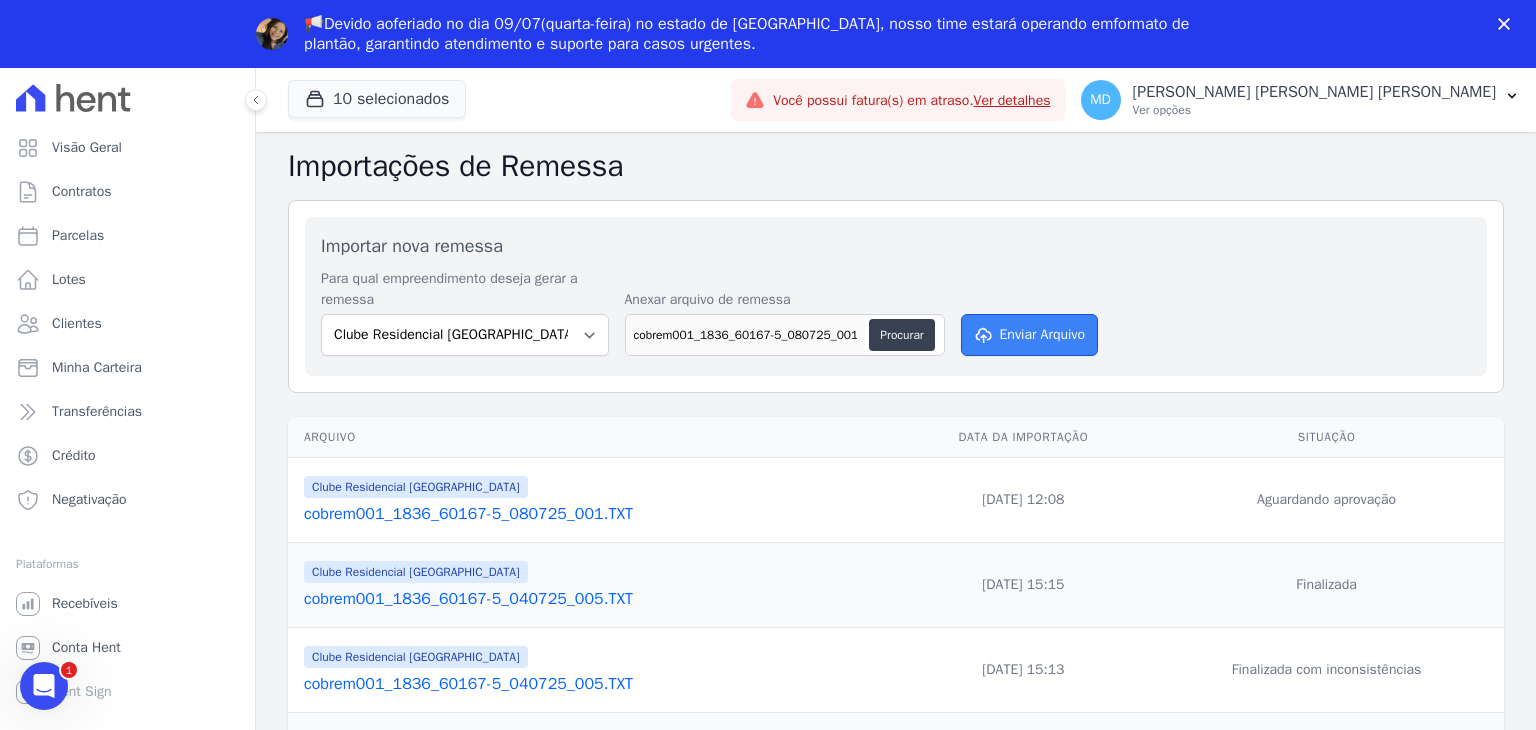 click on "Enviar Arquivo" at bounding box center (1030, 335) 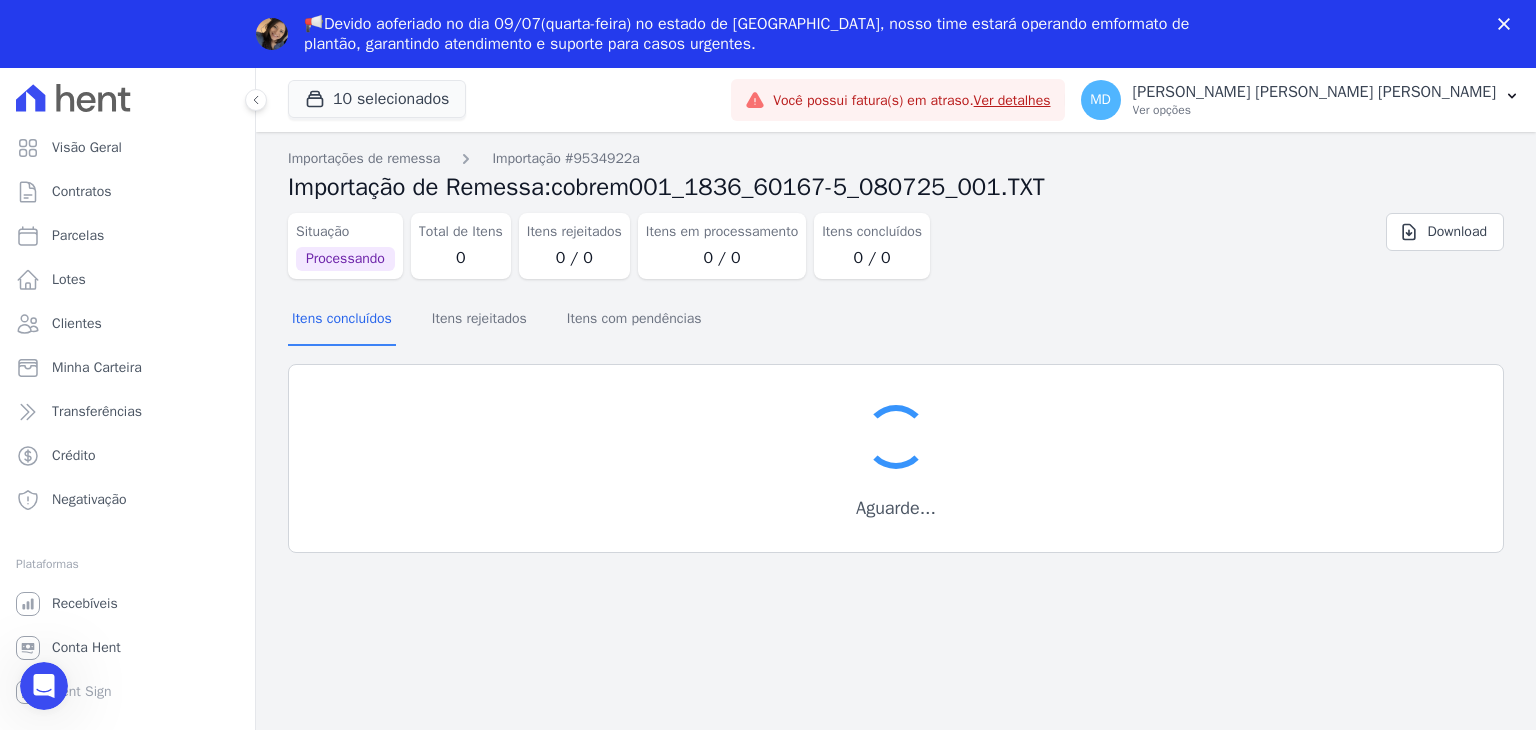 scroll, scrollTop: 0, scrollLeft: 0, axis: both 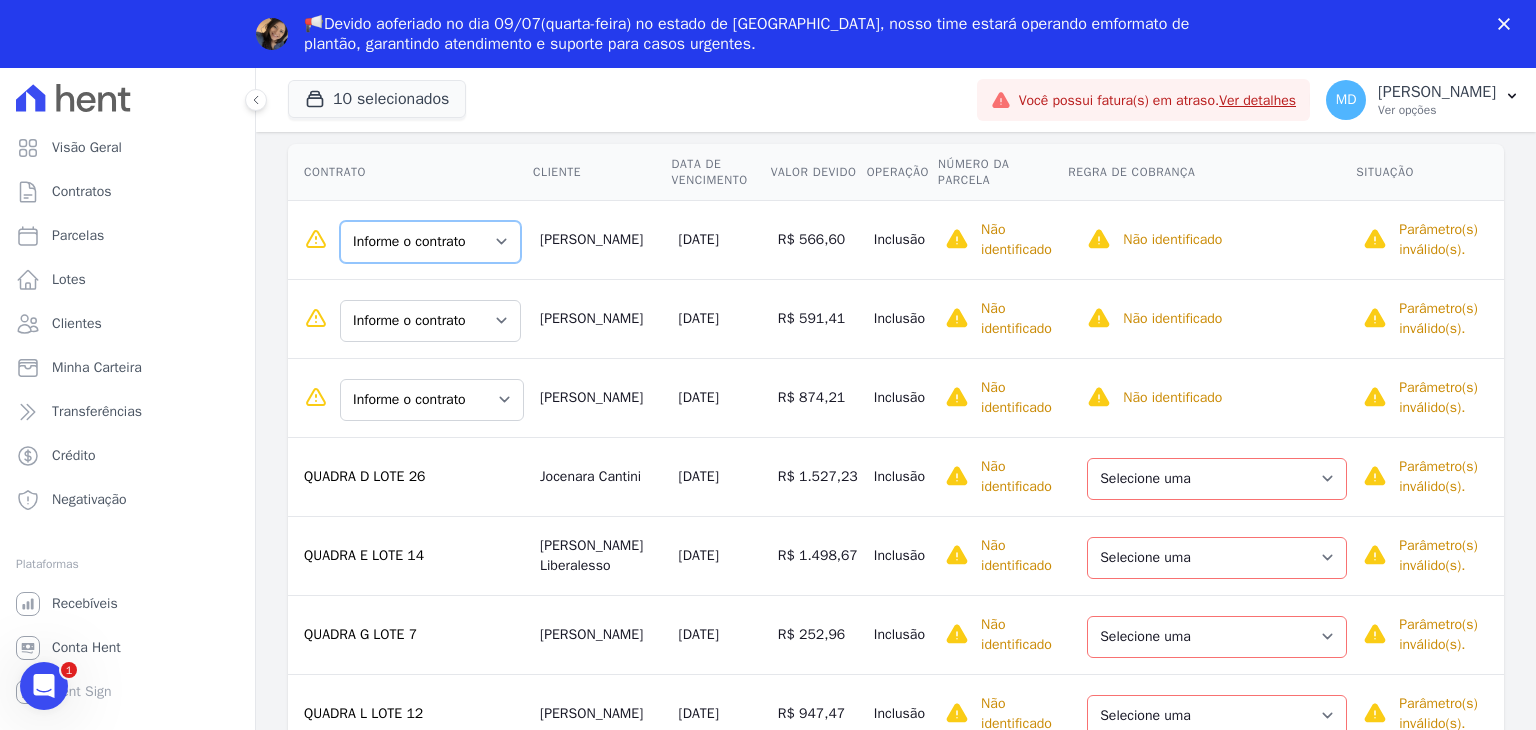 click on "Informe o contrato QUADRA J LOTE 5
QUADRA J LOTE 6" at bounding box center (430, 242) 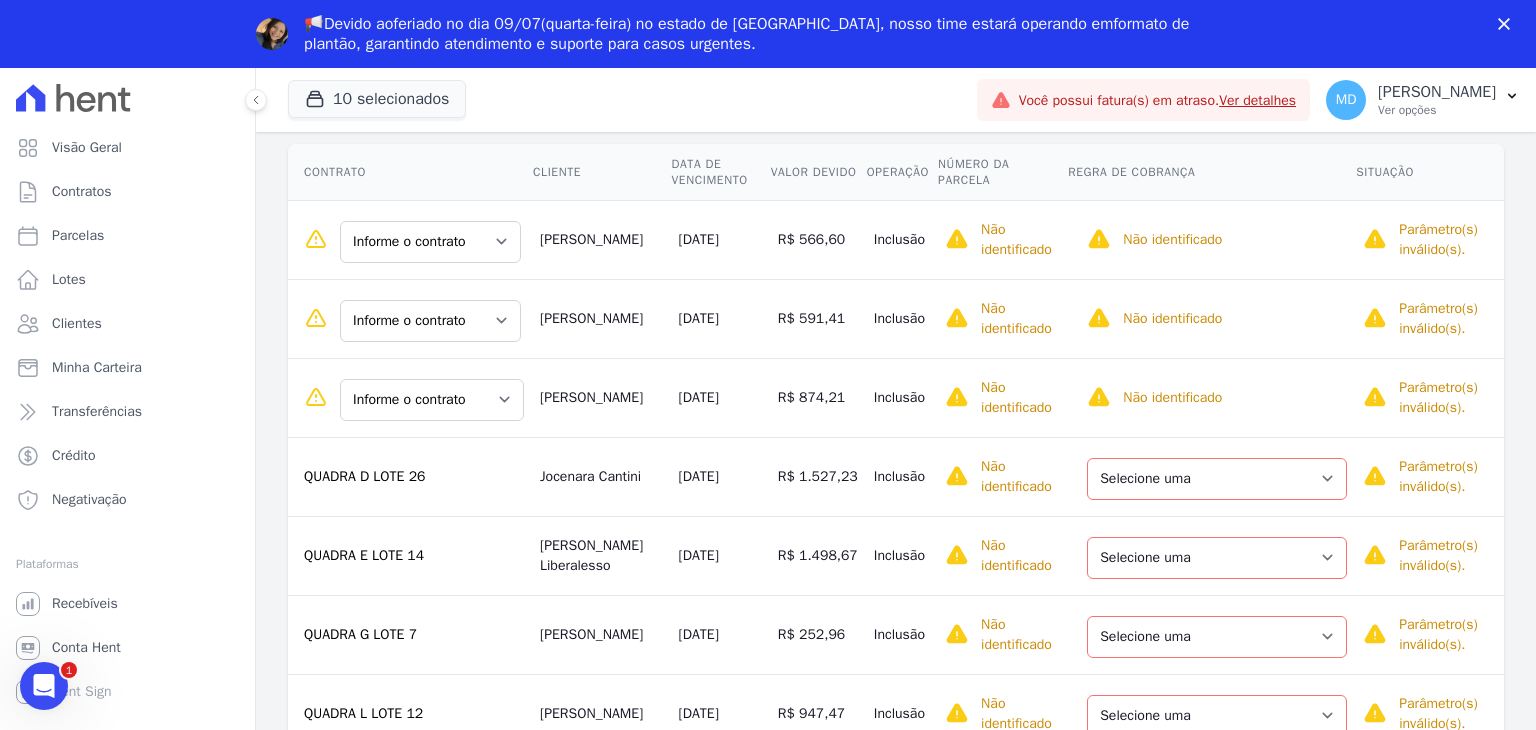 click on "Contrato" at bounding box center (410, 172) 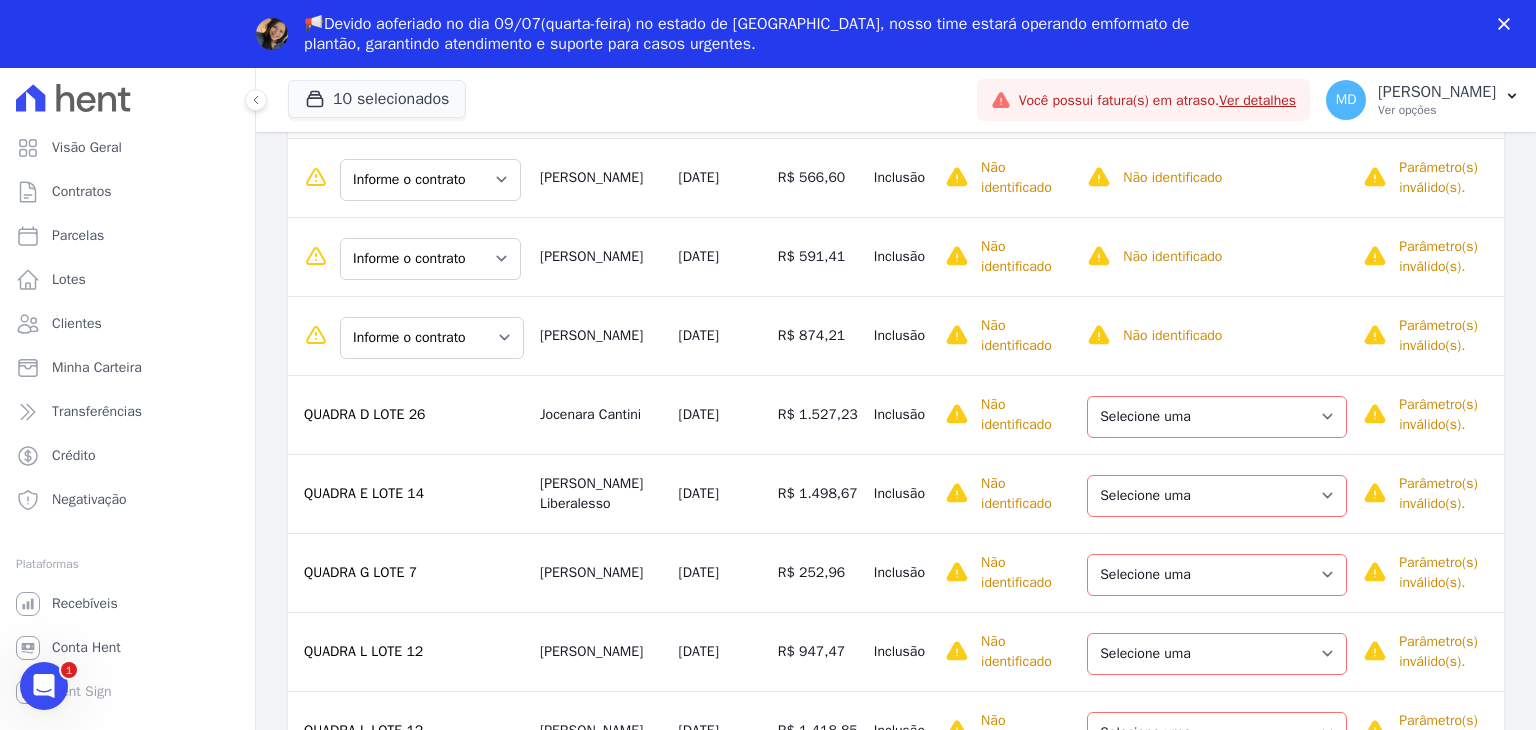 scroll, scrollTop: 455, scrollLeft: 0, axis: vertical 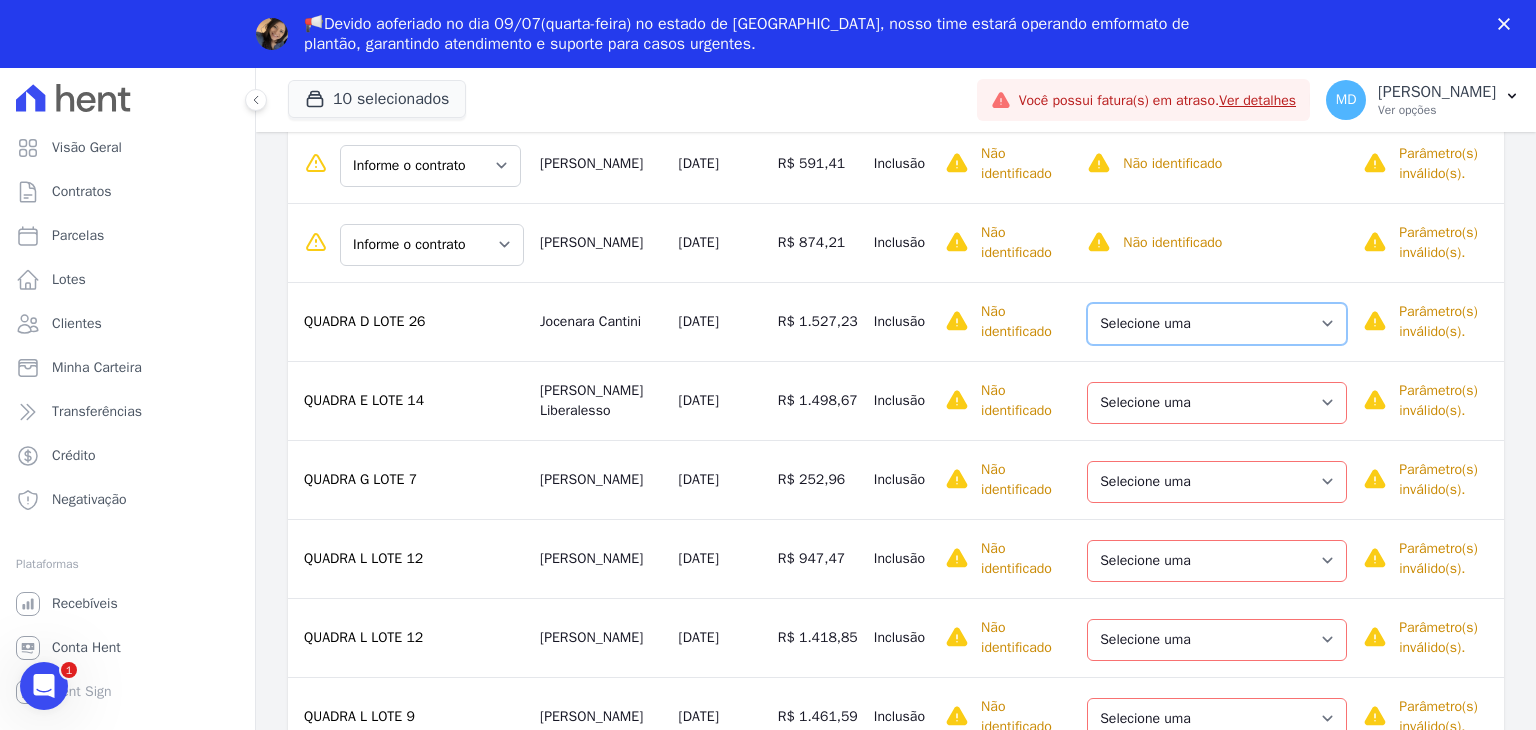 click on "Selecione uma
Nova Parcela Avulsa
Parcela Avulsa Existente
Parcela Normal (23 X R$ 672,28)" at bounding box center [1217, 324] 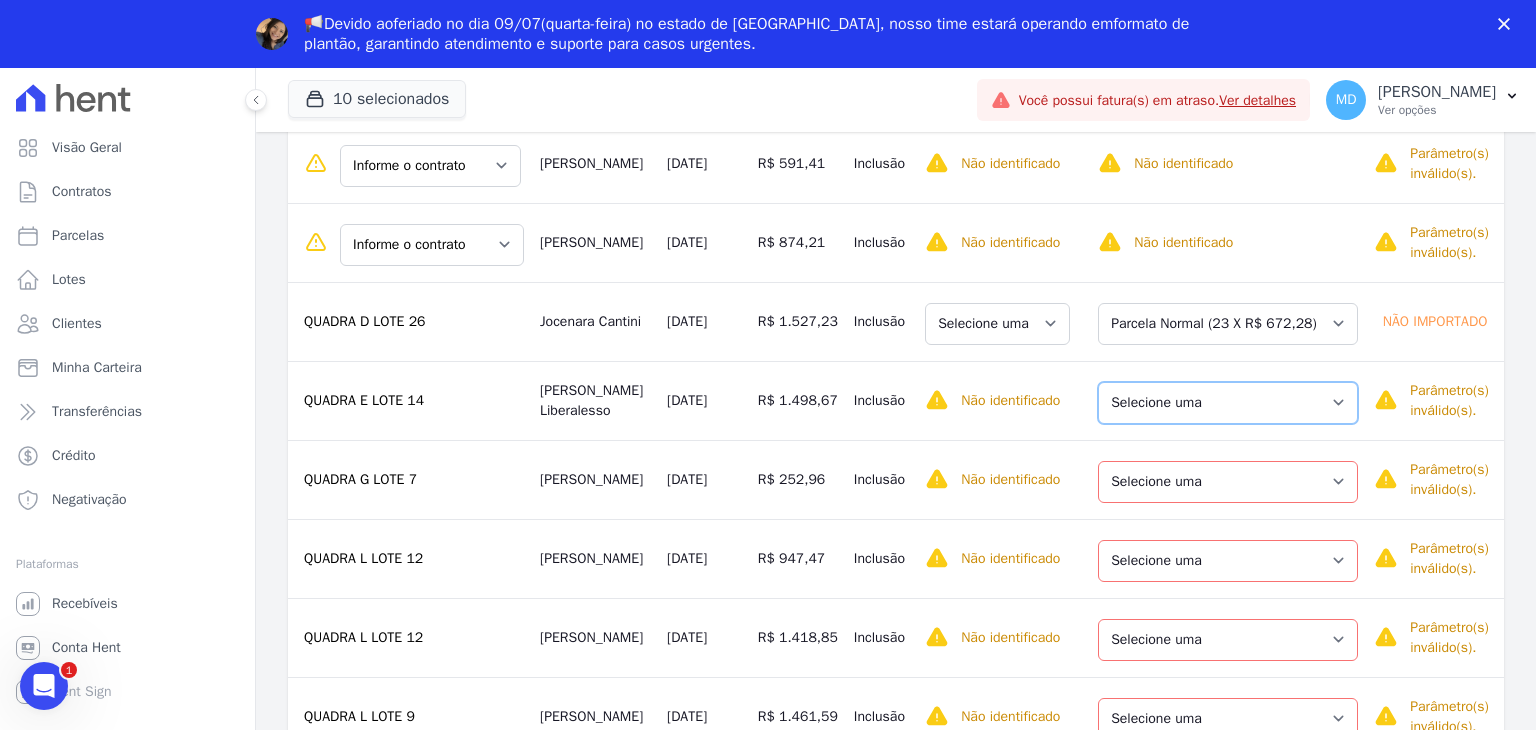 click on "Selecione uma
Nova Parcela Avulsa
Parcela Avulsa Existente
Parcela Normal (23 X R$ 659,75)" at bounding box center [1228, 403] 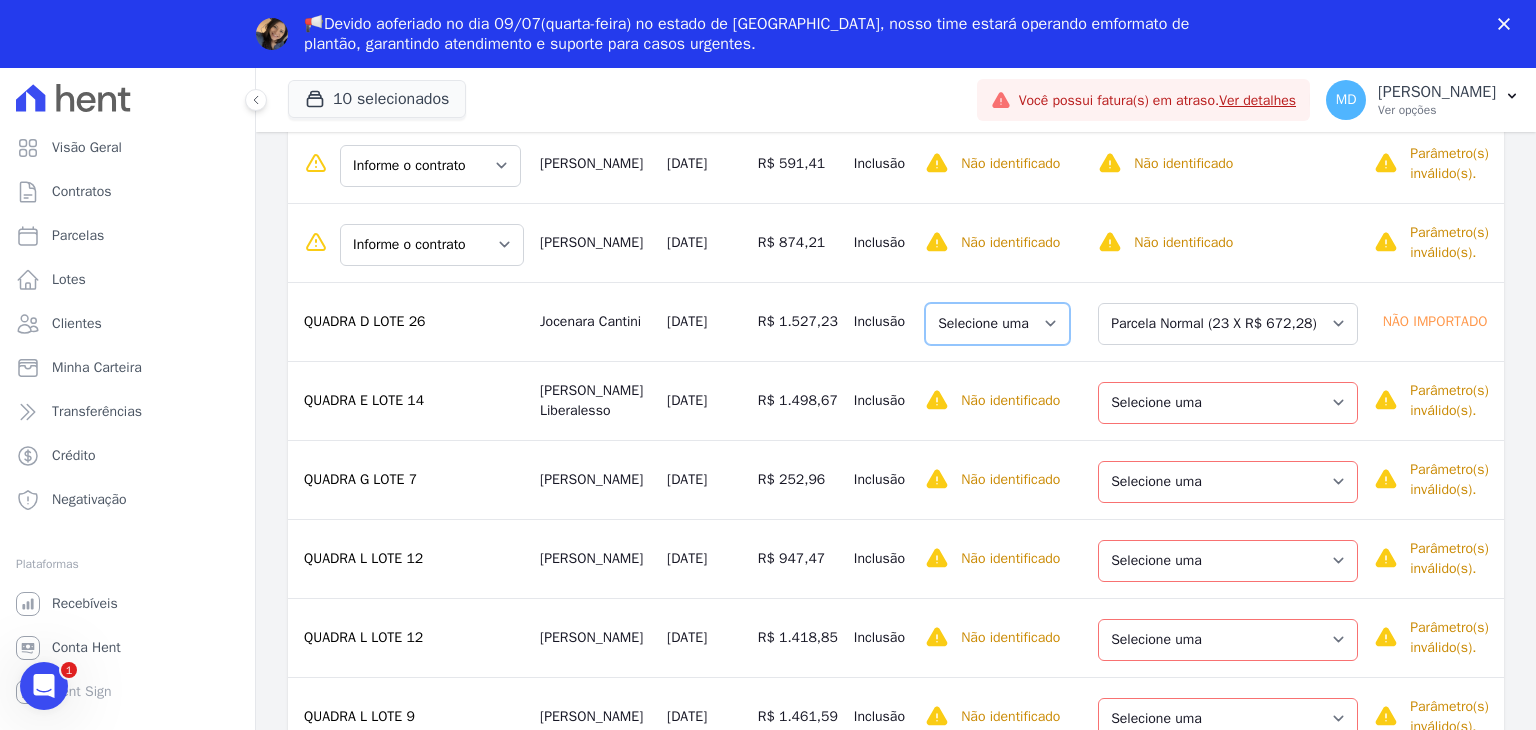 click on "Selecione uma" at bounding box center [997, 324] 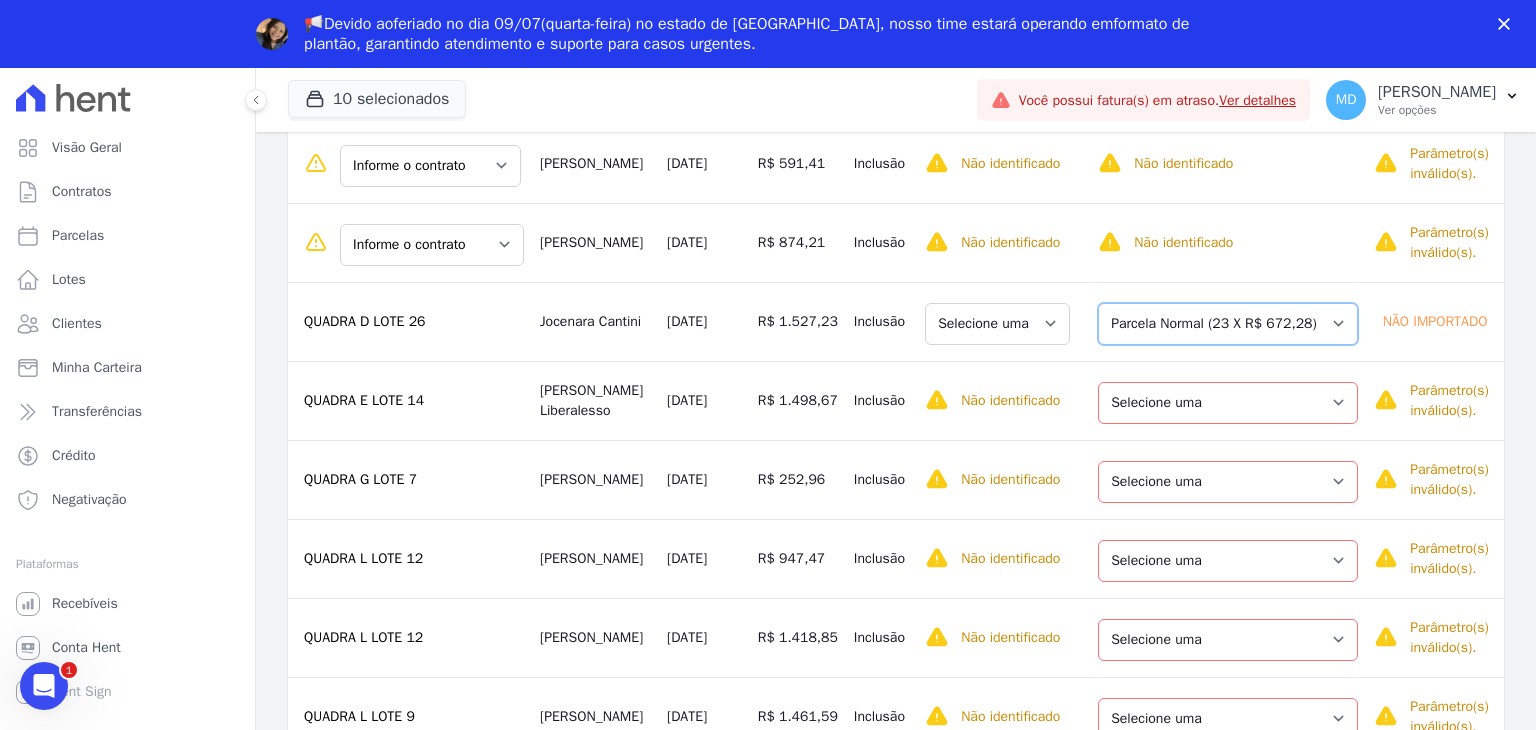 click on "Selecione uma
Nova Parcela Avulsa
Parcela Avulsa Existente
Parcela Normal (23 X R$ 672,28)" at bounding box center (1228, 324) 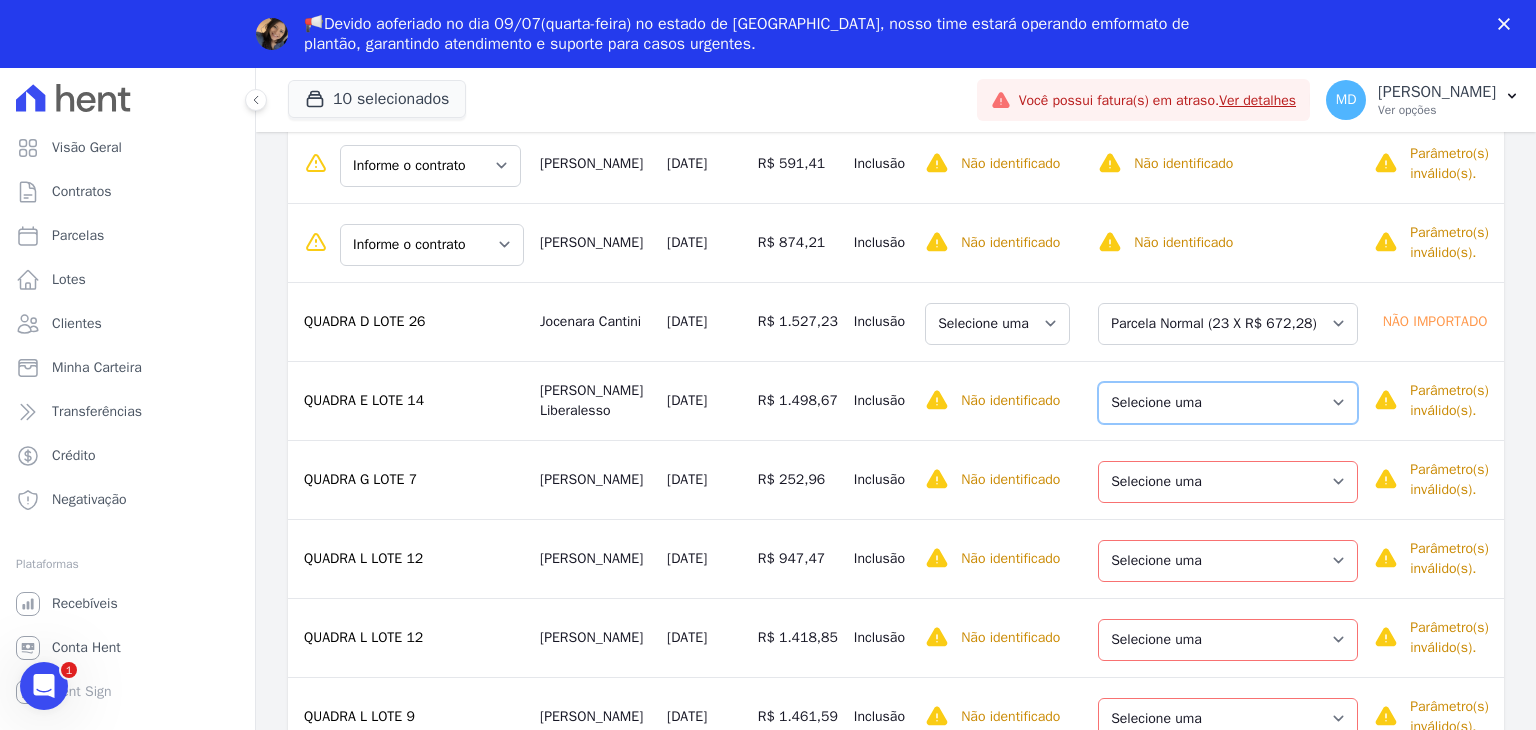 click on "Selecione uma
Nova Parcela Avulsa
Parcela Avulsa Existente
Parcela Normal (23 X R$ 659,75)" at bounding box center (1228, 403) 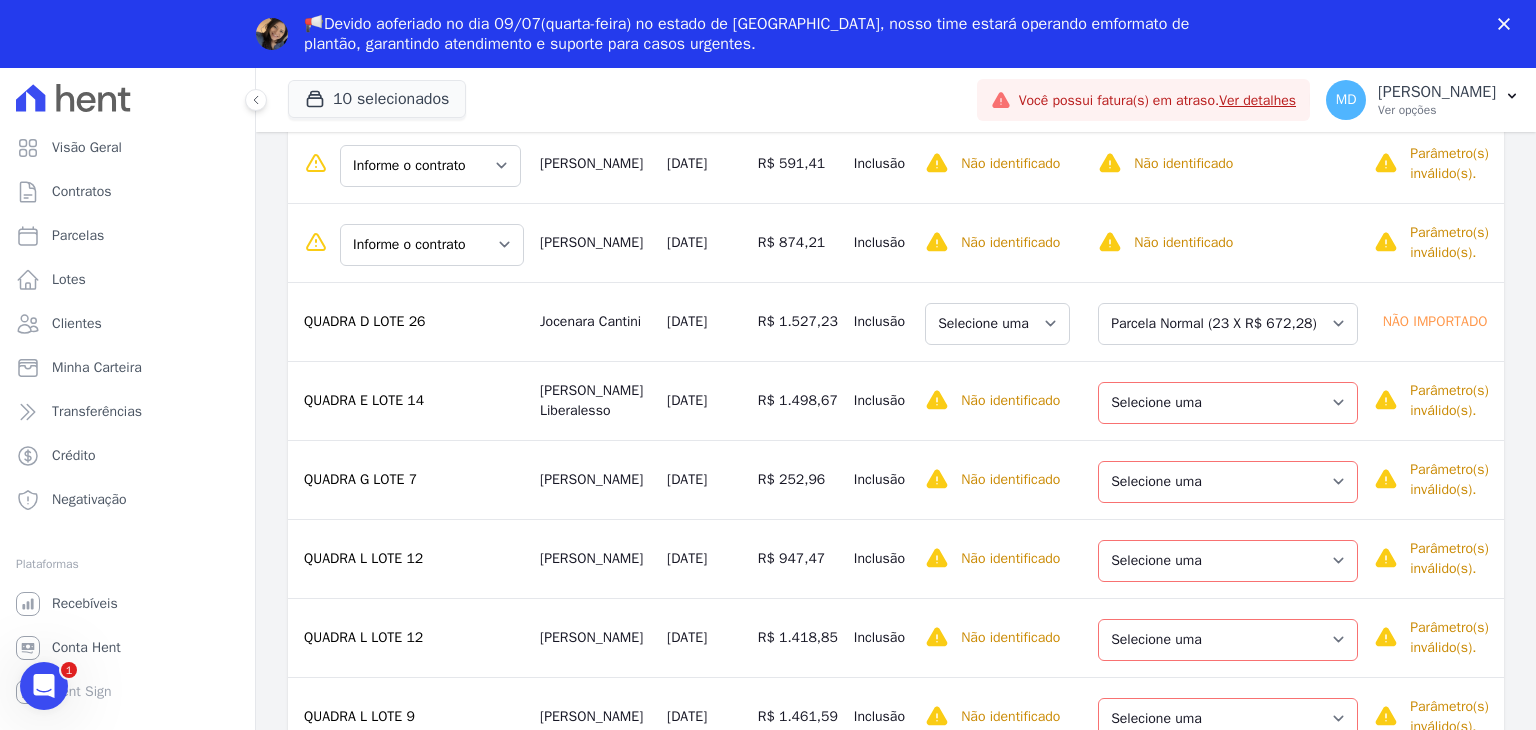drag, startPoint x: 1189, startPoint y: 341, endPoint x: 1191, endPoint y: 325, distance: 16.124516 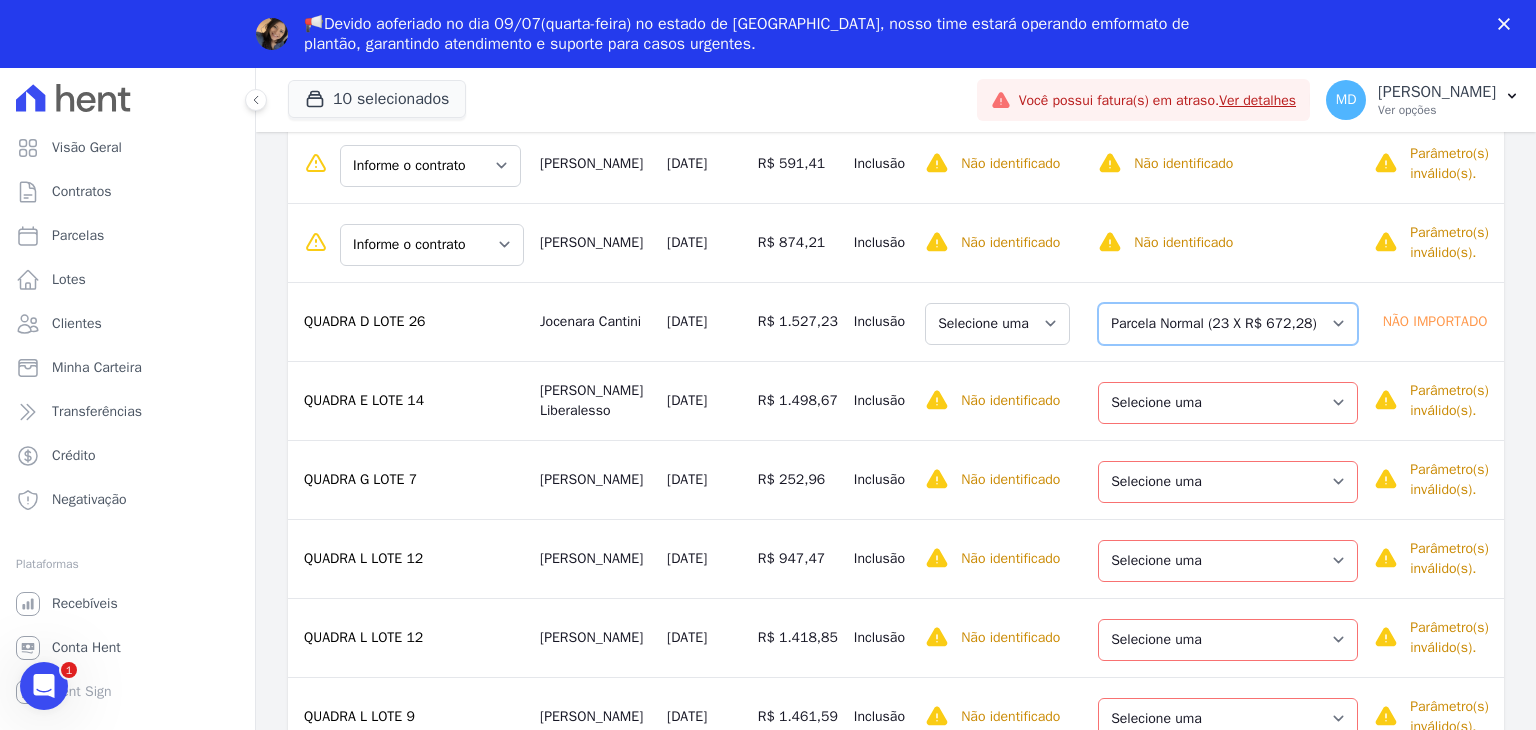 click on "Selecione uma
Nova Parcela Avulsa
Parcela Avulsa Existente
Parcela Normal (23 X R$ 672,28)" at bounding box center [1228, 324] 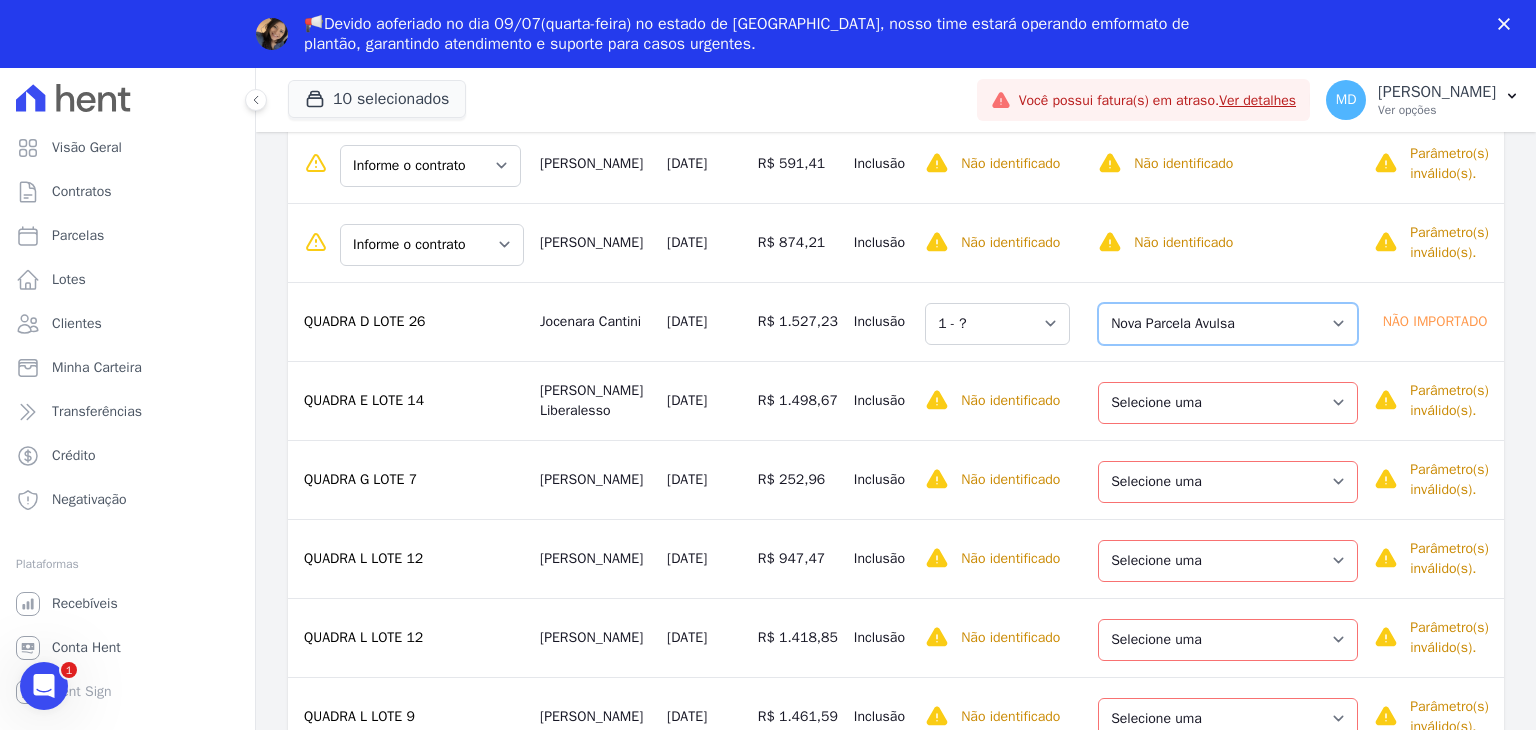 click on "Selecione uma
Nova Parcela Avulsa
Parcela Avulsa Existente
Parcela Normal (23 X R$ 672,28)" at bounding box center [1228, 324] 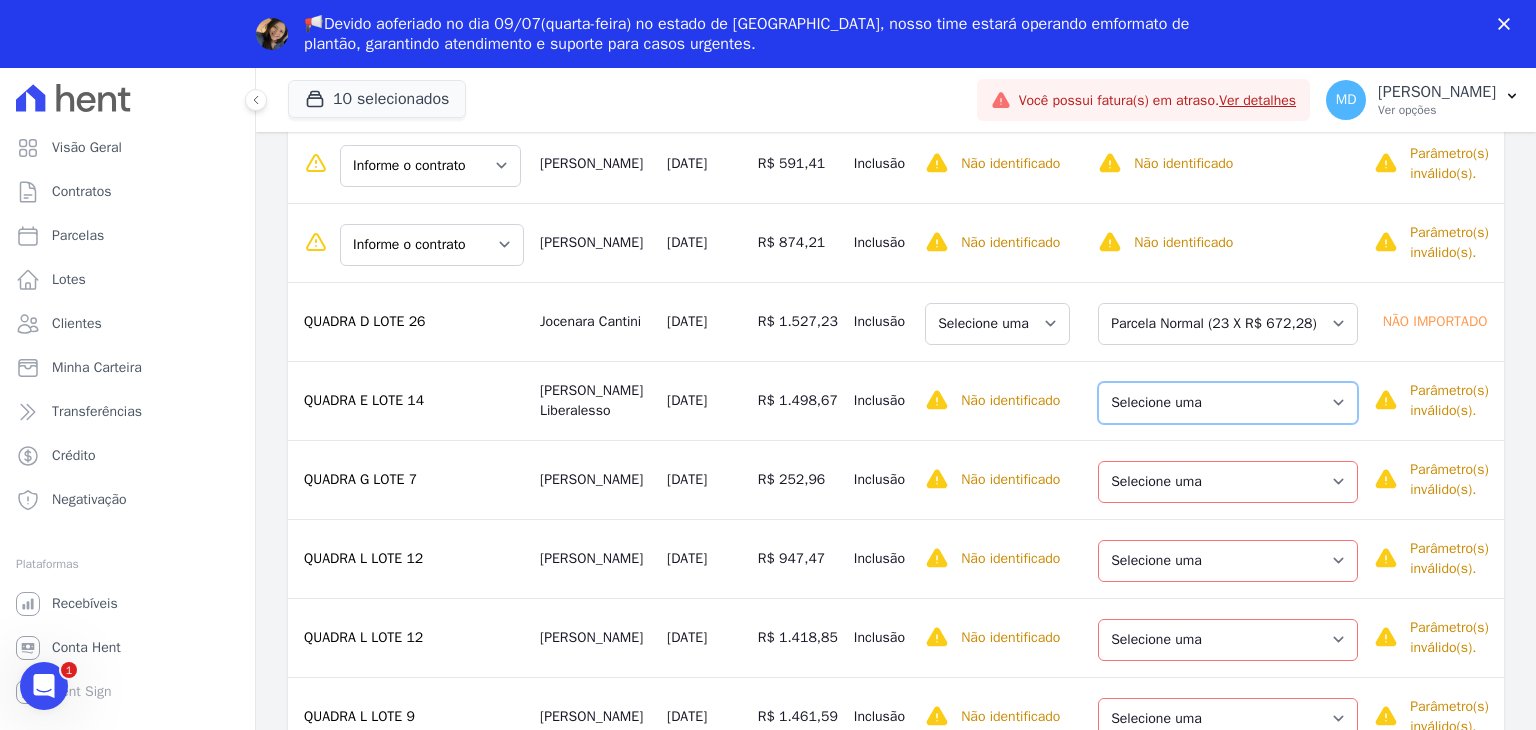 click on "Selecione uma
Nova Parcela Avulsa
Parcela Avulsa Existente
Parcela Normal (23 X R$ 659,75)" at bounding box center [1228, 403] 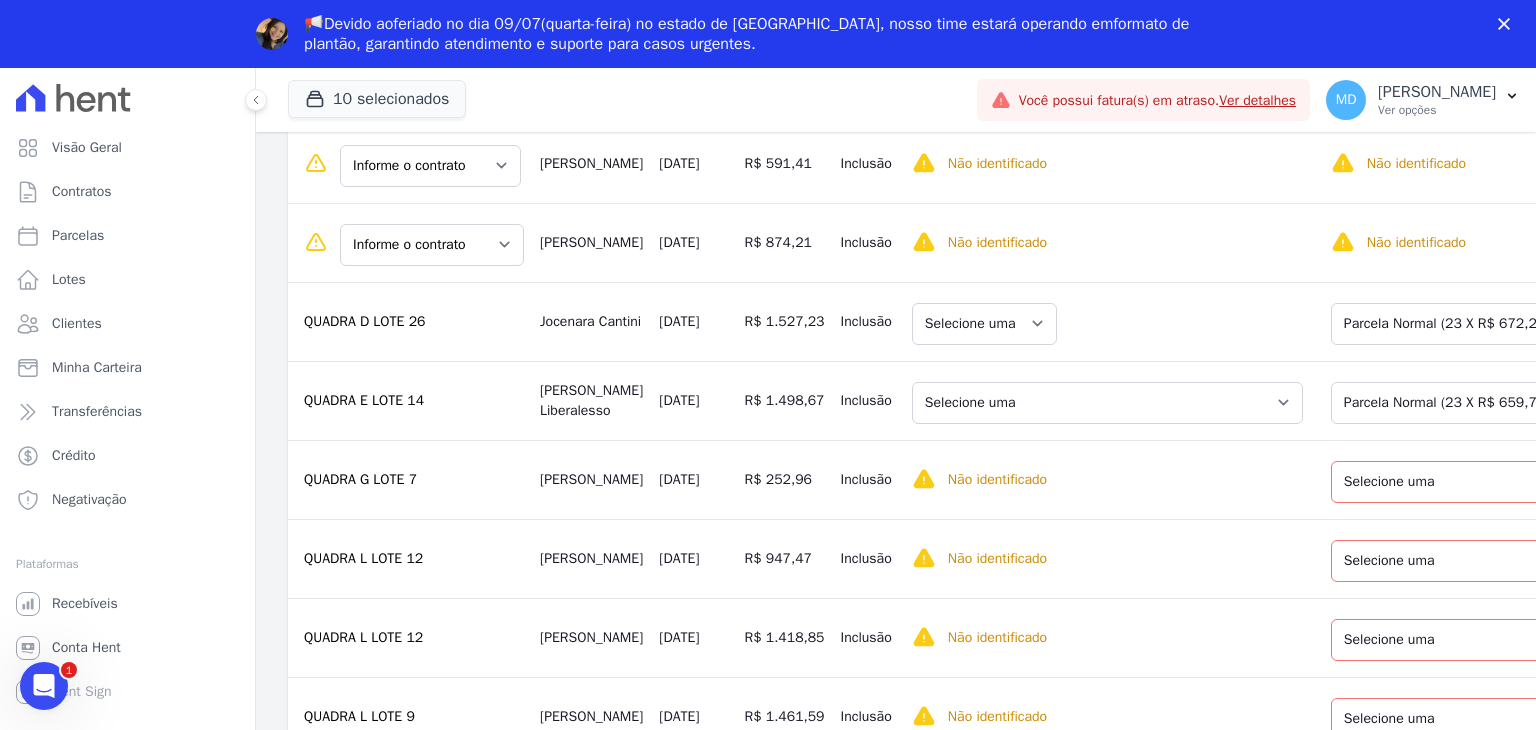 scroll, scrollTop: 490, scrollLeft: 0, axis: vertical 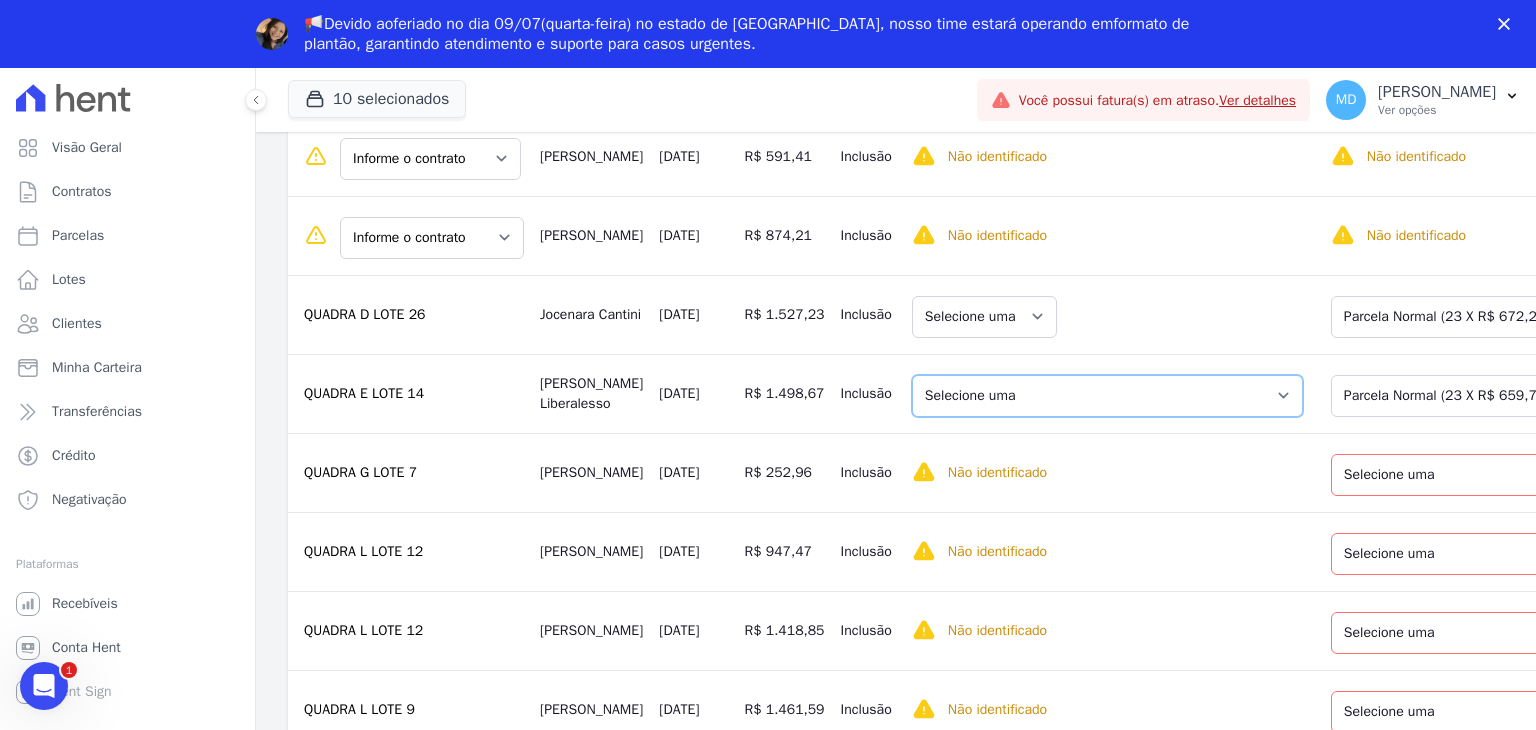 click on "Selecione uma
19 - [DATE] - R$ 650,91 - Vencido (Cobrança Expirada)
20 - [DATE] - R$ 653,37 - Vencido (Cobrança Expirada)
21 - [DATE] - R$ 653,24 - Vencido (Cobrança Expirada)
22 - [DATE] - R$ 656,10 - Vencido (Cobrança Expirada)
23 - [DATE] - R$ 659,75 - Vencido (Cobrança Expirada)" at bounding box center (1107, 396) 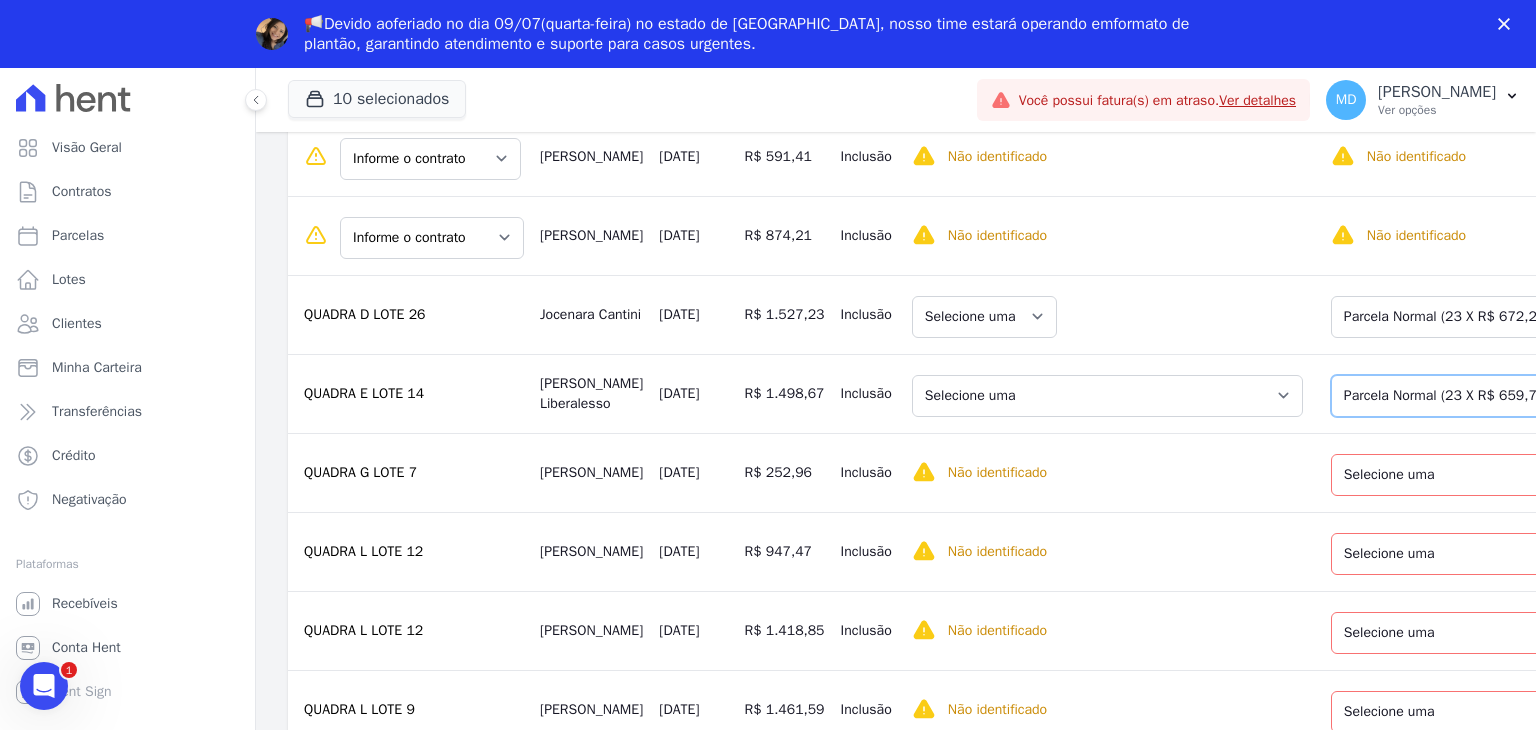 click on "Selecione uma
Nova Parcela Avulsa
Parcela Avulsa Existente
Parcela Normal (23 X R$ 659,75)" at bounding box center (1461, 396) 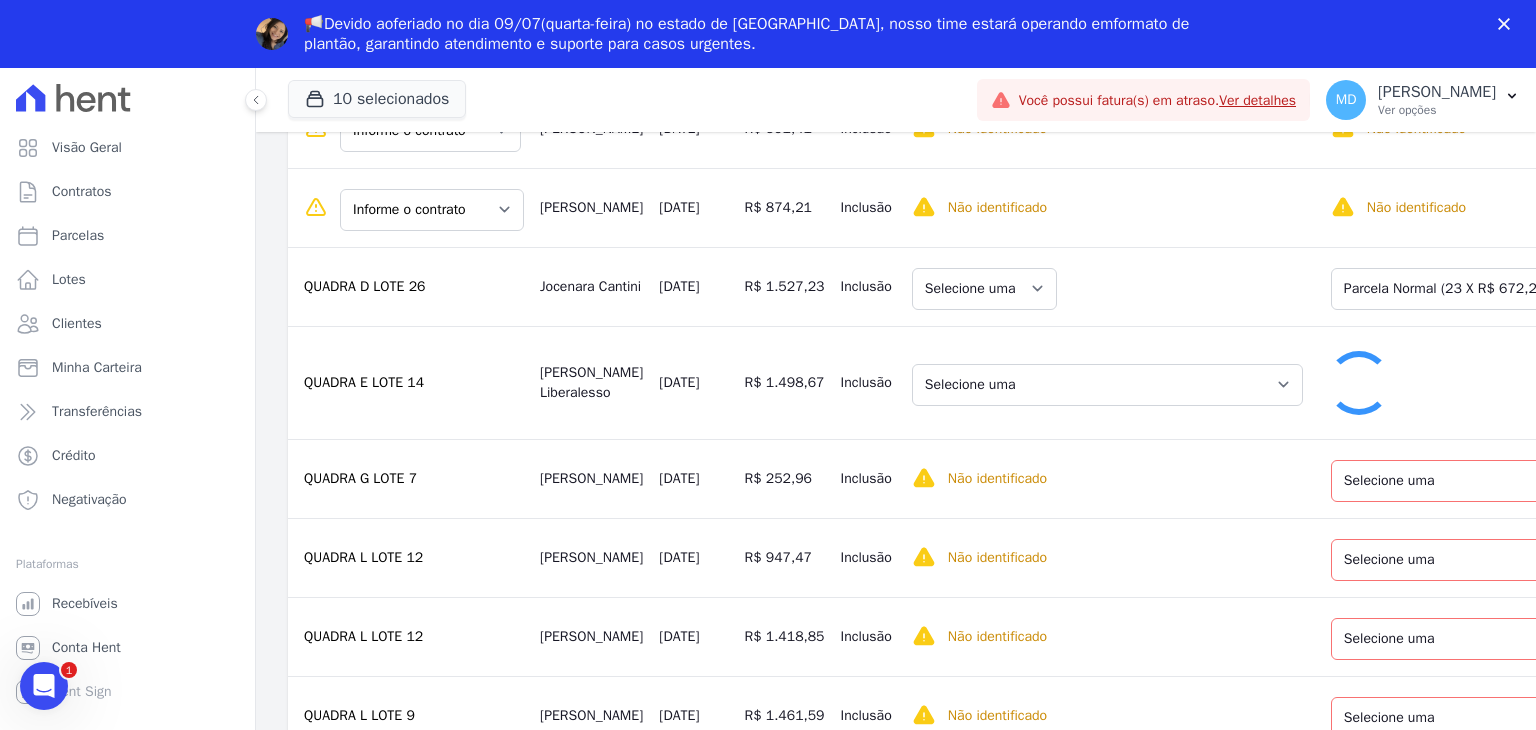 scroll, scrollTop: 455, scrollLeft: 0, axis: vertical 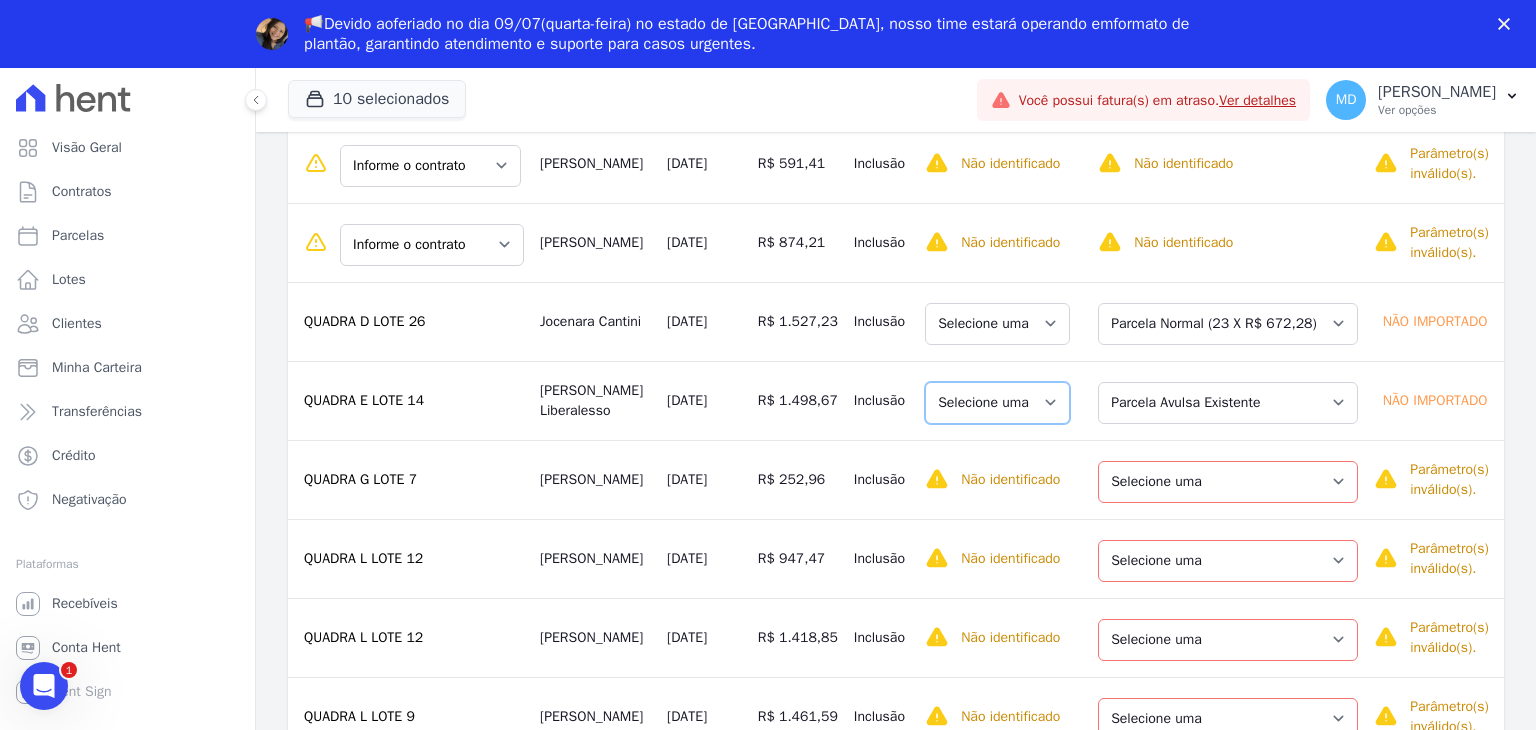 click on "Selecione uma
1" at bounding box center (997, 403) 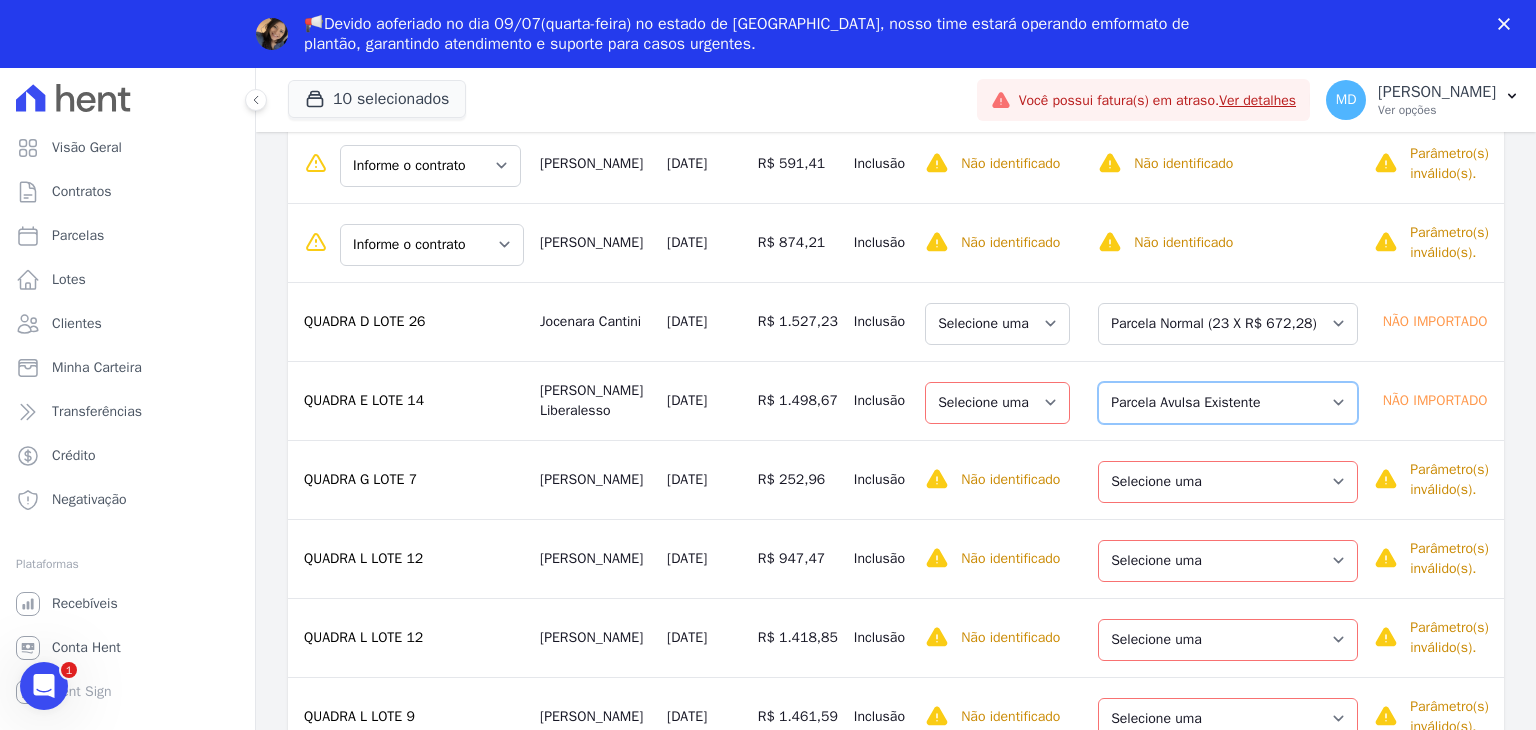 click on "Selecione uma
Nova Parcela Avulsa
Parcela Avulsa Existente
Parcela Normal (23 X R$ 659,75)" at bounding box center (1228, 403) 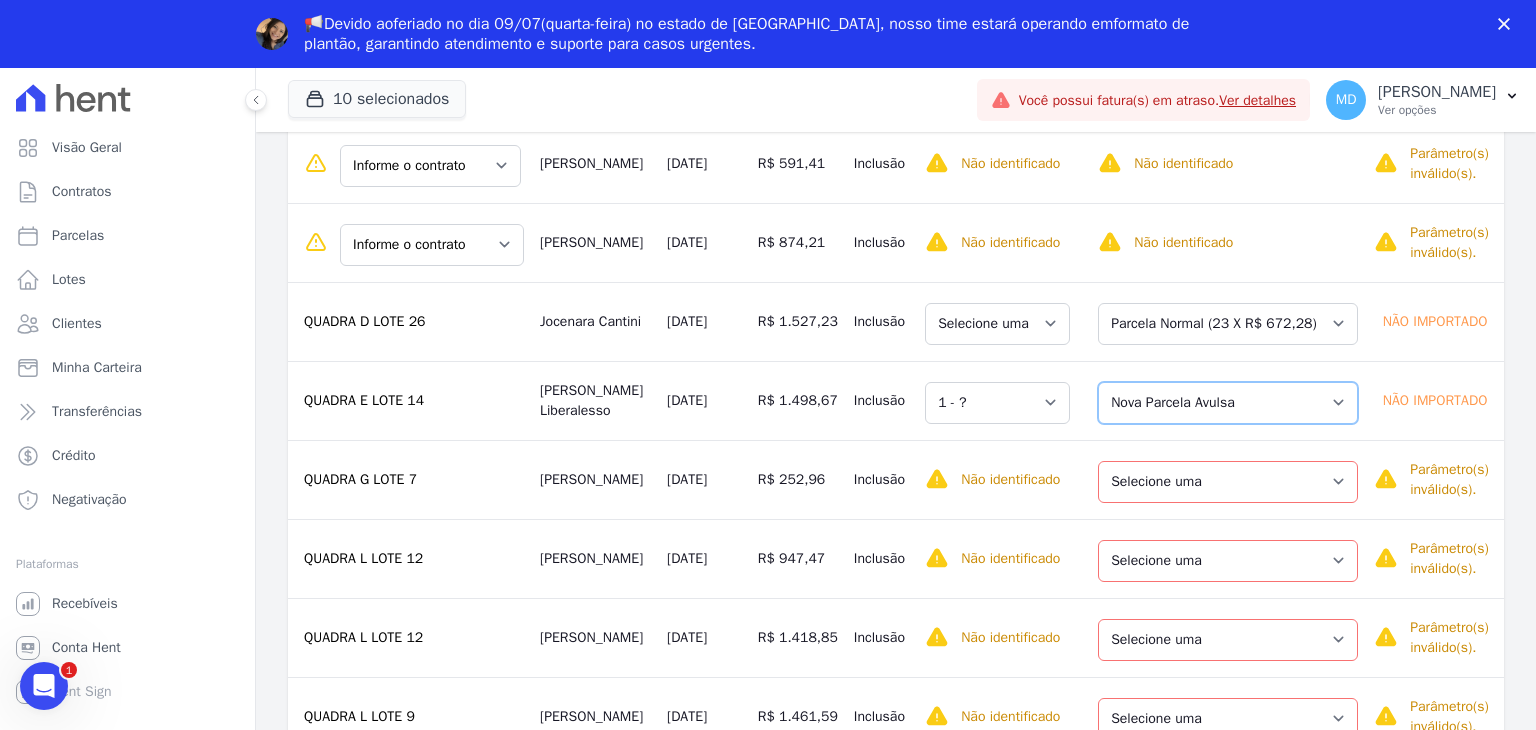 click on "Selecione uma
Nova Parcela Avulsa
Parcela Avulsa Existente
Parcela Normal (23 X R$ 659,75)" at bounding box center [1228, 403] 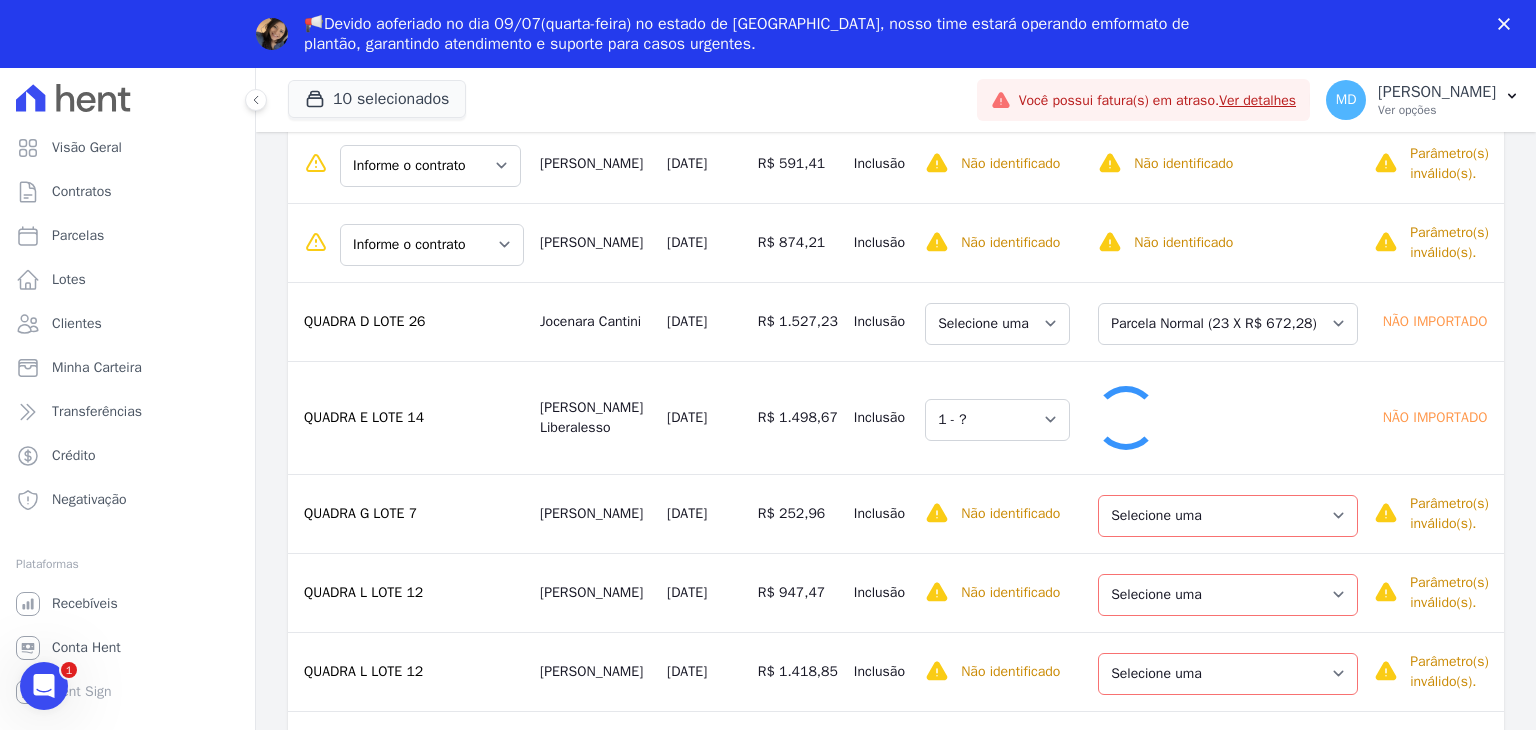 select on "0" 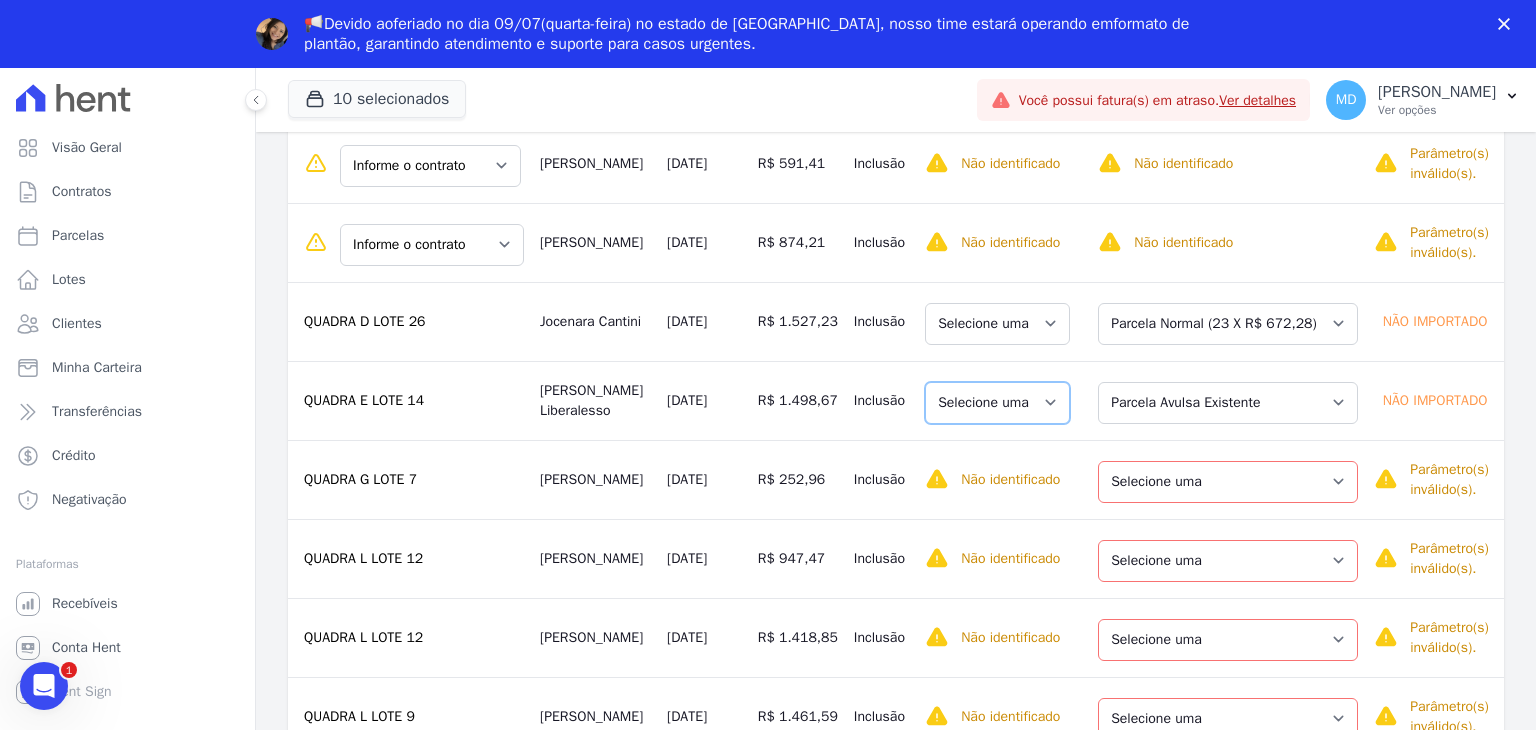 click on "Selecione uma
1" at bounding box center (997, 403) 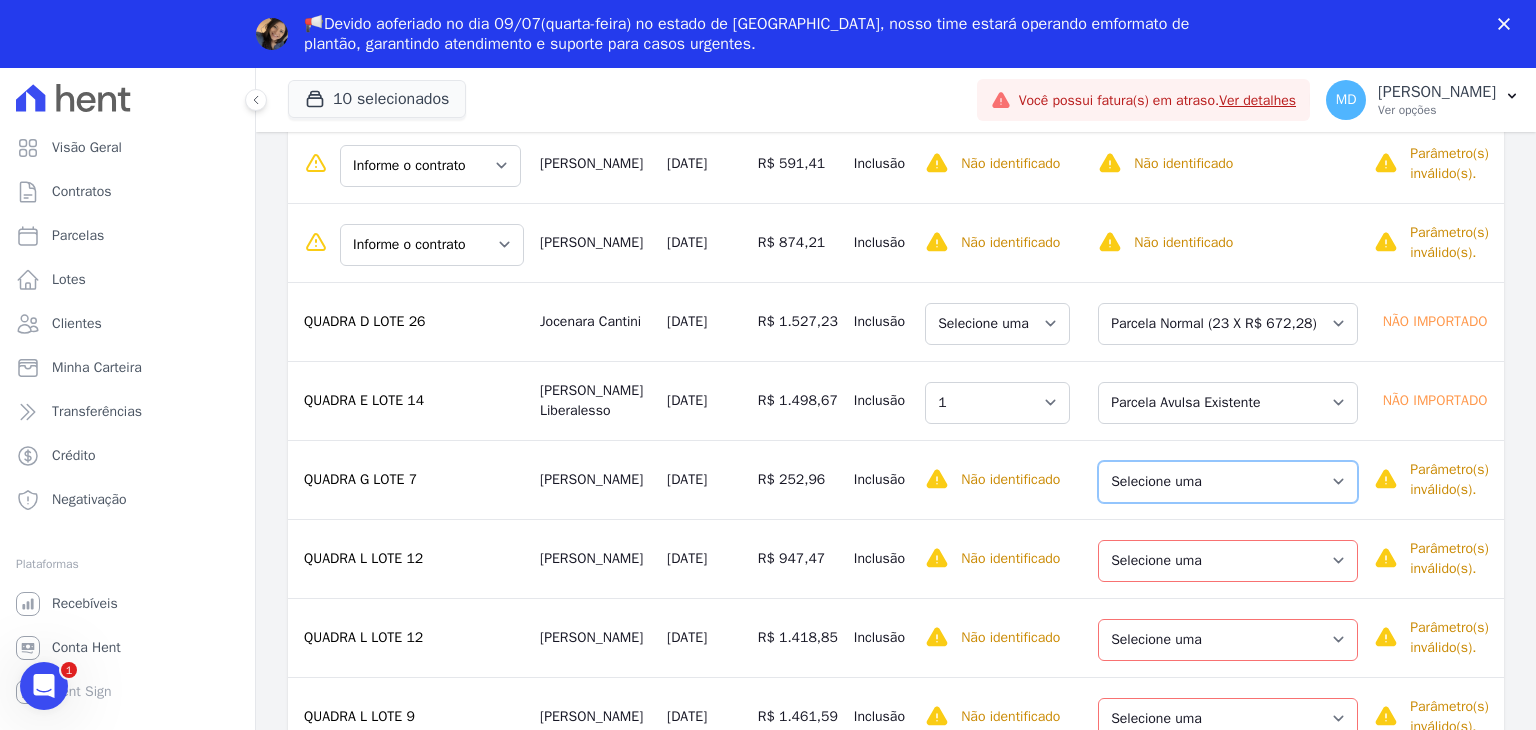 click on "Selecione uma
Nova Parcela Avulsa
Parcela Avulsa Existente
Parcela Normal (35 X R$ 578,24)" at bounding box center [1228, 482] 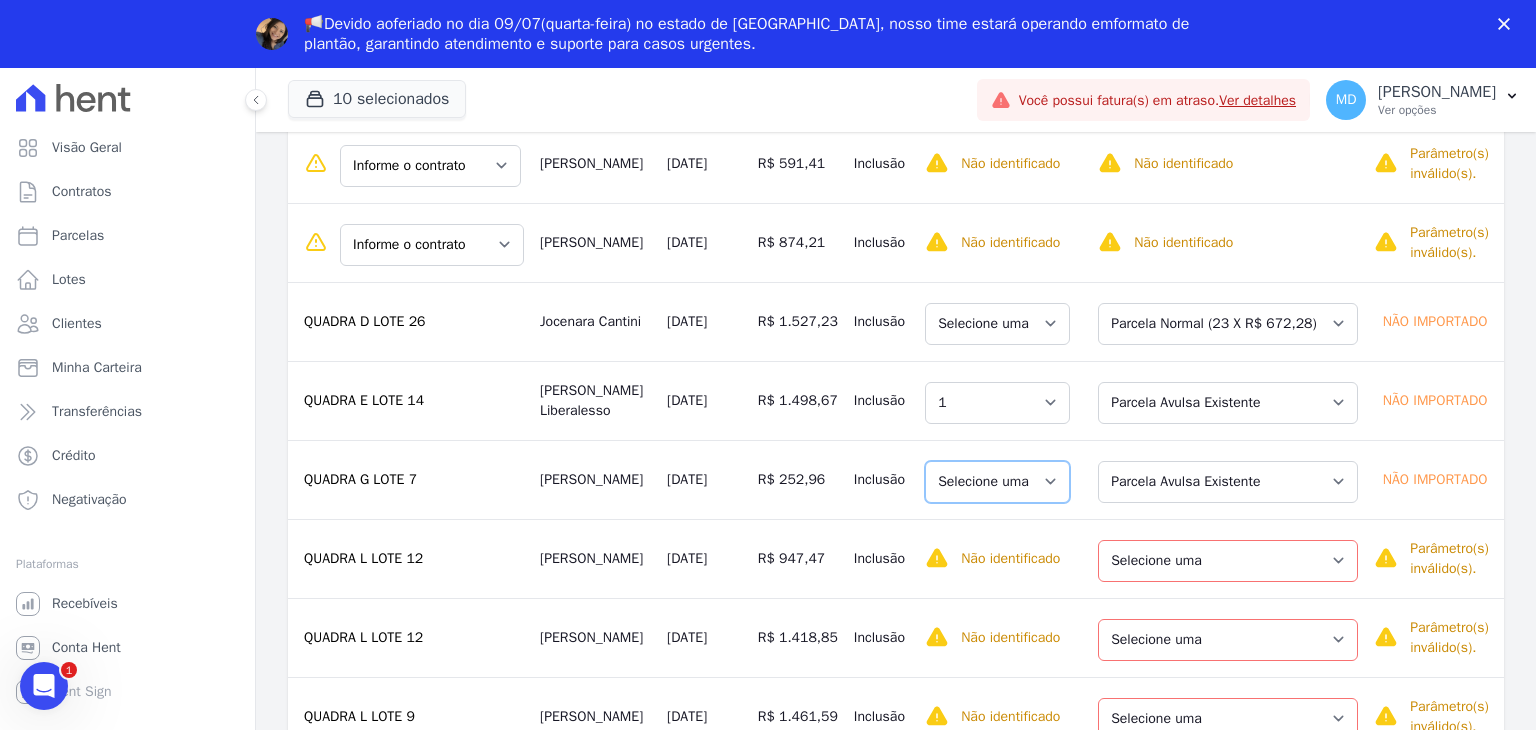 click on "Selecione uma" at bounding box center [997, 482] 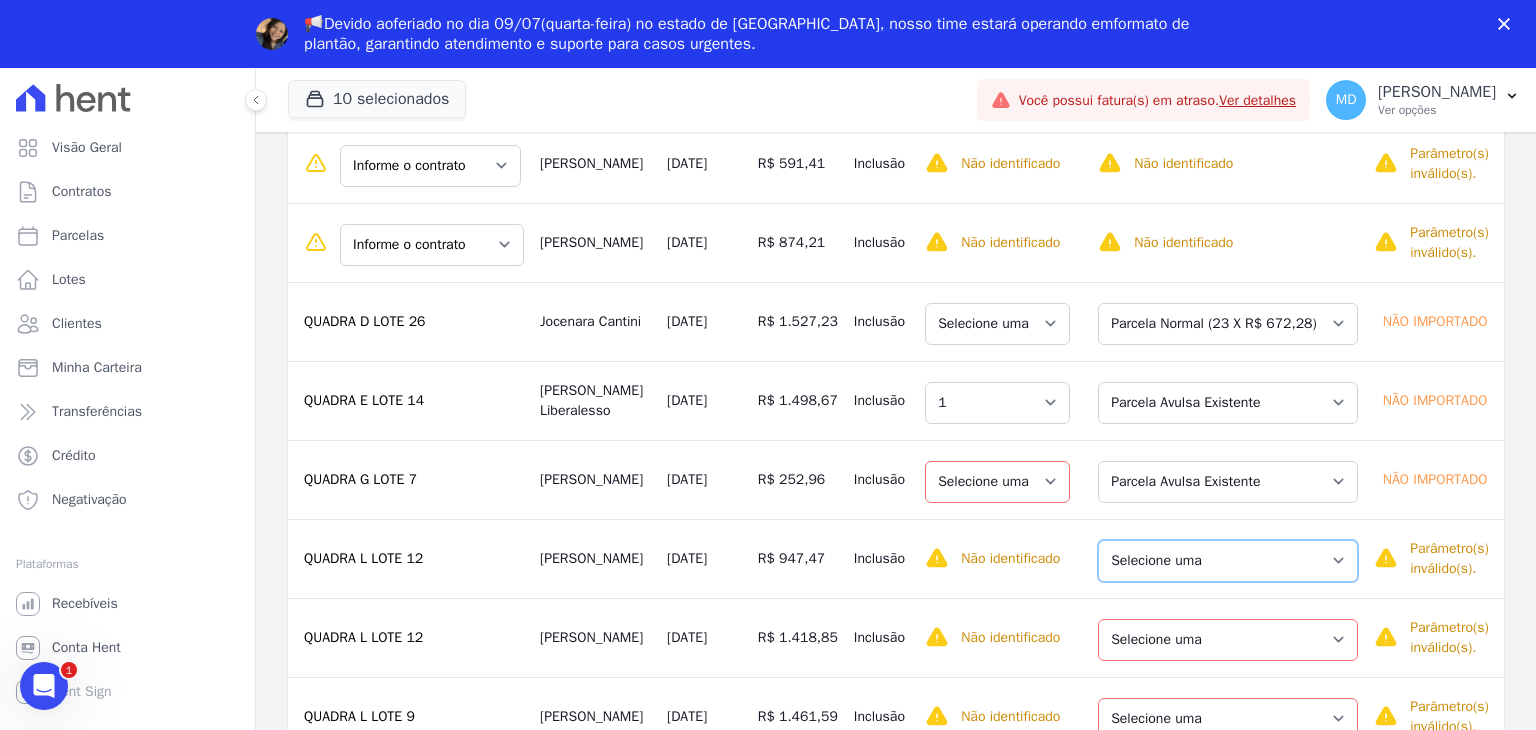 click on "Selecione uma
Nova Parcela Avulsa
Parcela Avulsa Existente
Parcela Normal (18 X R$ 624,72)" at bounding box center [1228, 561] 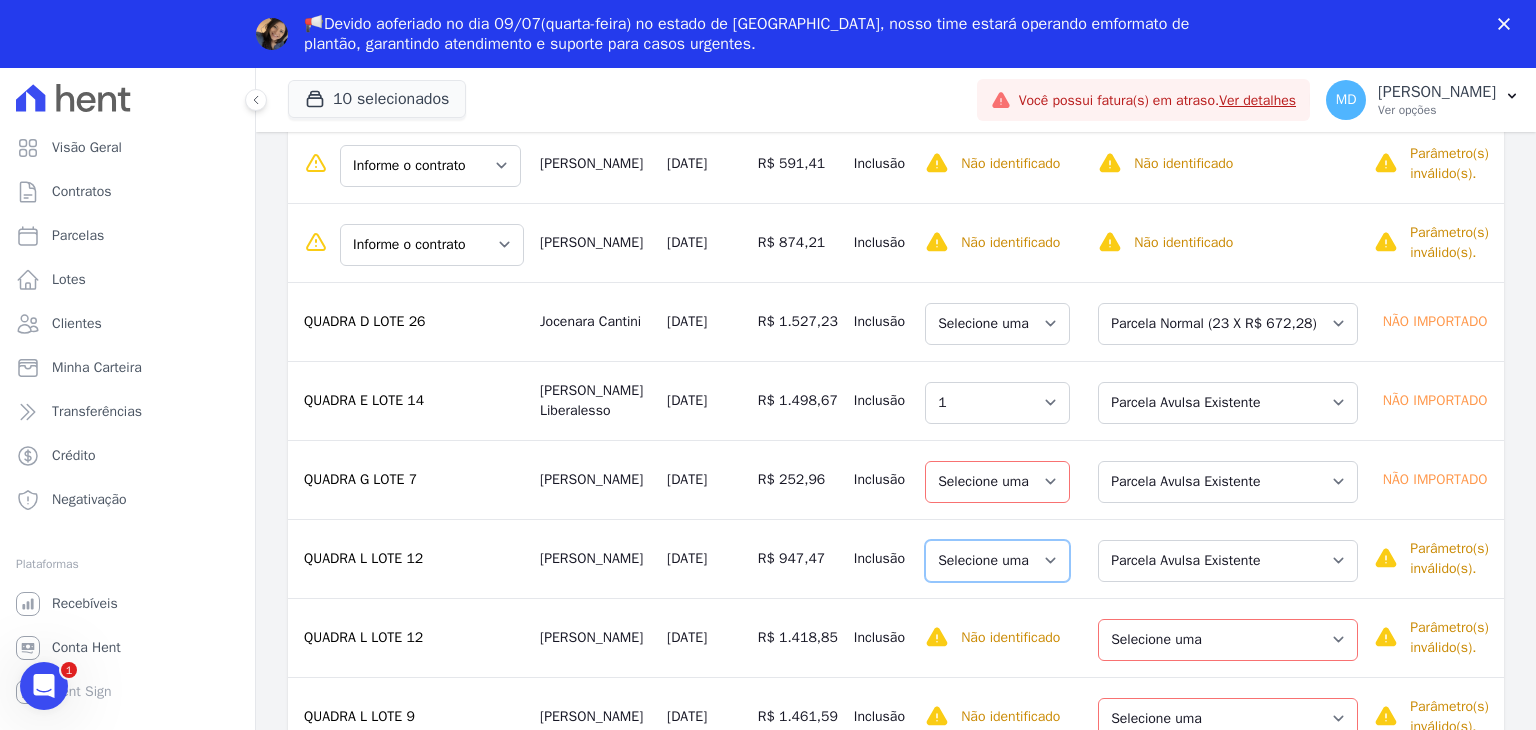 click on "Selecione uma" at bounding box center (997, 561) 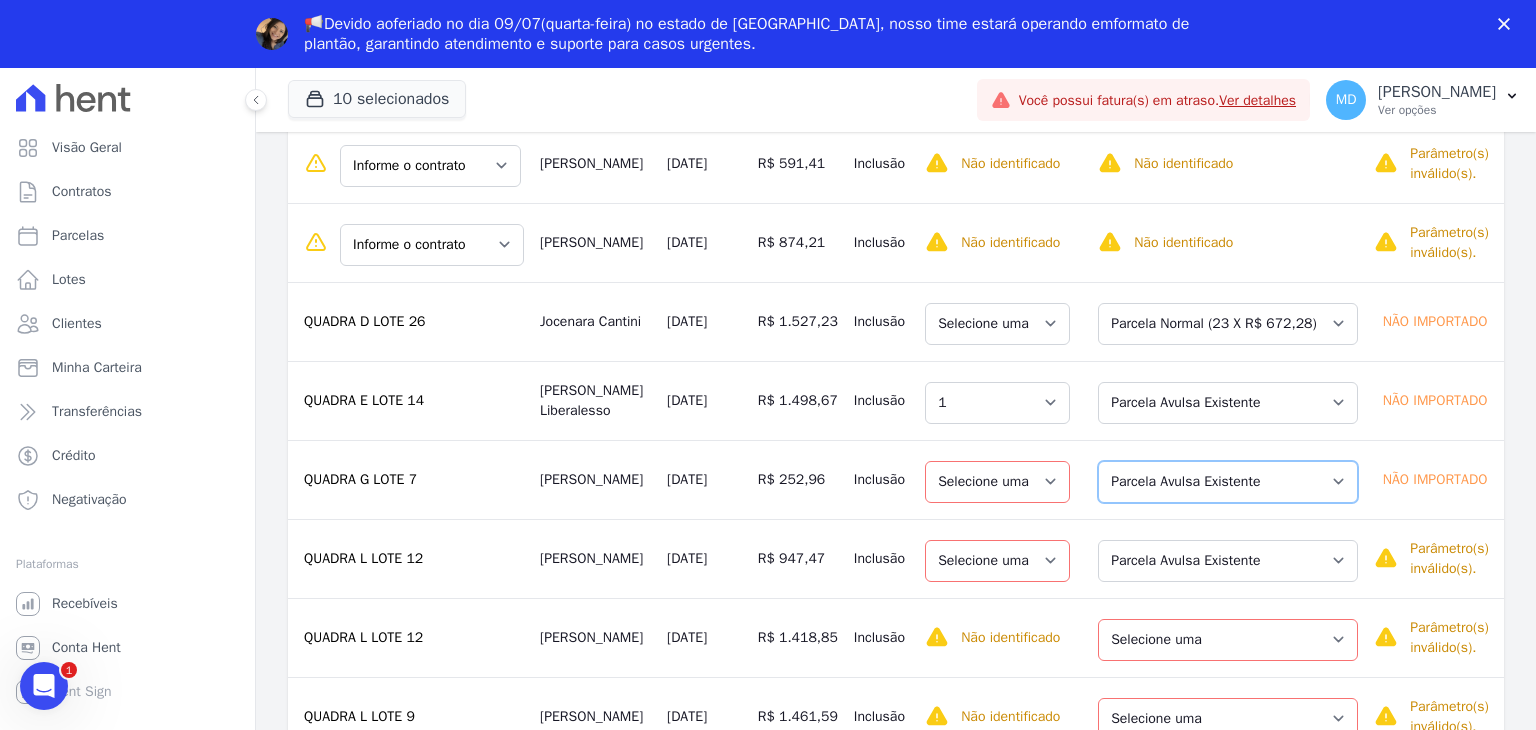 click on "Selecione uma
Nova Parcela Avulsa
Parcela Avulsa Existente
Parcela Normal (35 X R$ 578,24)" at bounding box center (1228, 482) 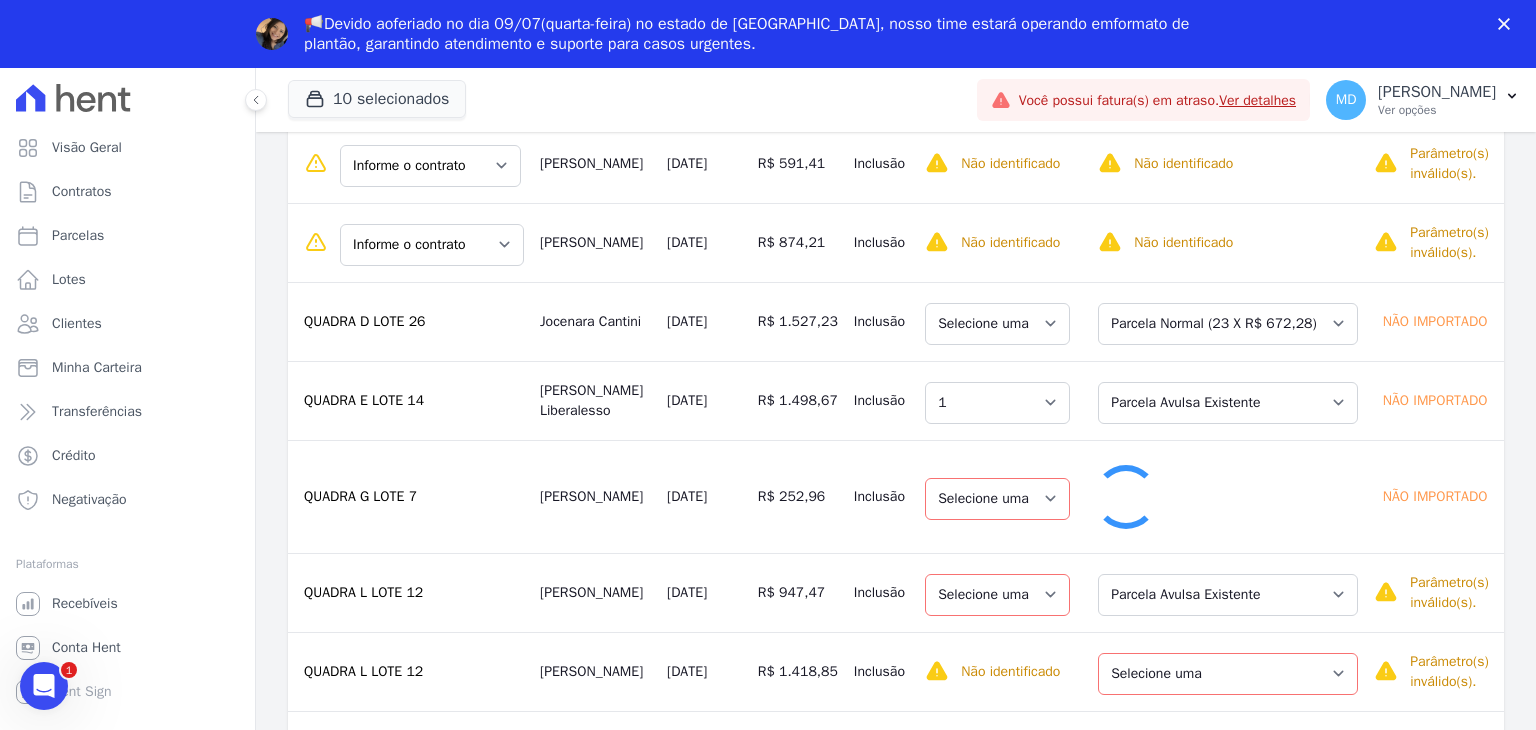 select on "1" 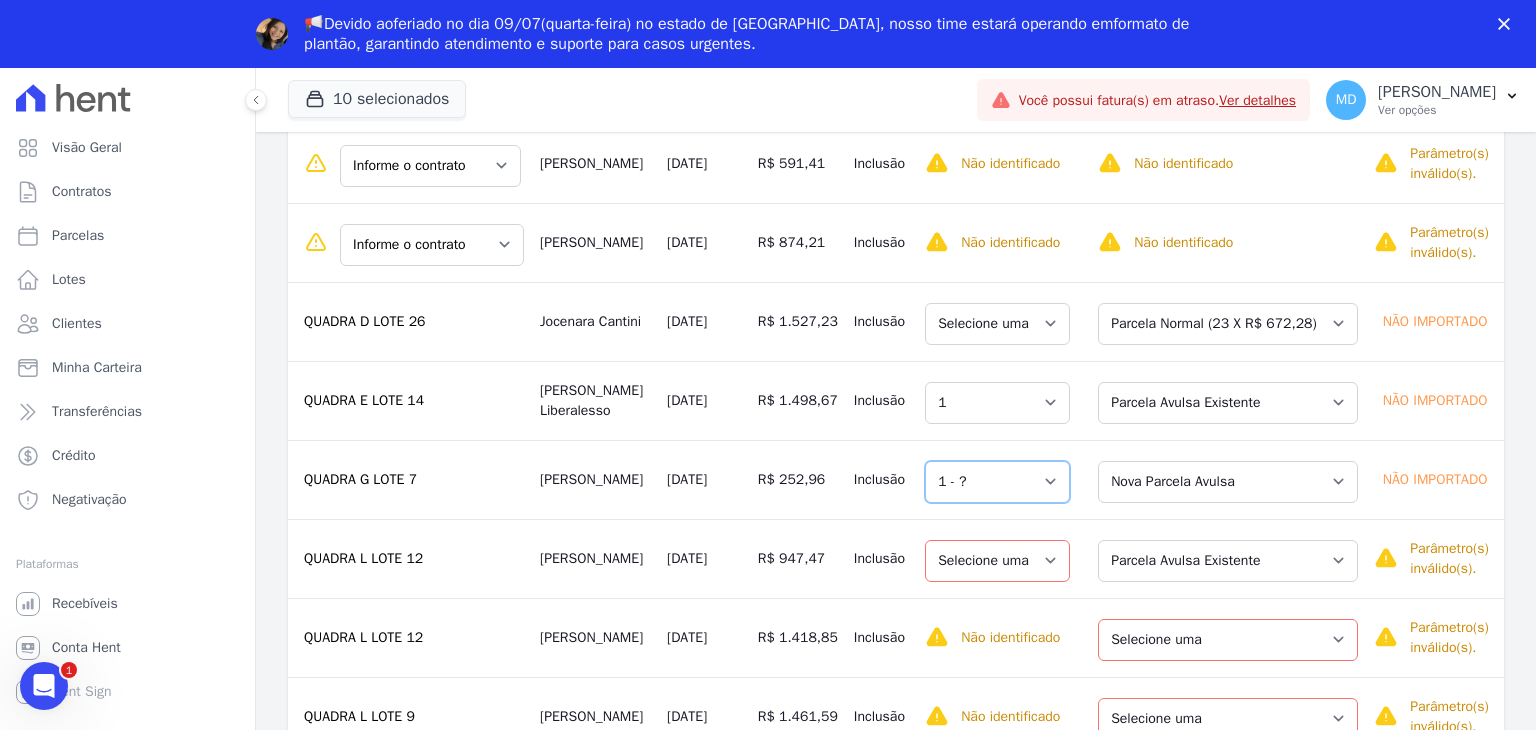 click on "Selecione uma
1 - ?" at bounding box center (997, 482) 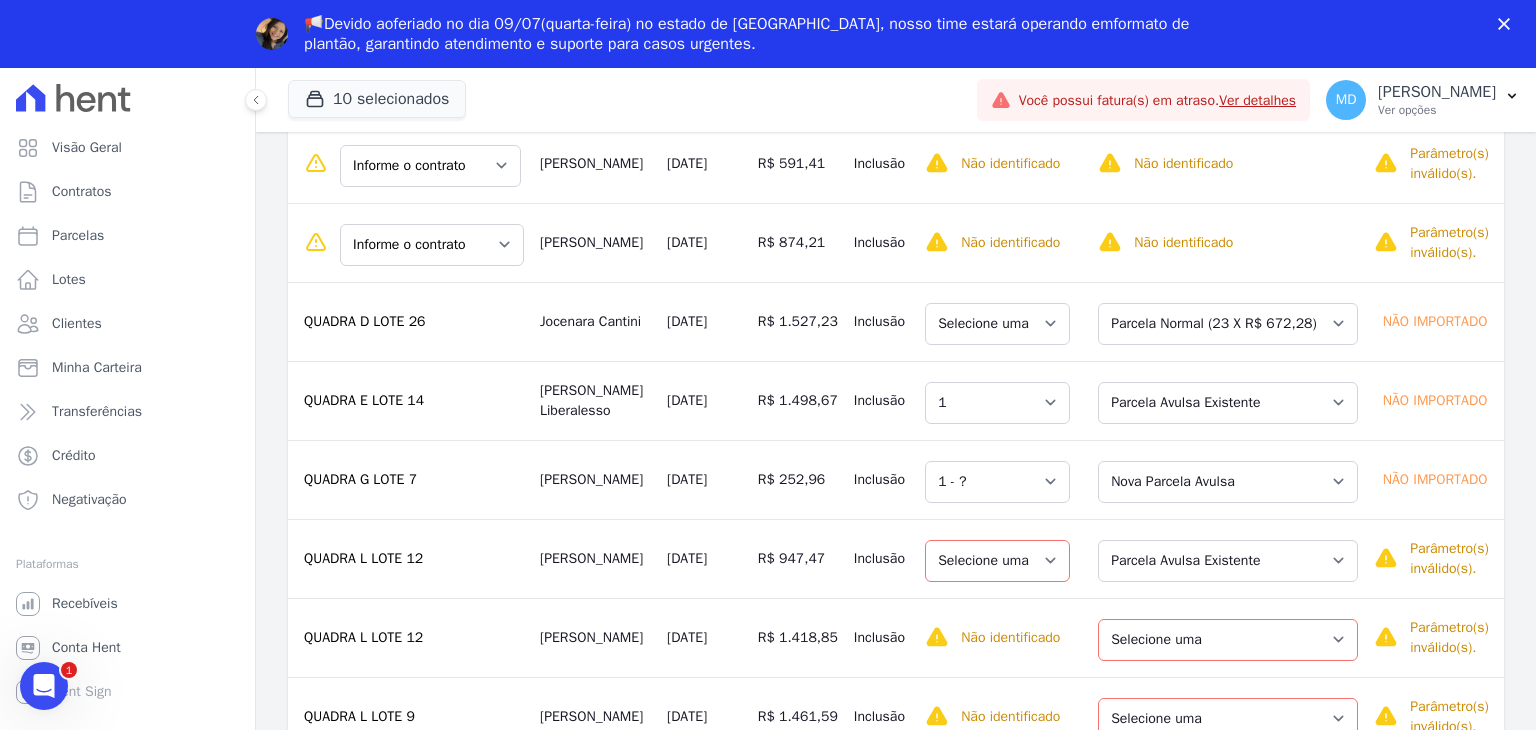 click on "Selecione uma" at bounding box center [997, 558] 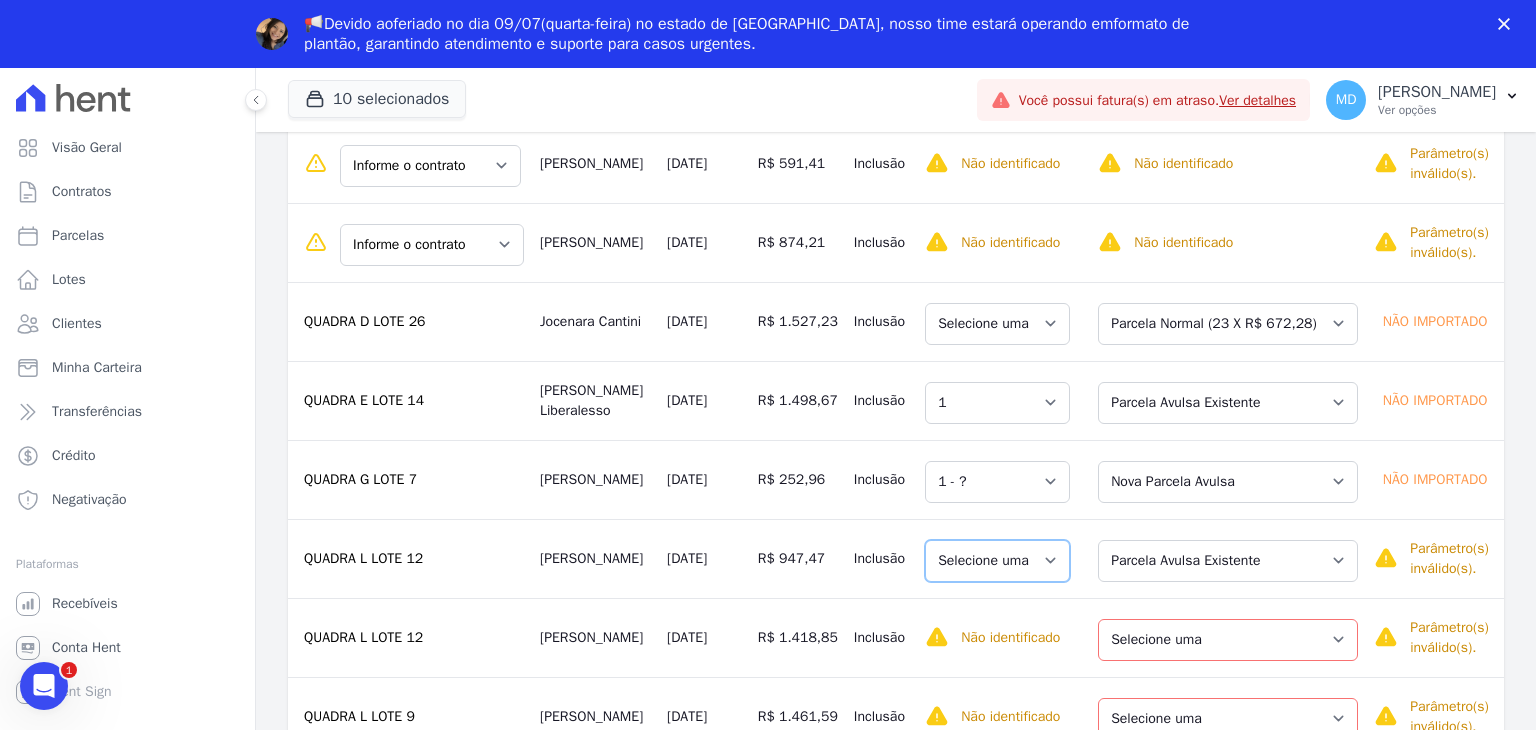 click on "Selecione uma" at bounding box center [997, 561] 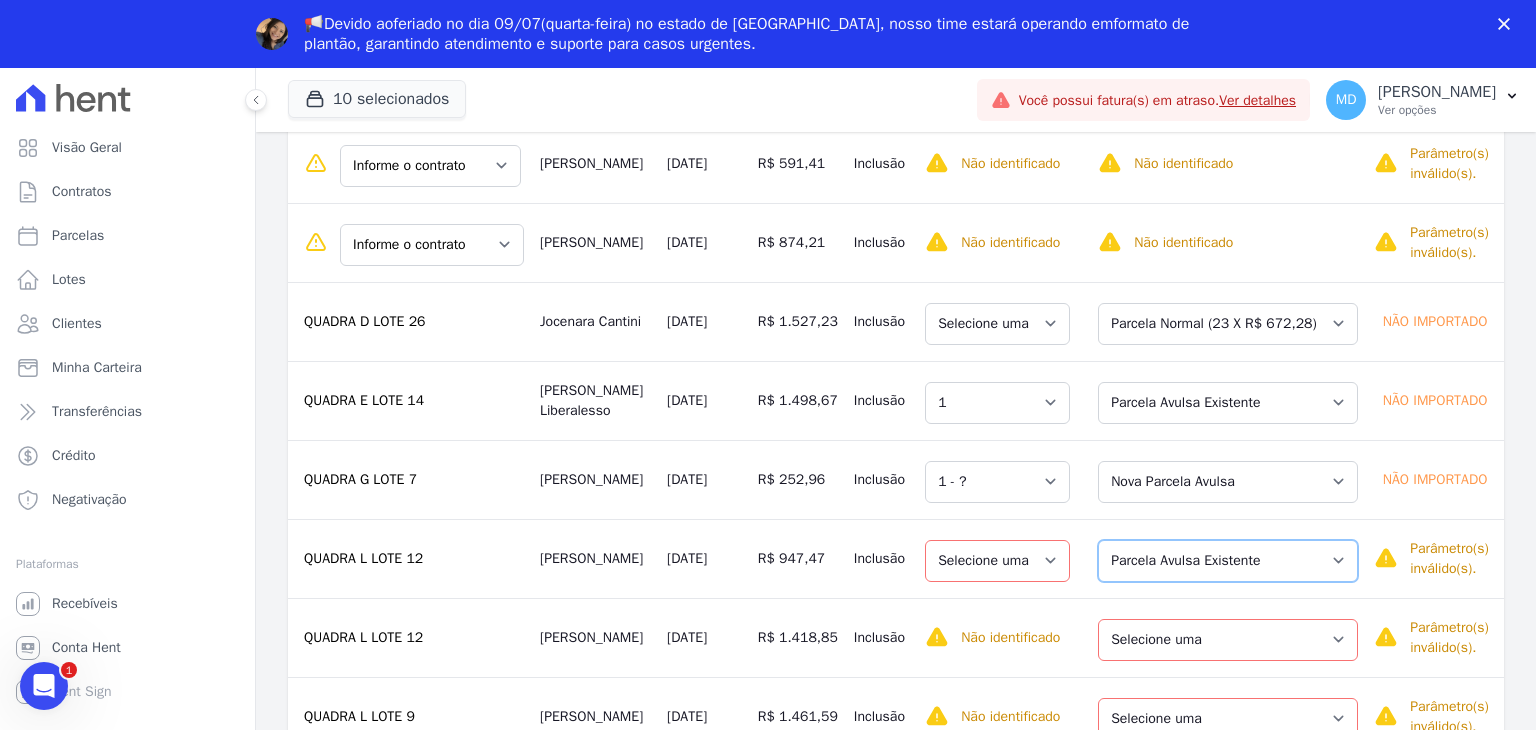 click on "Selecione uma
Nova Parcela Avulsa
Parcela Avulsa Existente
Parcela Normal (18 X R$ 624,72)" at bounding box center (1228, 561) 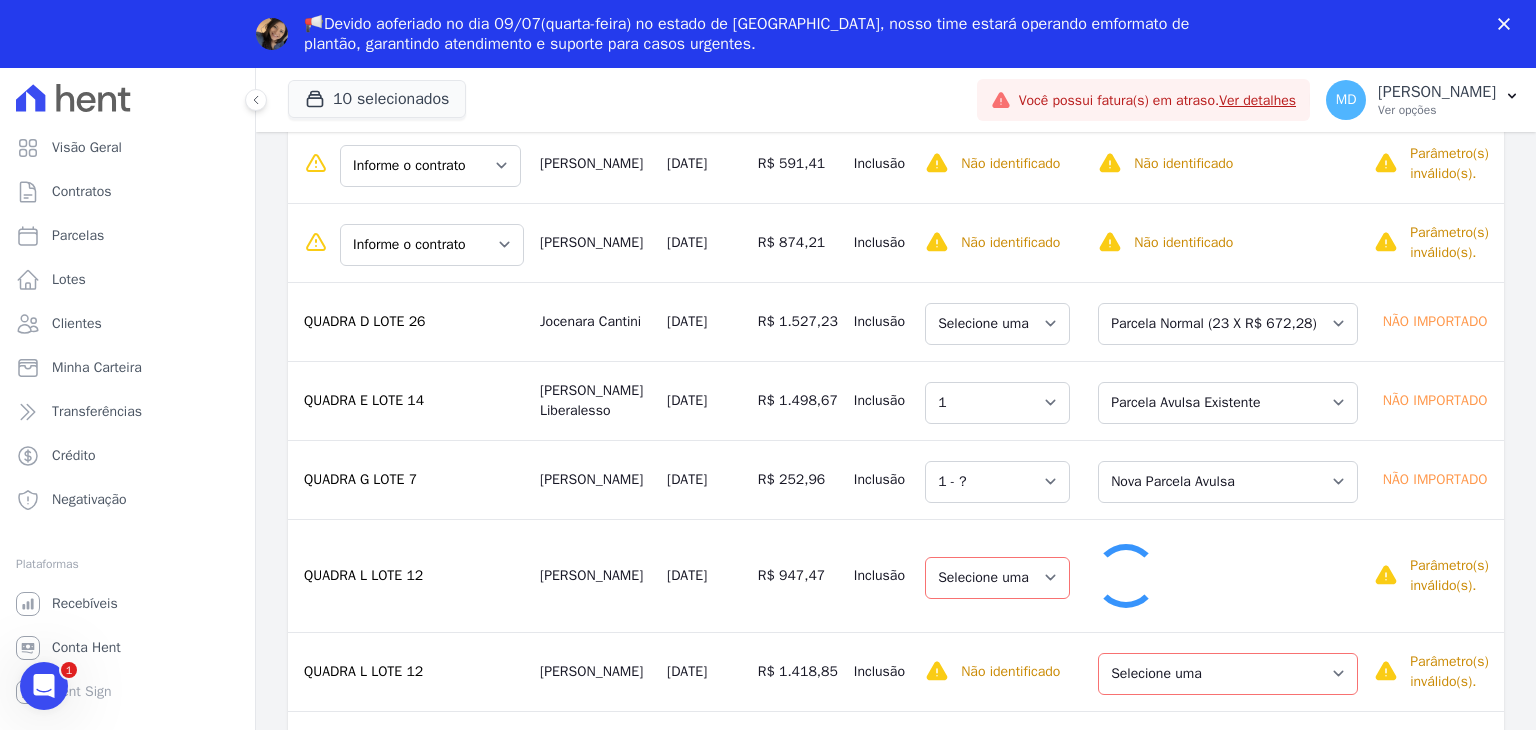 select on "1" 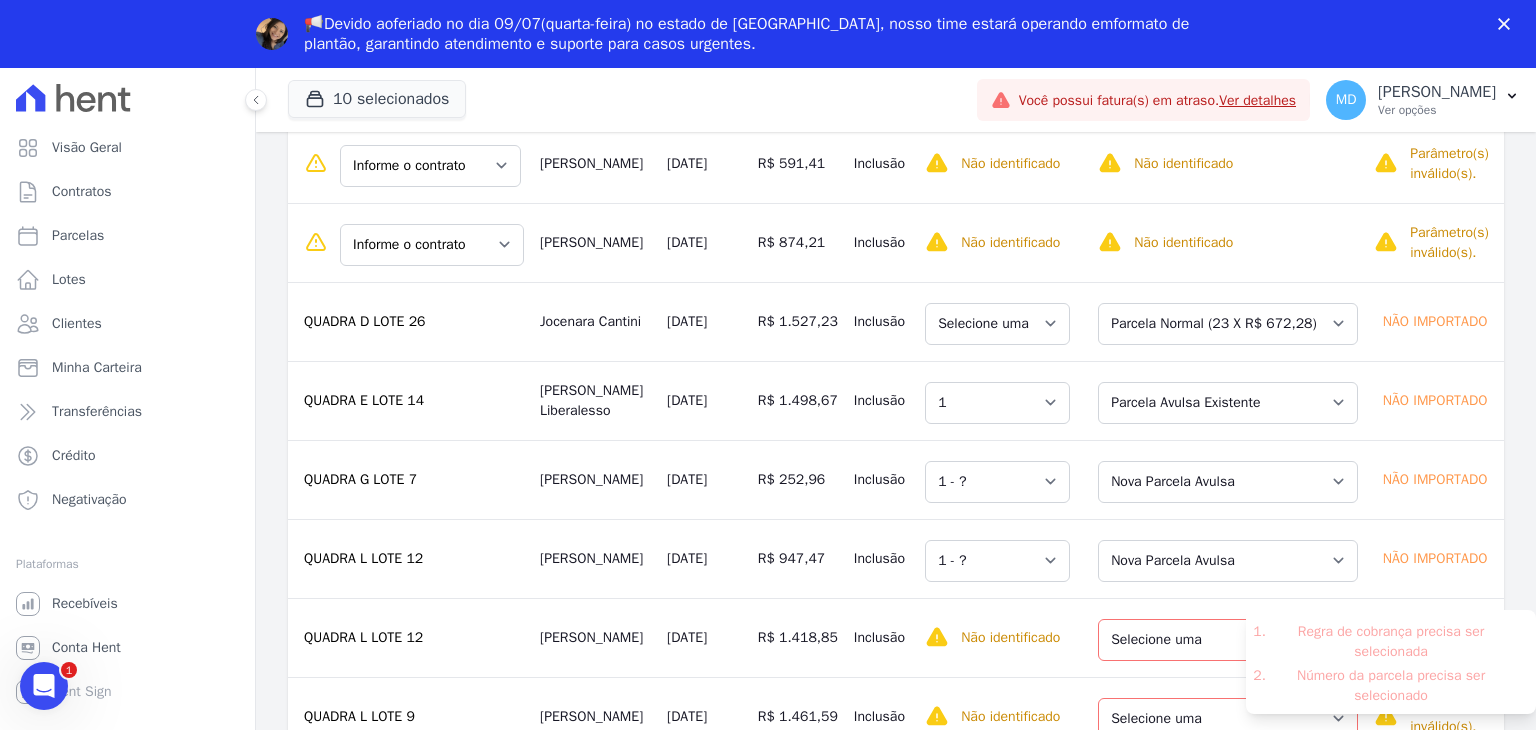 click on "Regra de cobrança precisa ser selecionada Número da parcela precisa ser selecionado" at bounding box center (1391, 662) 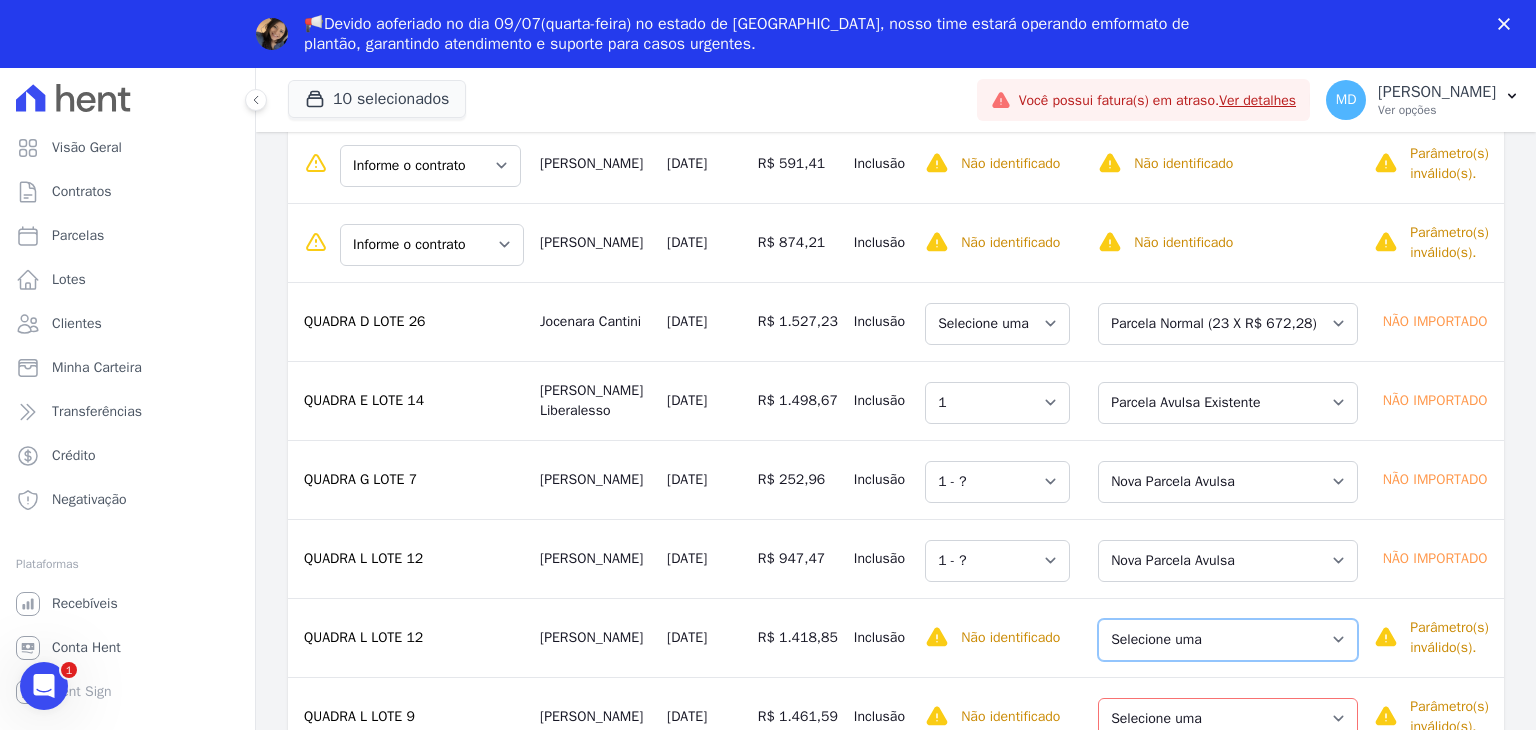 click on "Selecione uma
Nova Parcela Avulsa
Parcela Avulsa Existente
Parcela Normal (18 X R$ 624,72)" at bounding box center (1228, 640) 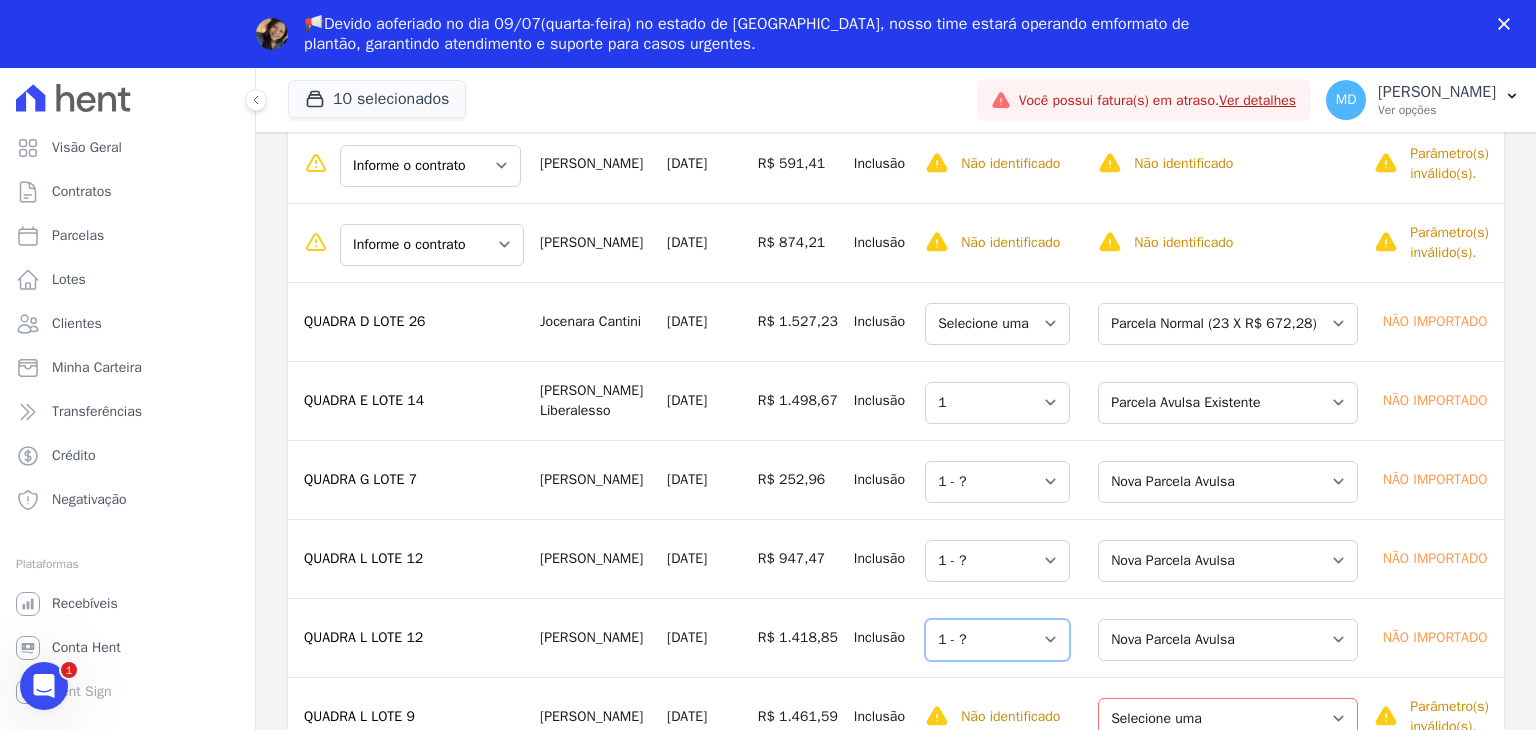 click on "Selecione uma
1 - ?" at bounding box center [997, 640] 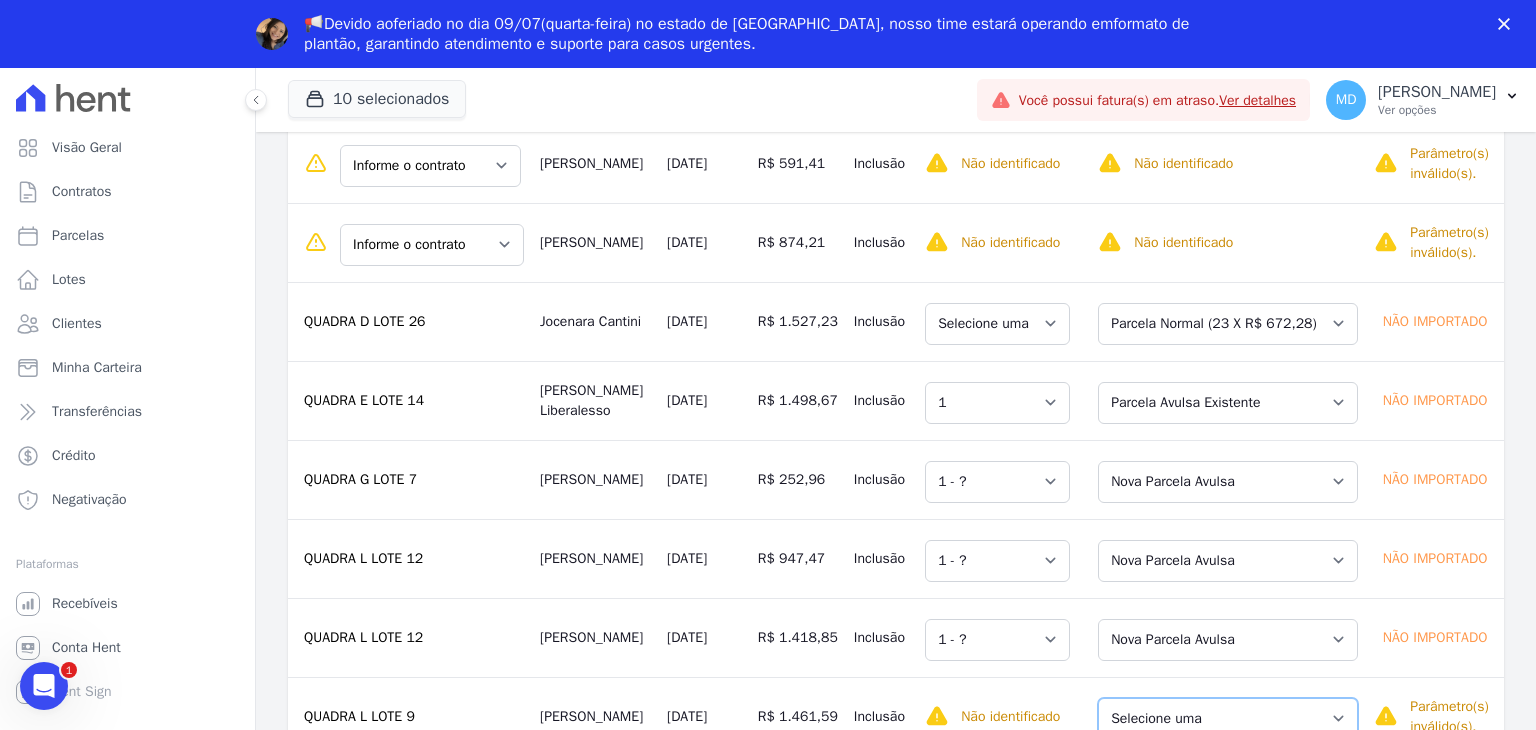 scroll, scrollTop: 3, scrollLeft: 0, axis: vertical 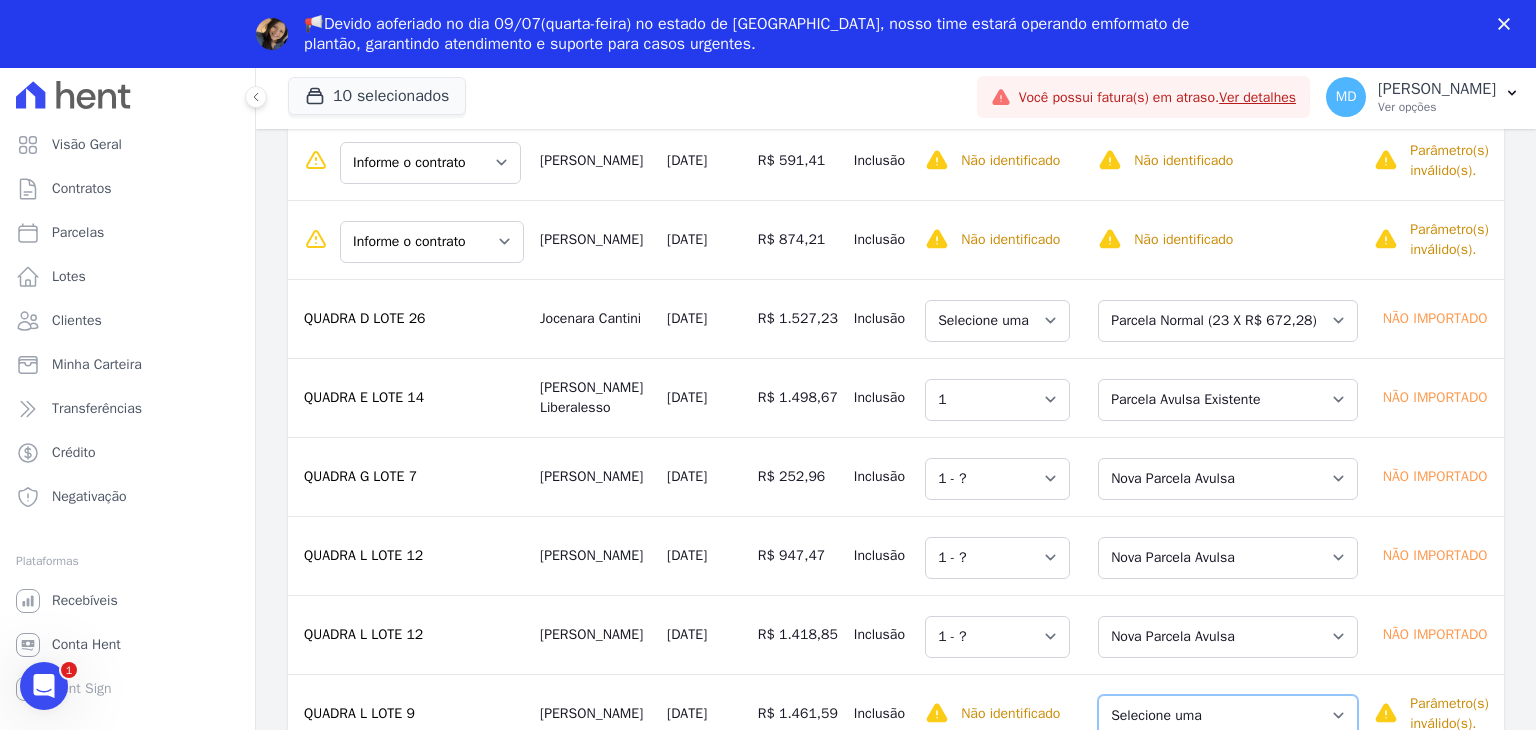 click on "Selecione uma
Nova Parcela Avulsa
Parcela Avulsa Existente
Parcela Normal (23 X R$ 636,84)" at bounding box center (1228, 716) 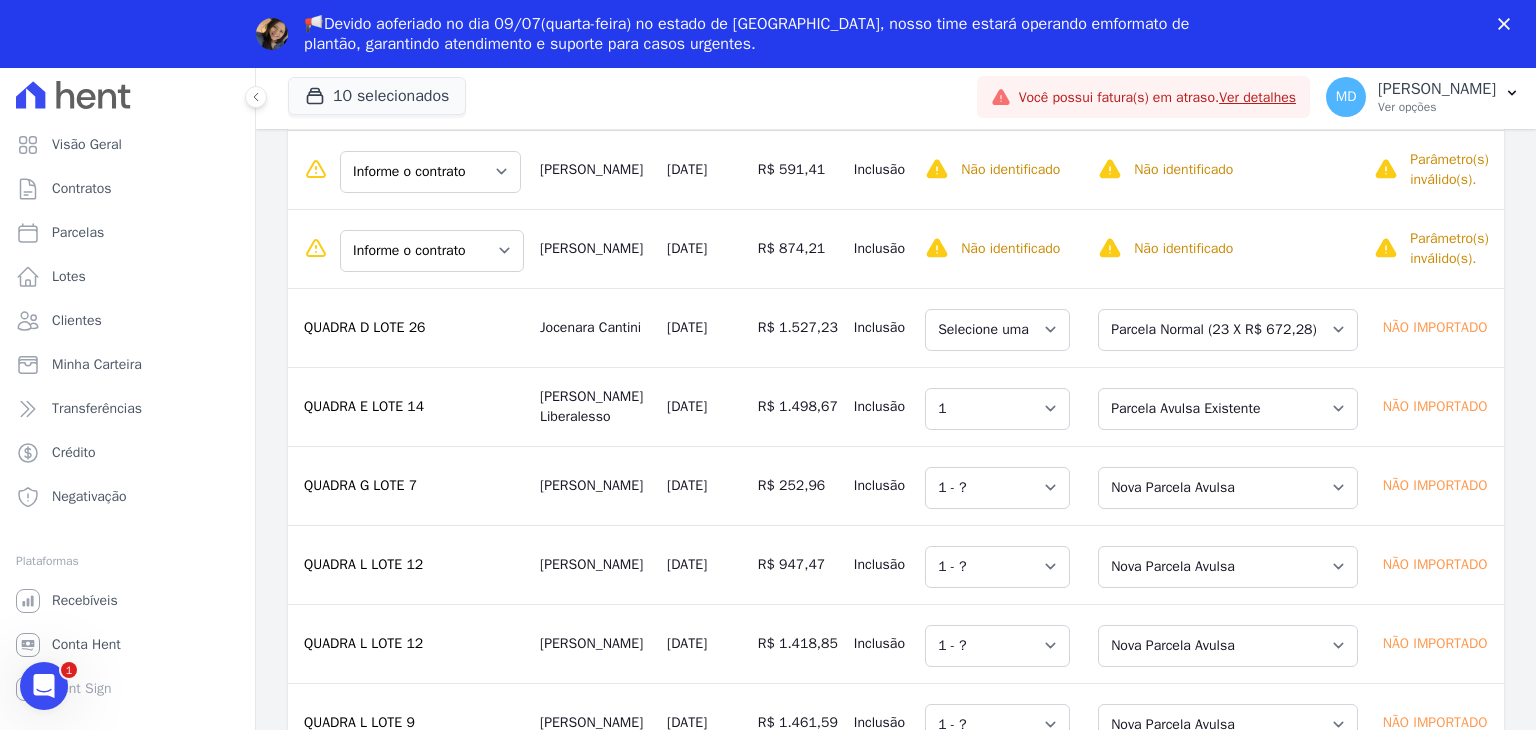 scroll, scrollTop: 455, scrollLeft: 0, axis: vertical 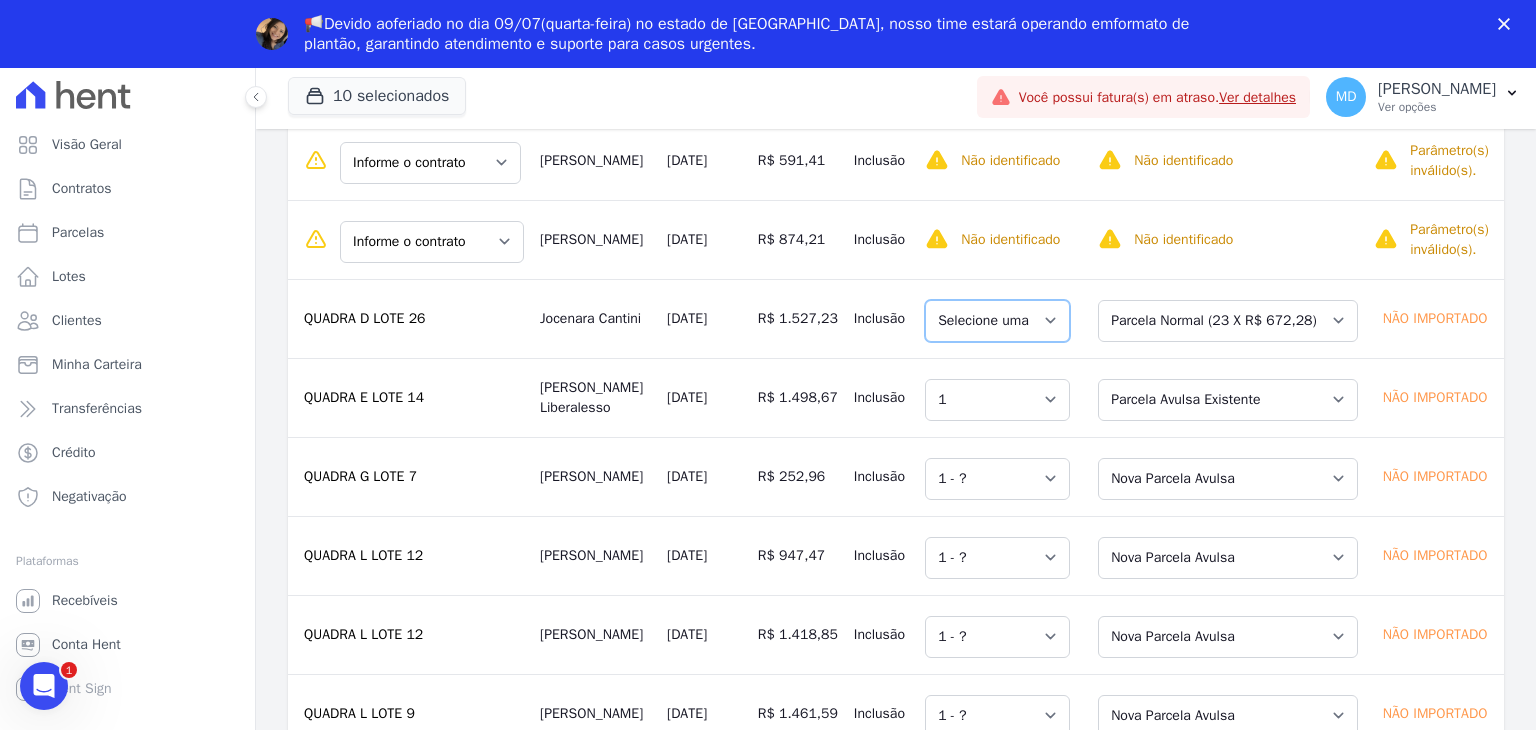 click on "Selecione uma" at bounding box center [997, 321] 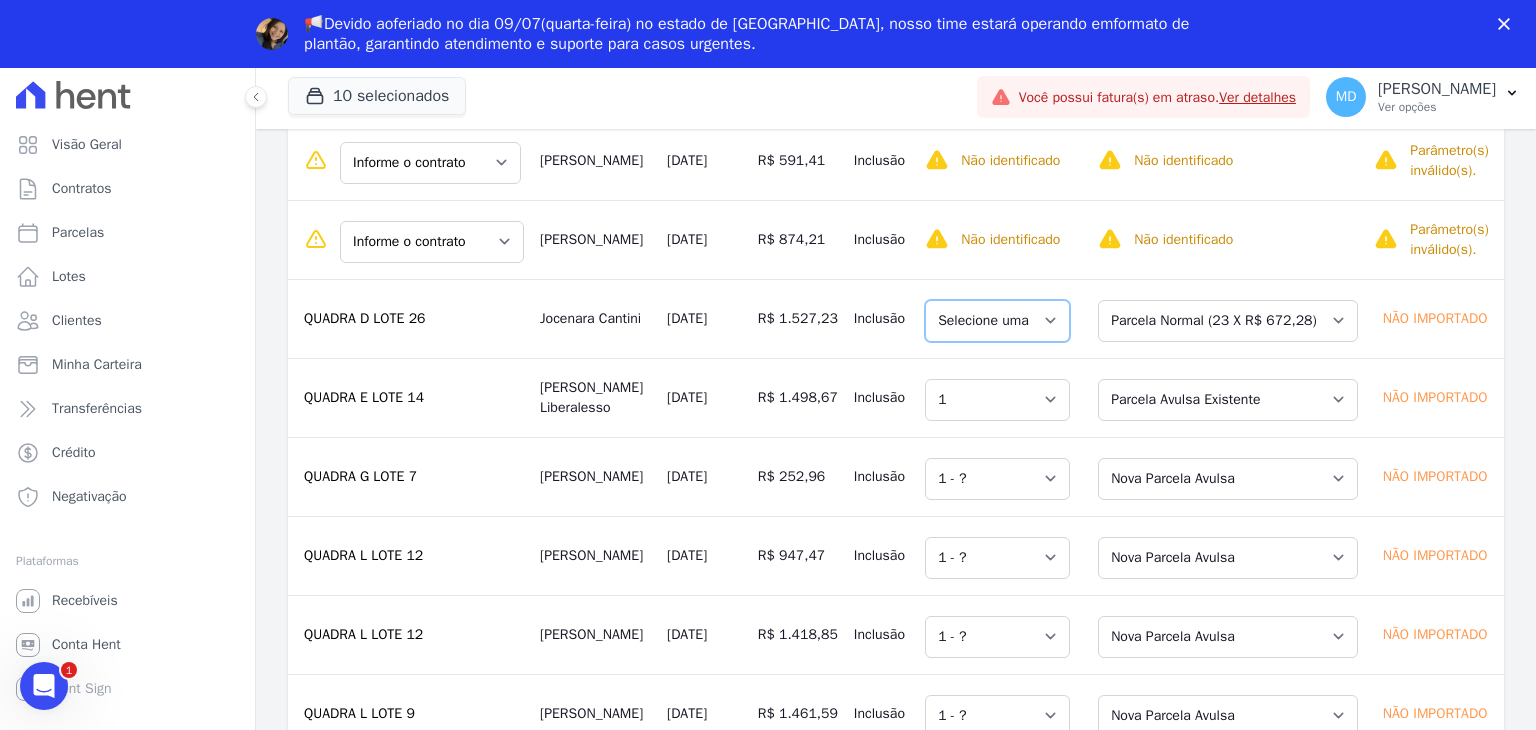 drag, startPoint x: 1012, startPoint y: 317, endPoint x: 1120, endPoint y: 316, distance: 108.00463 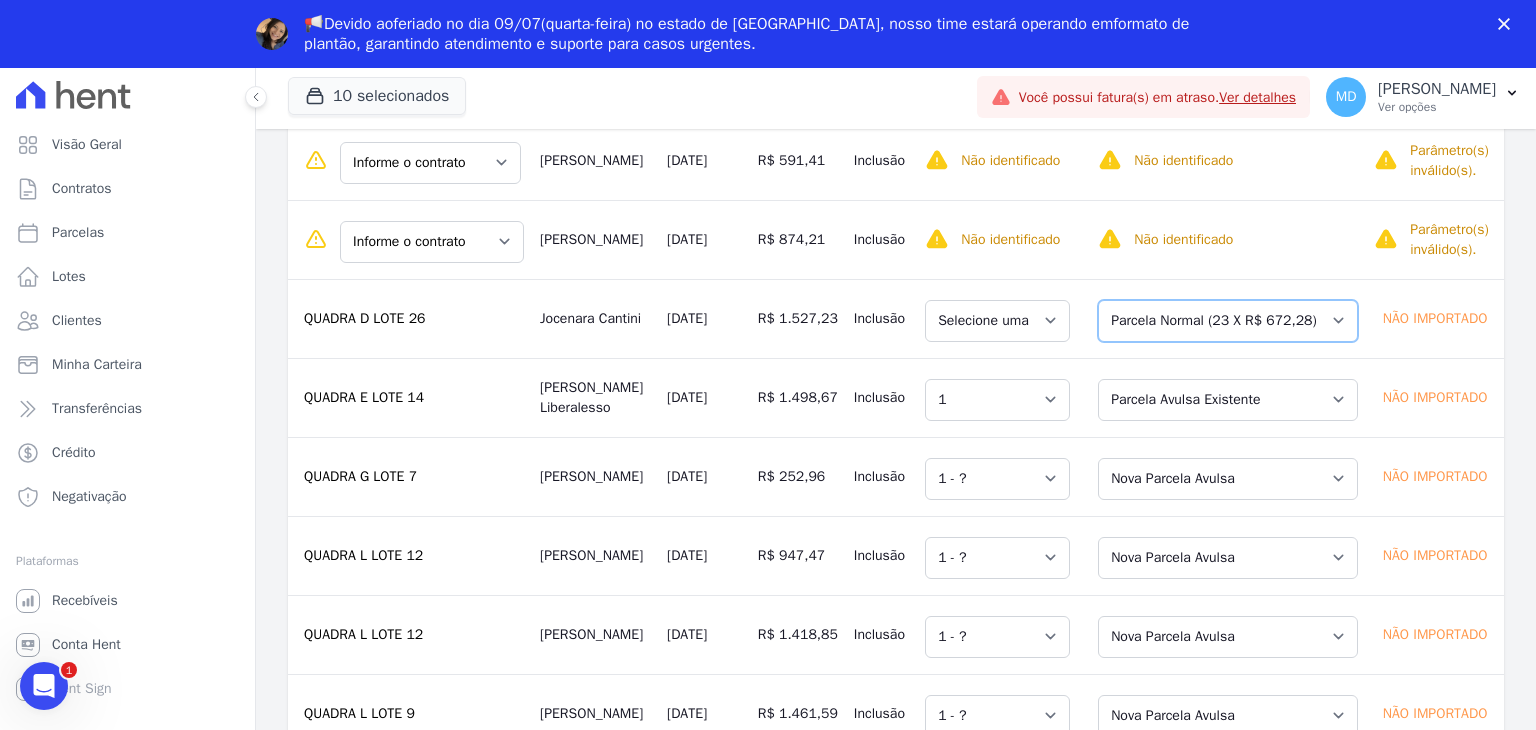 click on "Selecione uma
Nova Parcela Avulsa
Parcela Avulsa Existente
Parcela Normal (23 X R$ 672,28)" at bounding box center [1228, 321] 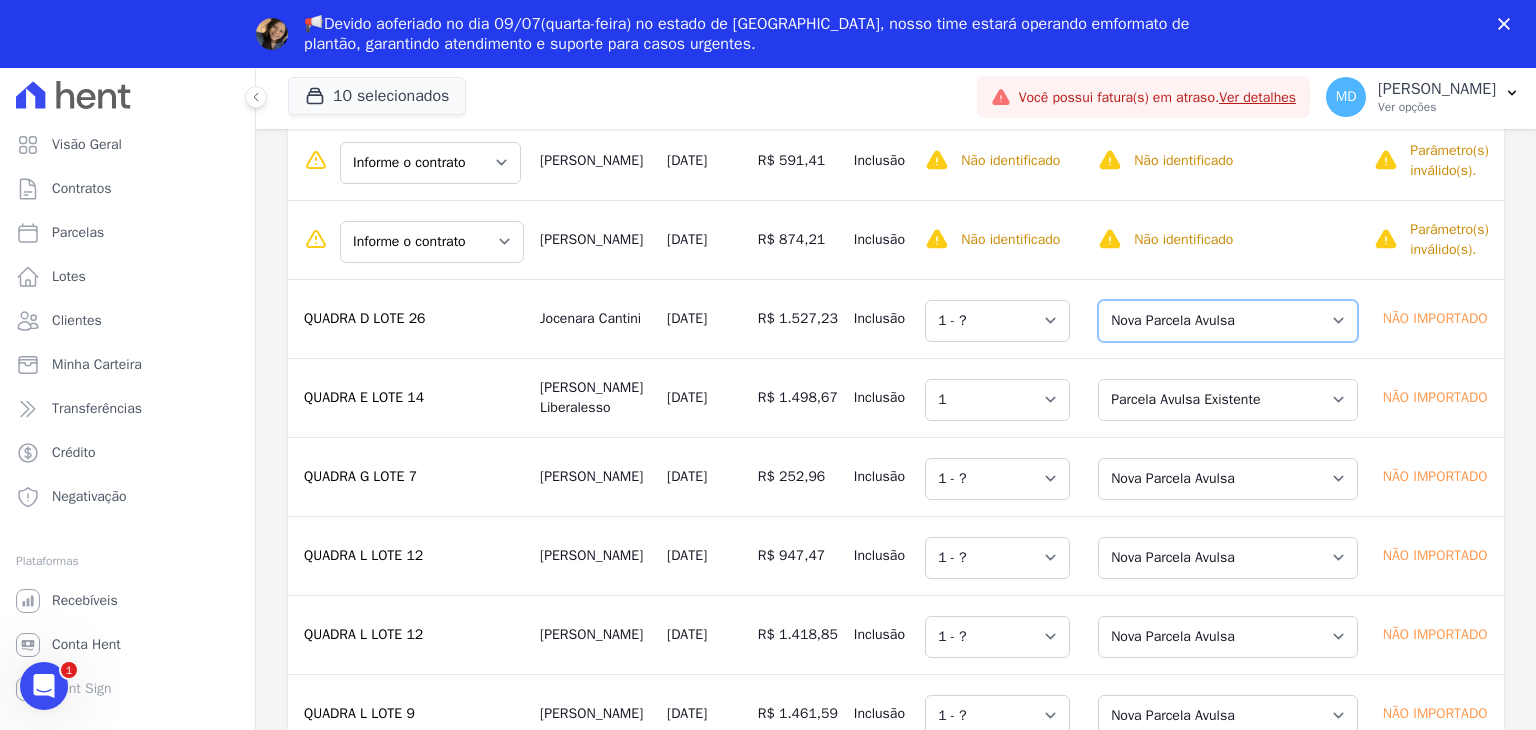 click on "Selecione uma
Nova Parcela Avulsa
Parcela Avulsa Existente
Parcela Normal (23 X R$ 672,28)" at bounding box center [1228, 321] 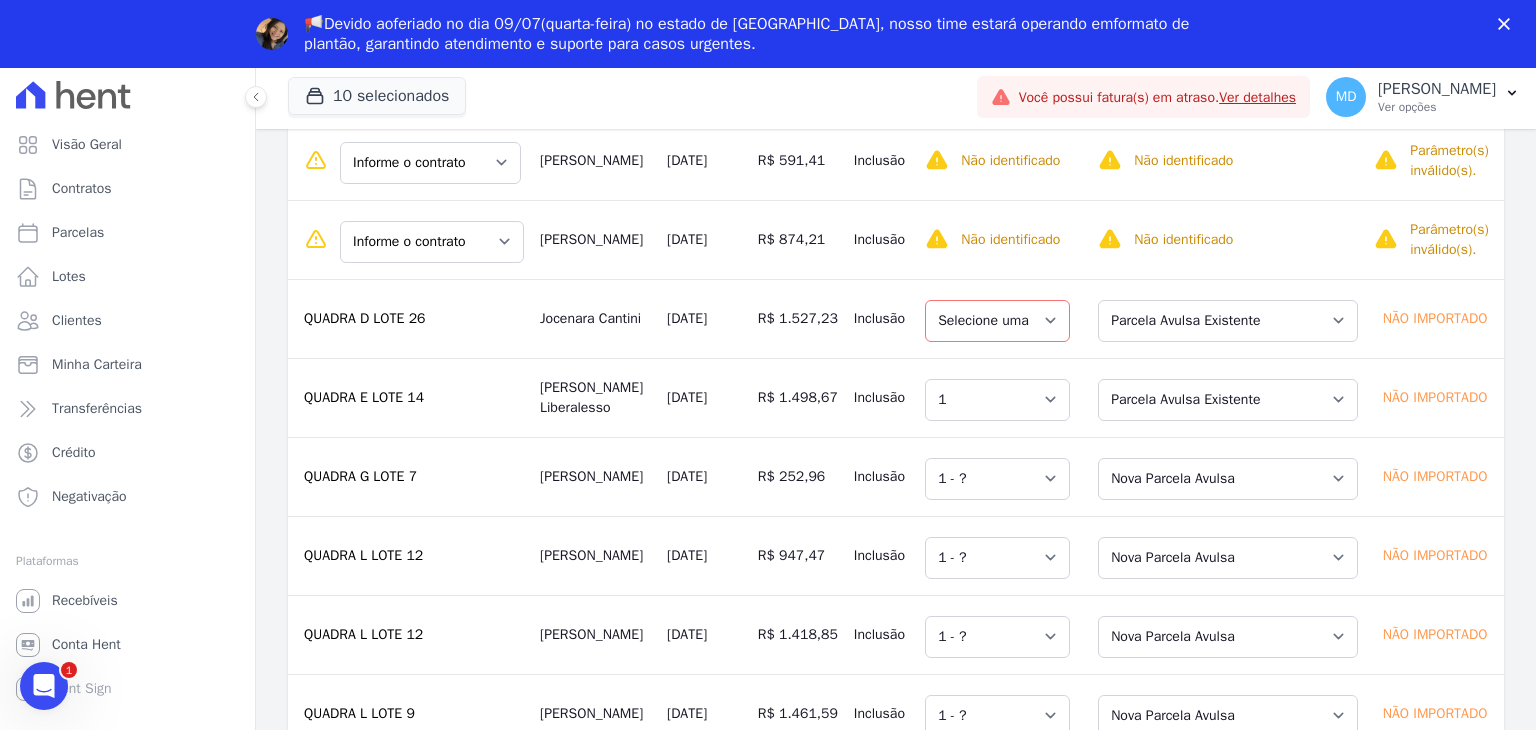 click on "Selecione uma" at bounding box center (997, 318) 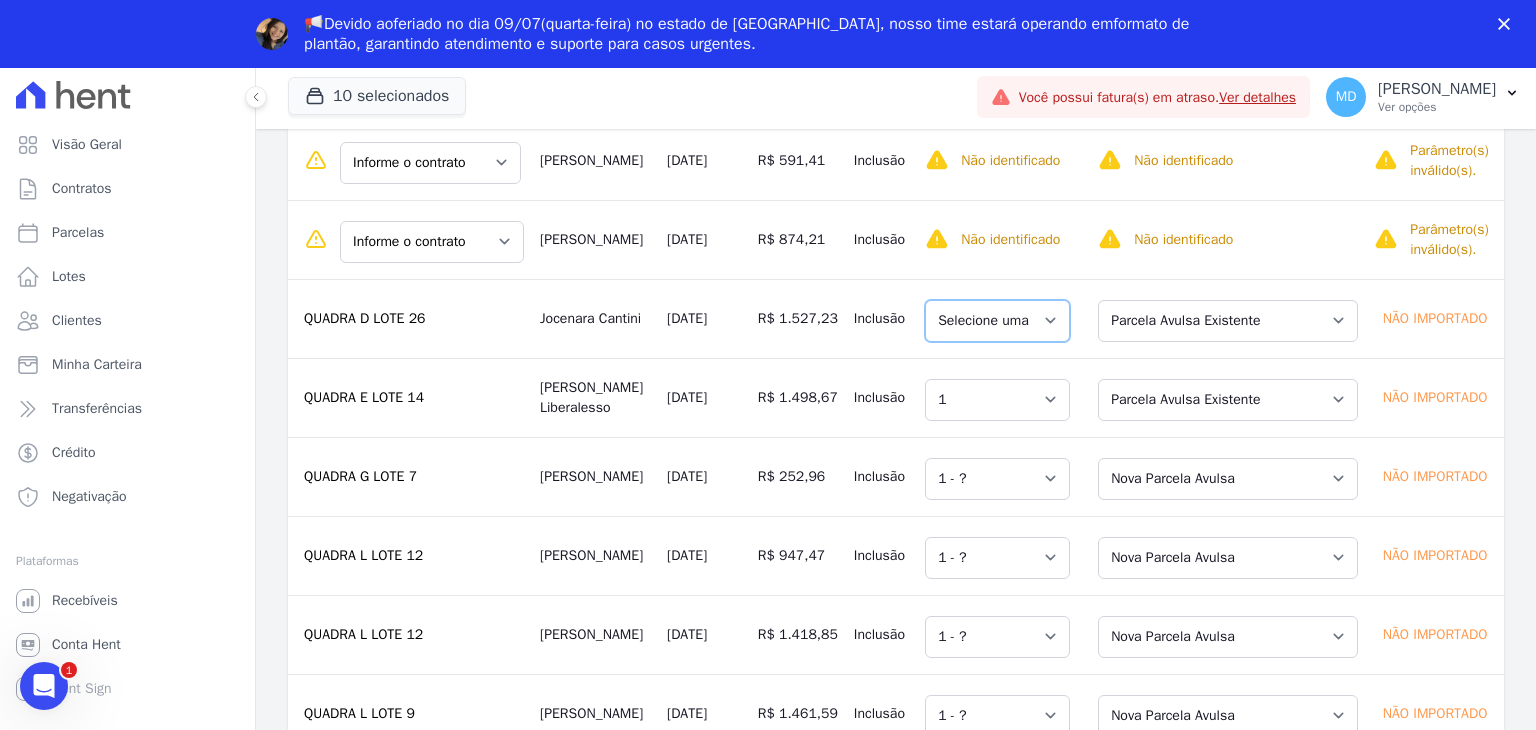 click on "Selecione uma" at bounding box center (997, 321) 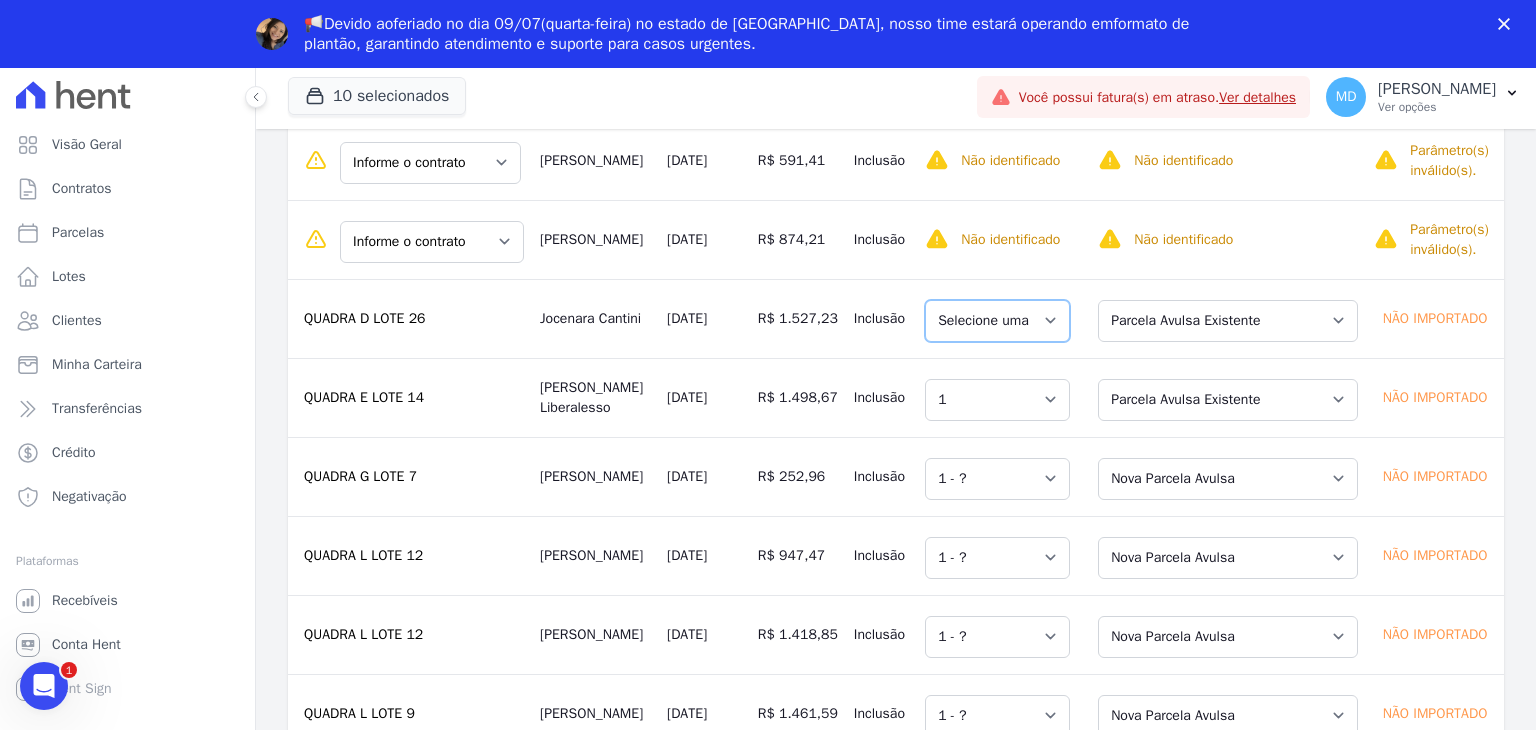 drag, startPoint x: 1013, startPoint y: 323, endPoint x: 1152, endPoint y: 319, distance: 139.05754 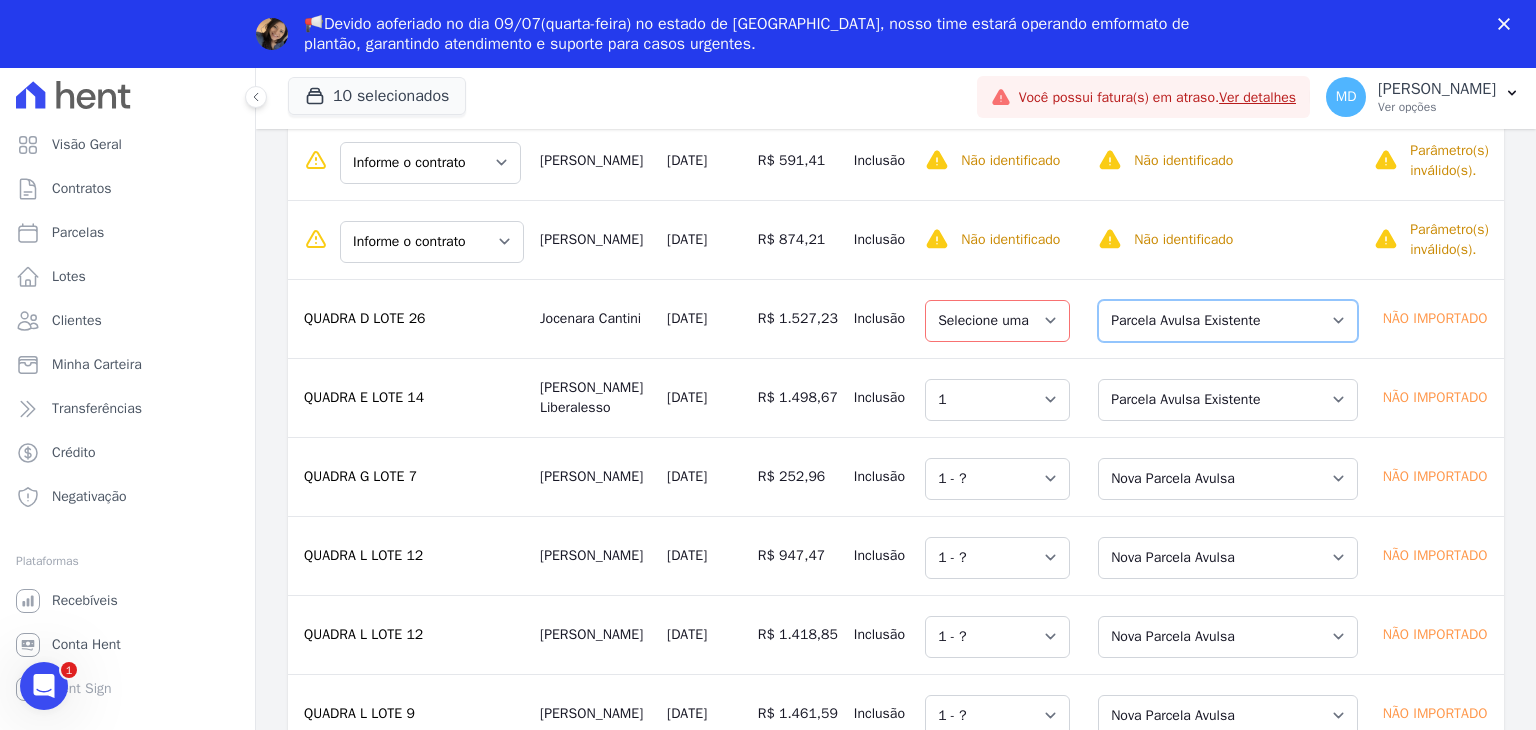 click on "Selecione uma
Nova Parcela Avulsa
Parcela Avulsa Existente
Parcela Normal (23 X R$ 672,28)" at bounding box center [1228, 321] 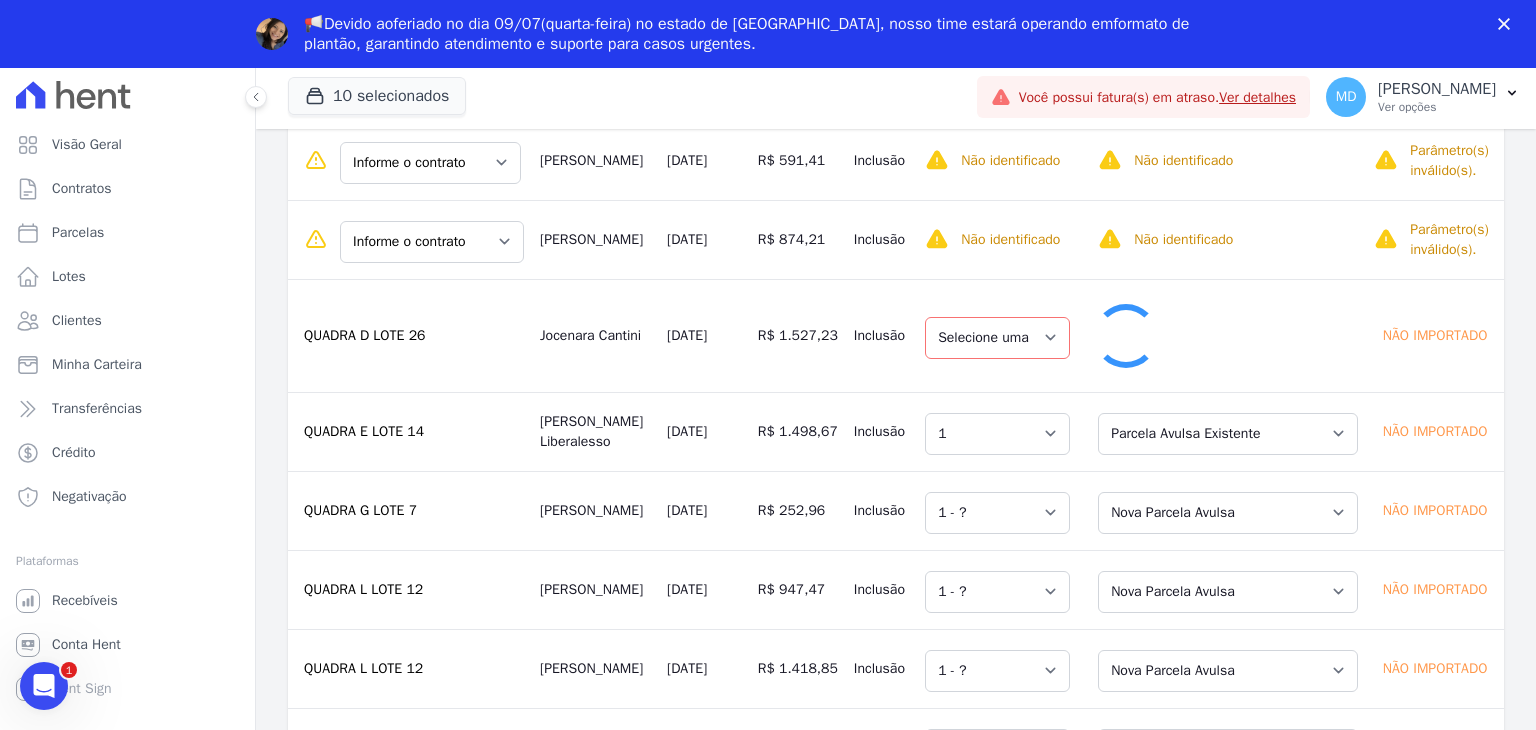 select on "1" 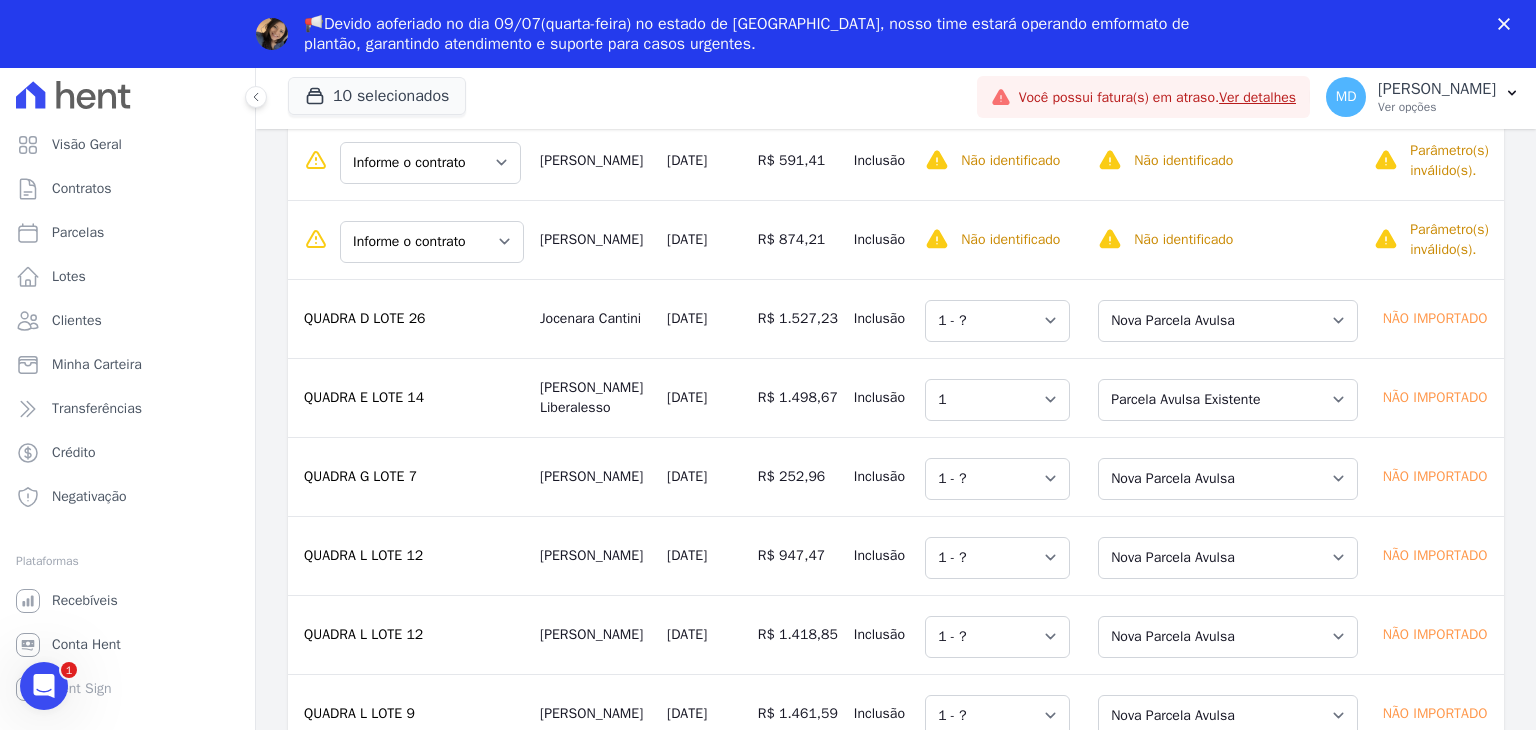click on "Selecione uma
Nova Parcela Avulsa
Parcela Avulsa Existente
Parcela Normal (23 X R$ 672,28)" at bounding box center (1222, 318) 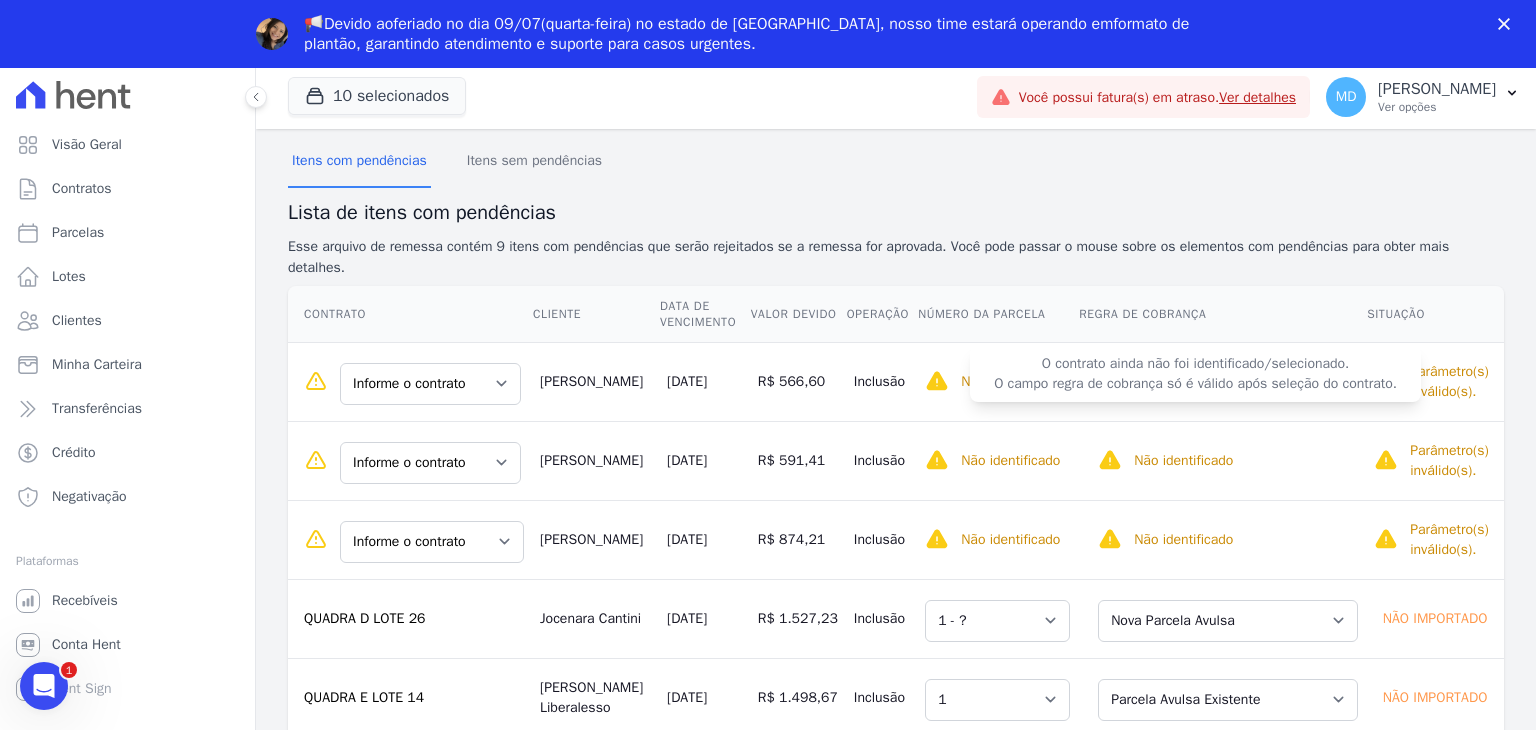 click on "O contrato ainda não foi identificado/selecionado.   O campo regra de cobrança só é válido após seleção do contrato." at bounding box center (1195, 374) 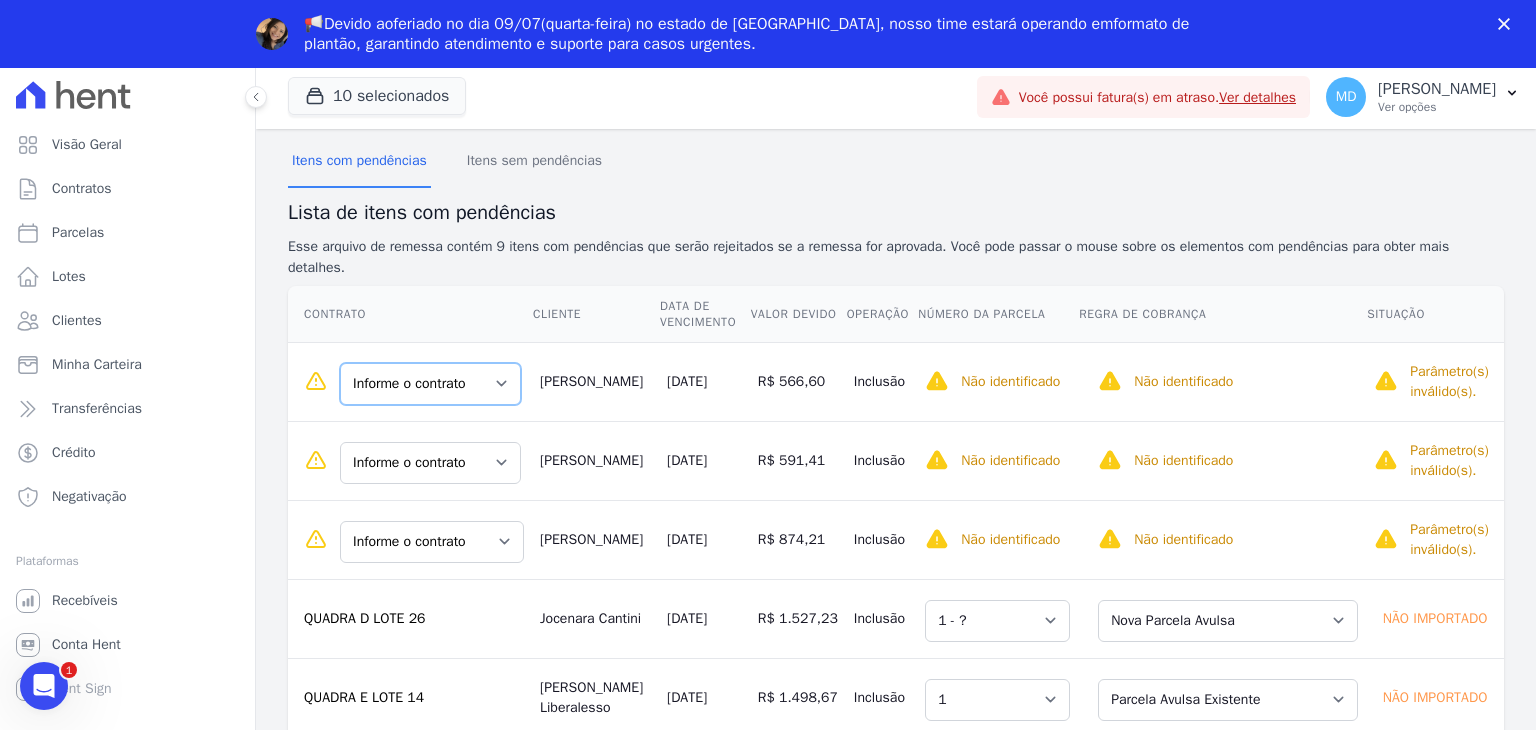 click on "Informe o contrato QUADRA J LOTE 5
QUADRA J LOTE 6" at bounding box center (430, 384) 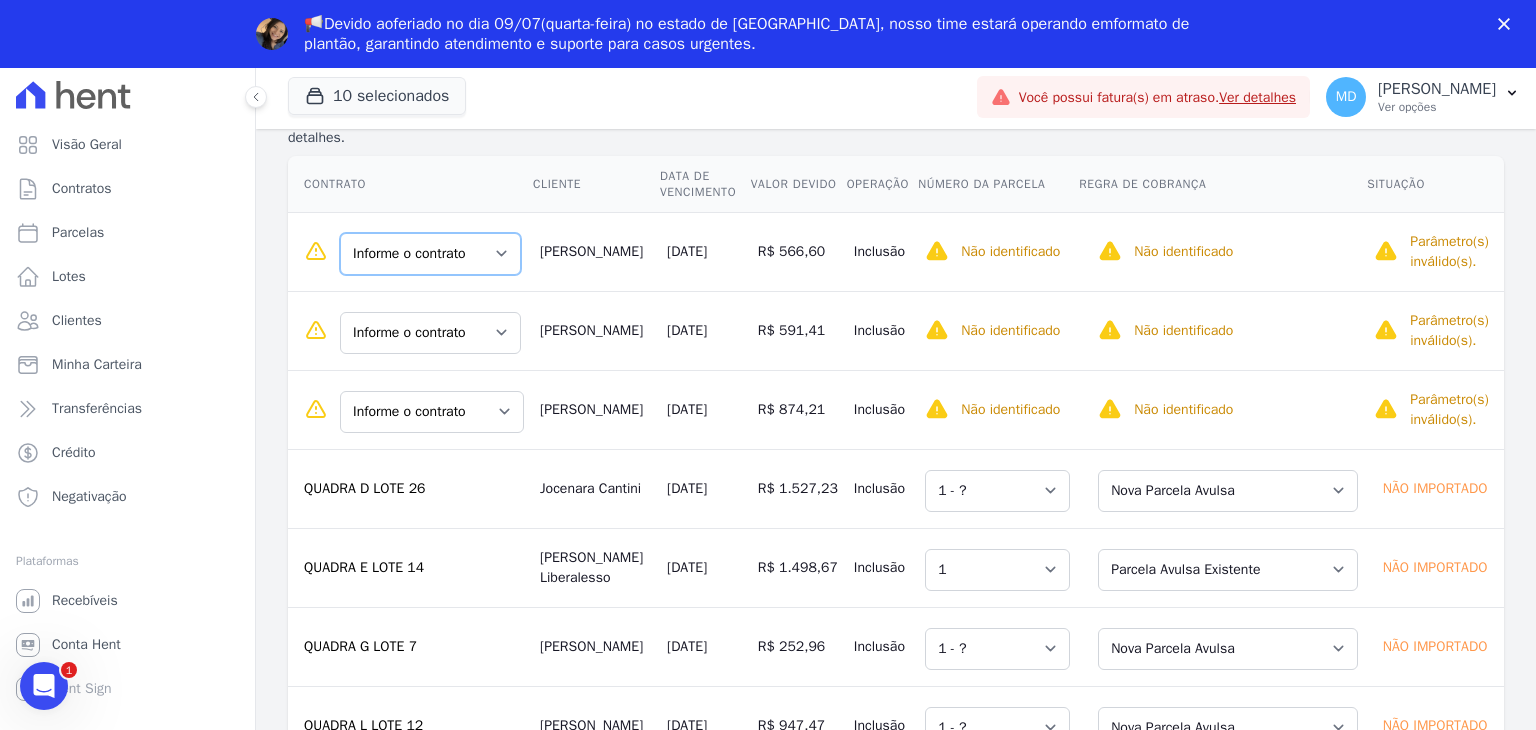 scroll, scrollTop: 355, scrollLeft: 0, axis: vertical 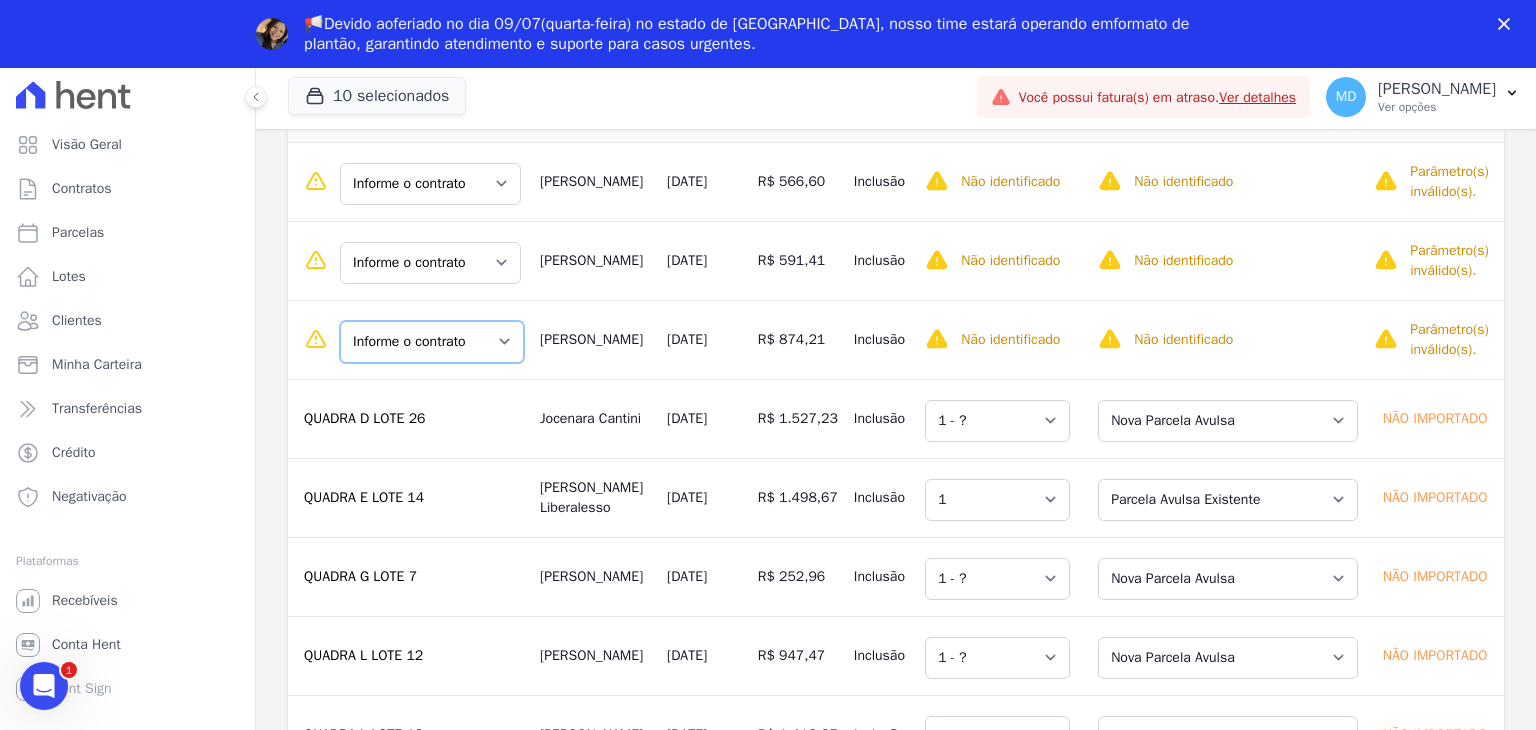 click on "Informe o contrato SAINT LOUIS D-06
QUADRA D LOTE 6" at bounding box center [432, 342] 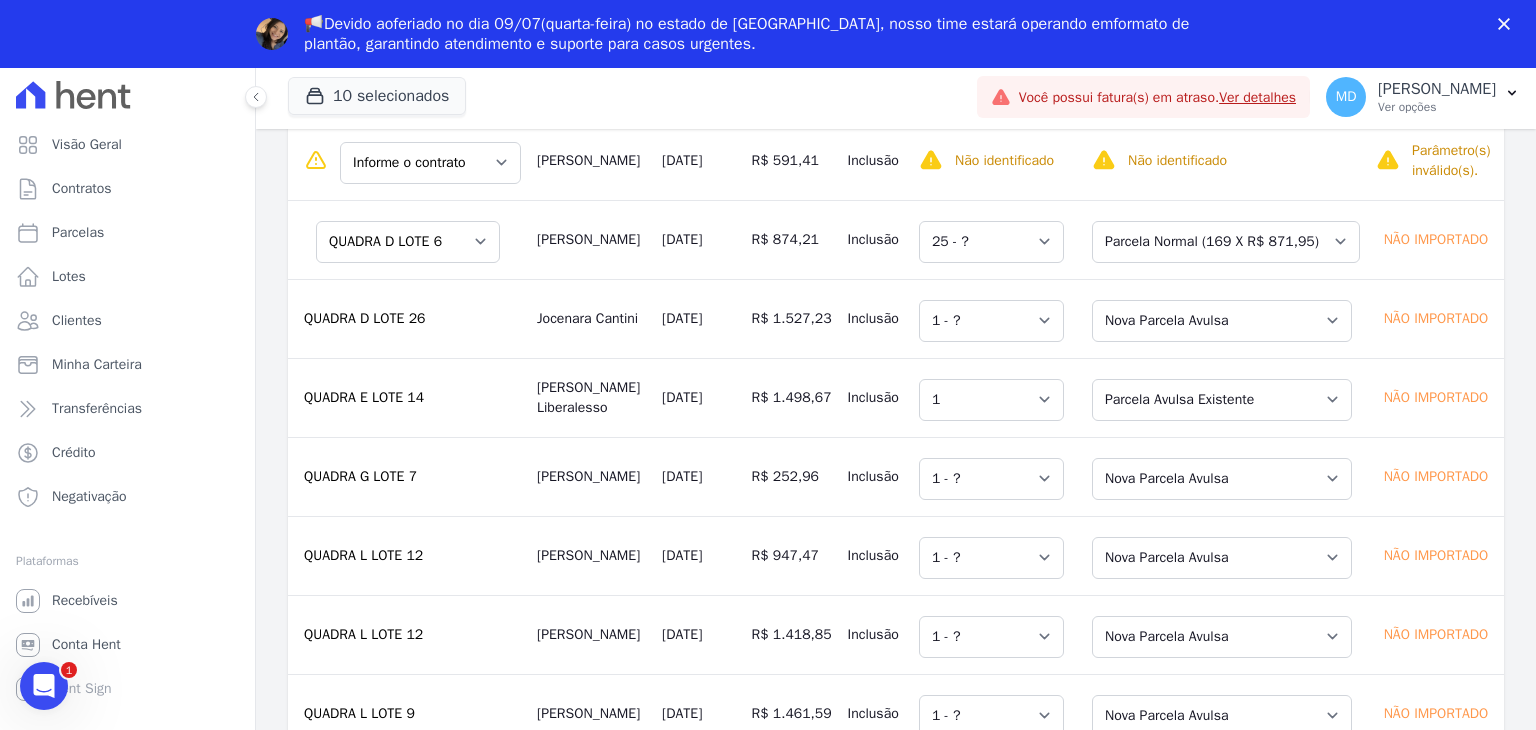 scroll, scrollTop: 55, scrollLeft: 0, axis: vertical 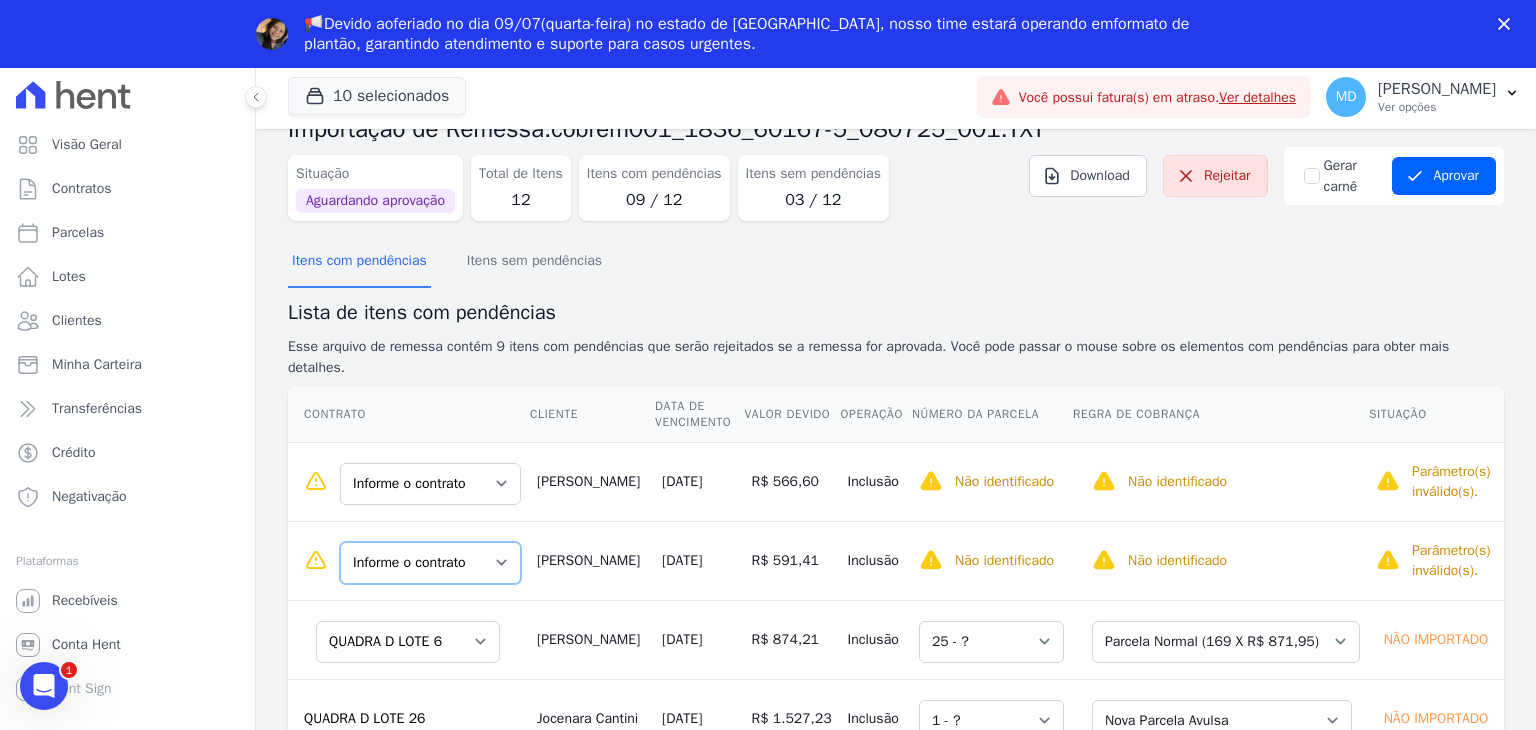 click on "Informe o contrato QUADRA J LOTE 5
QUADRA J LOTE 6" at bounding box center (430, 563) 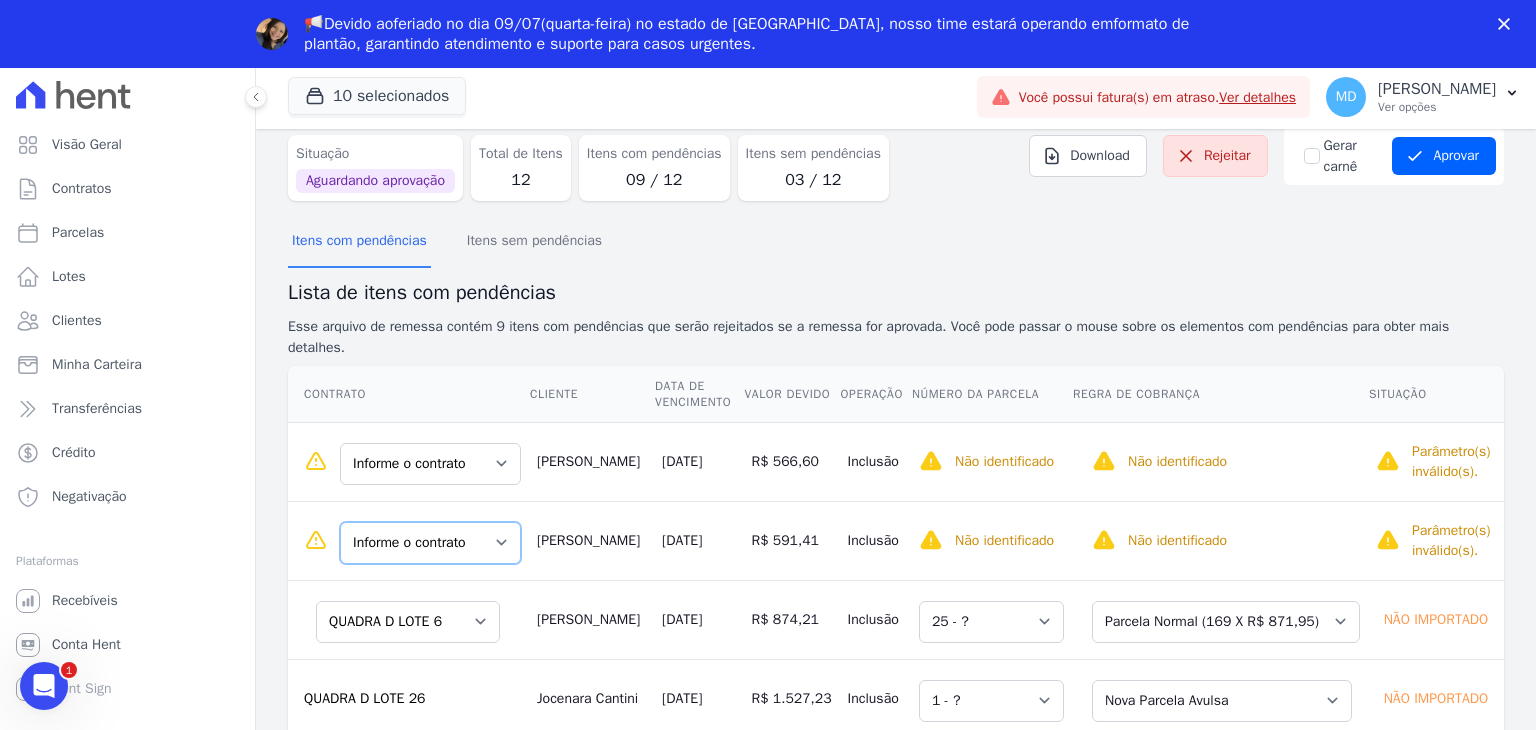 scroll, scrollTop: 0, scrollLeft: 0, axis: both 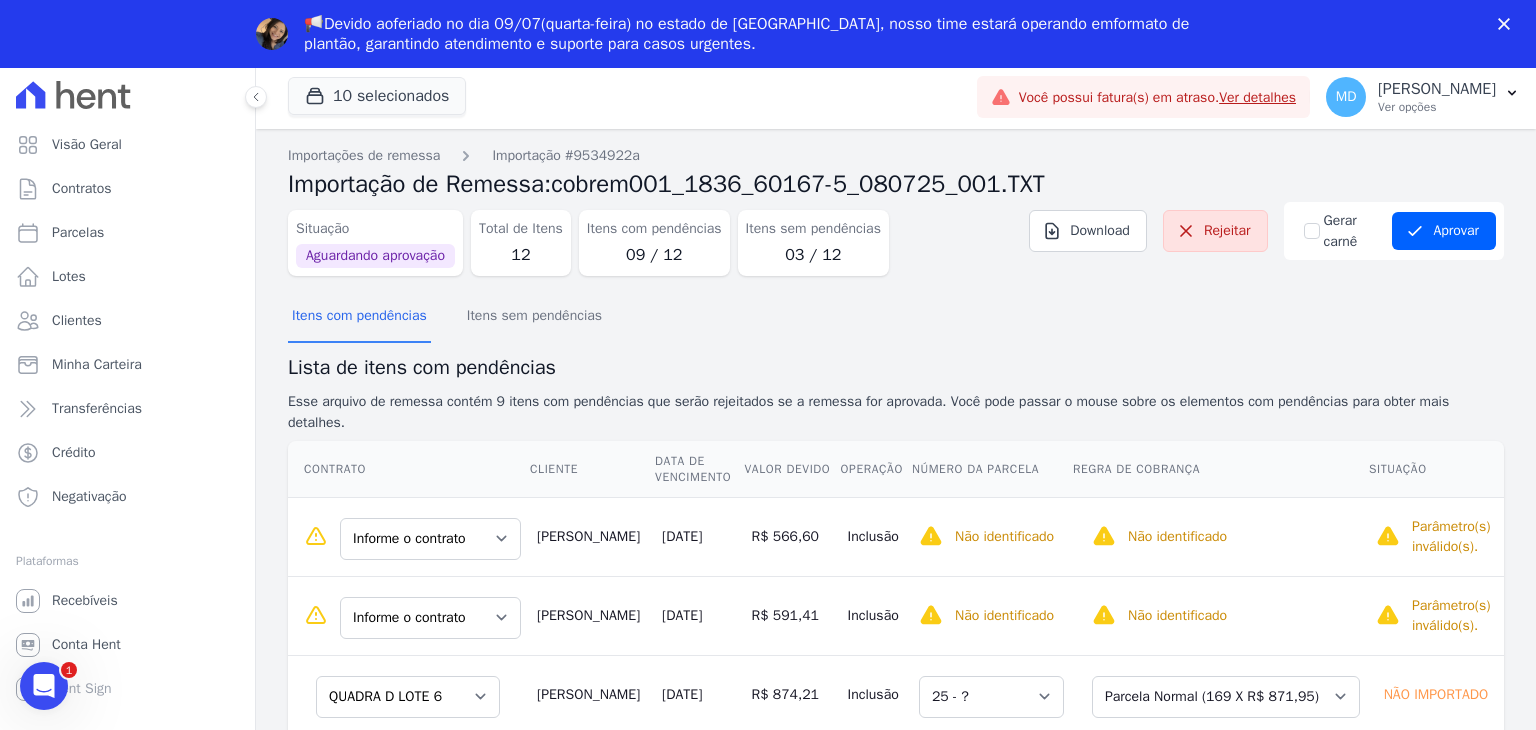 click on "Contrato
Cliente
Data de Vencimento
Valor devido
Operação
Número da Parcela
Regra de Cobrança
Situação
Informe o contrato QUADRA J LOTE 5
QUADRA J LOTE 6
[PERSON_NAME]
[DATE]
R$ 566,60
Inclusão
Não identificado" at bounding box center (896, 825) 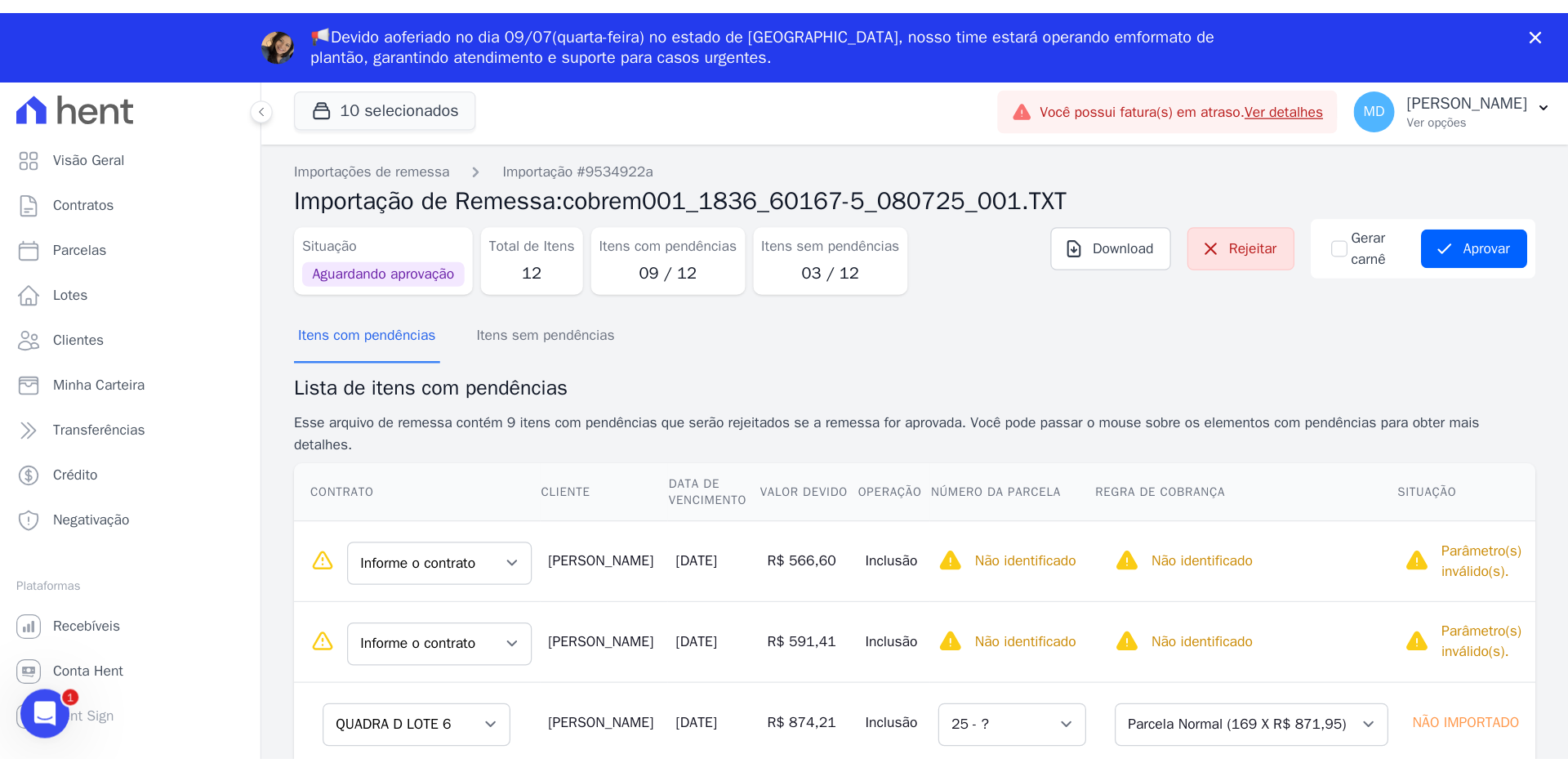 scroll, scrollTop: 2, scrollLeft: 0, axis: vertical 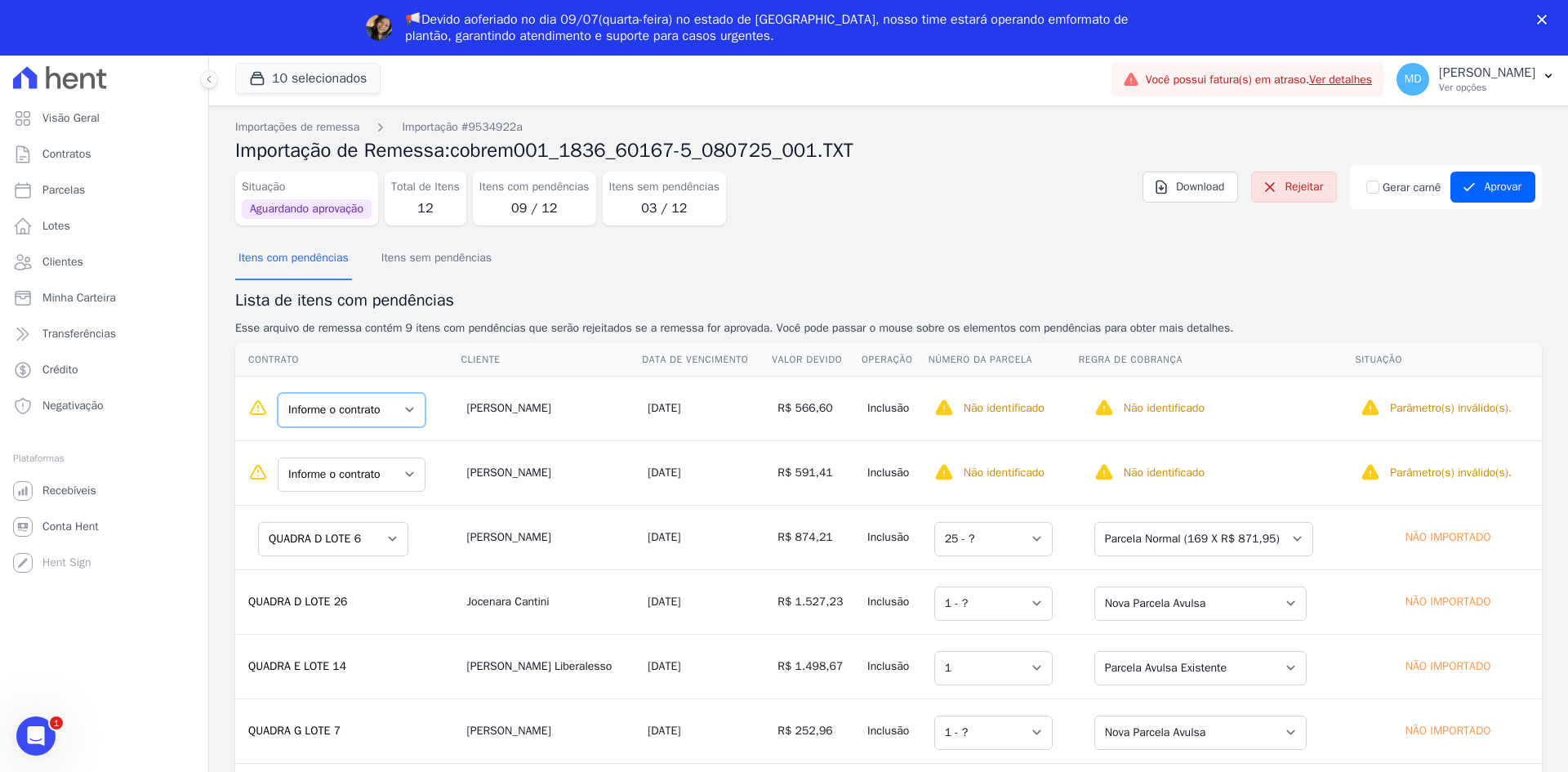 click on "Informe o contrato QUADRA J LOTE 5
QUADRA J LOTE 6" at bounding box center [351, 410] 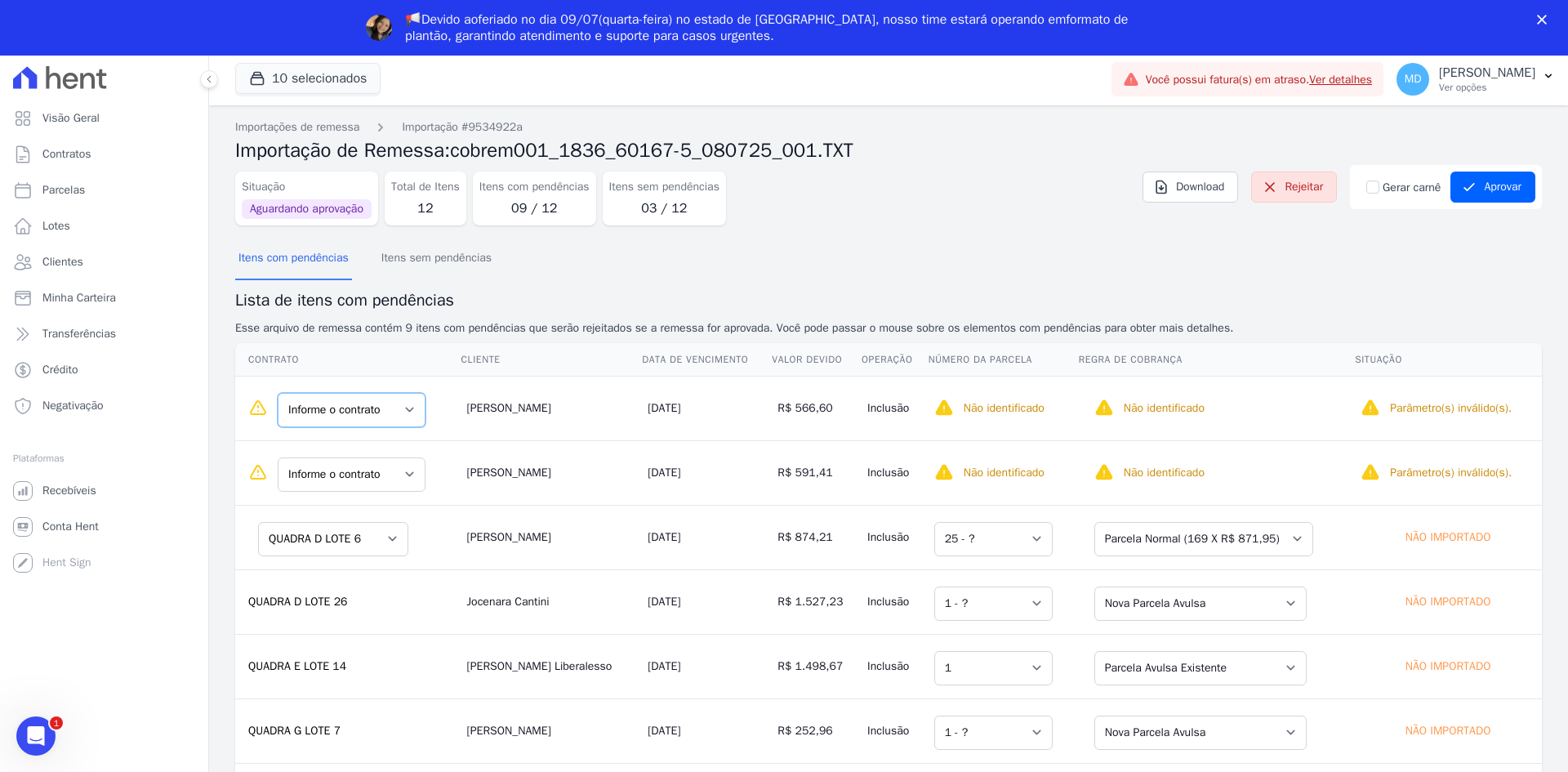 click on "Informe o contrato QUADRA J LOTE 5
QUADRA J LOTE 6" at bounding box center (351, 410) 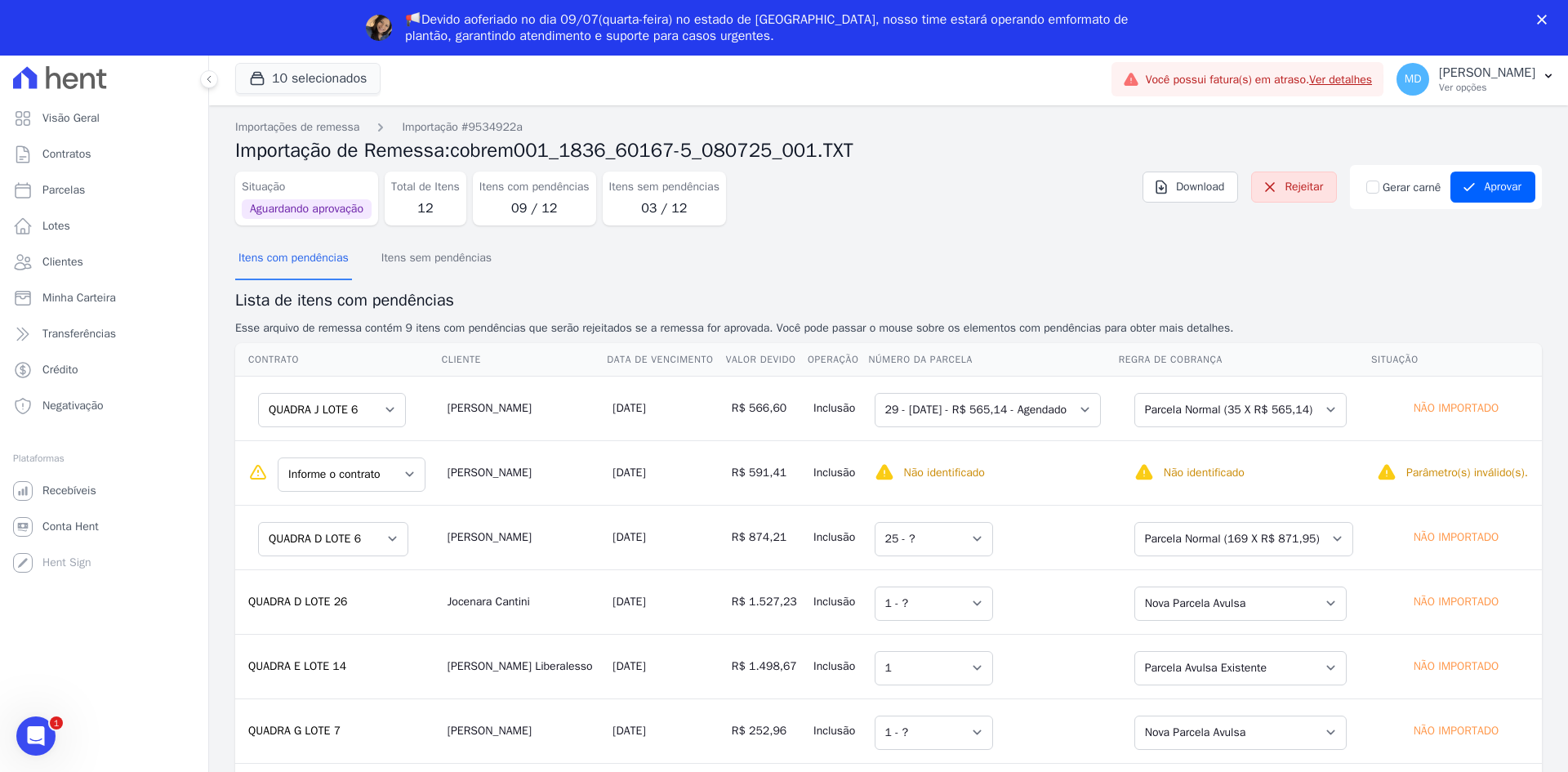 click on "Informe o contrato QUADRA J LOTE 5
QUADRA J LOTE 6" at bounding box center [351, 473] 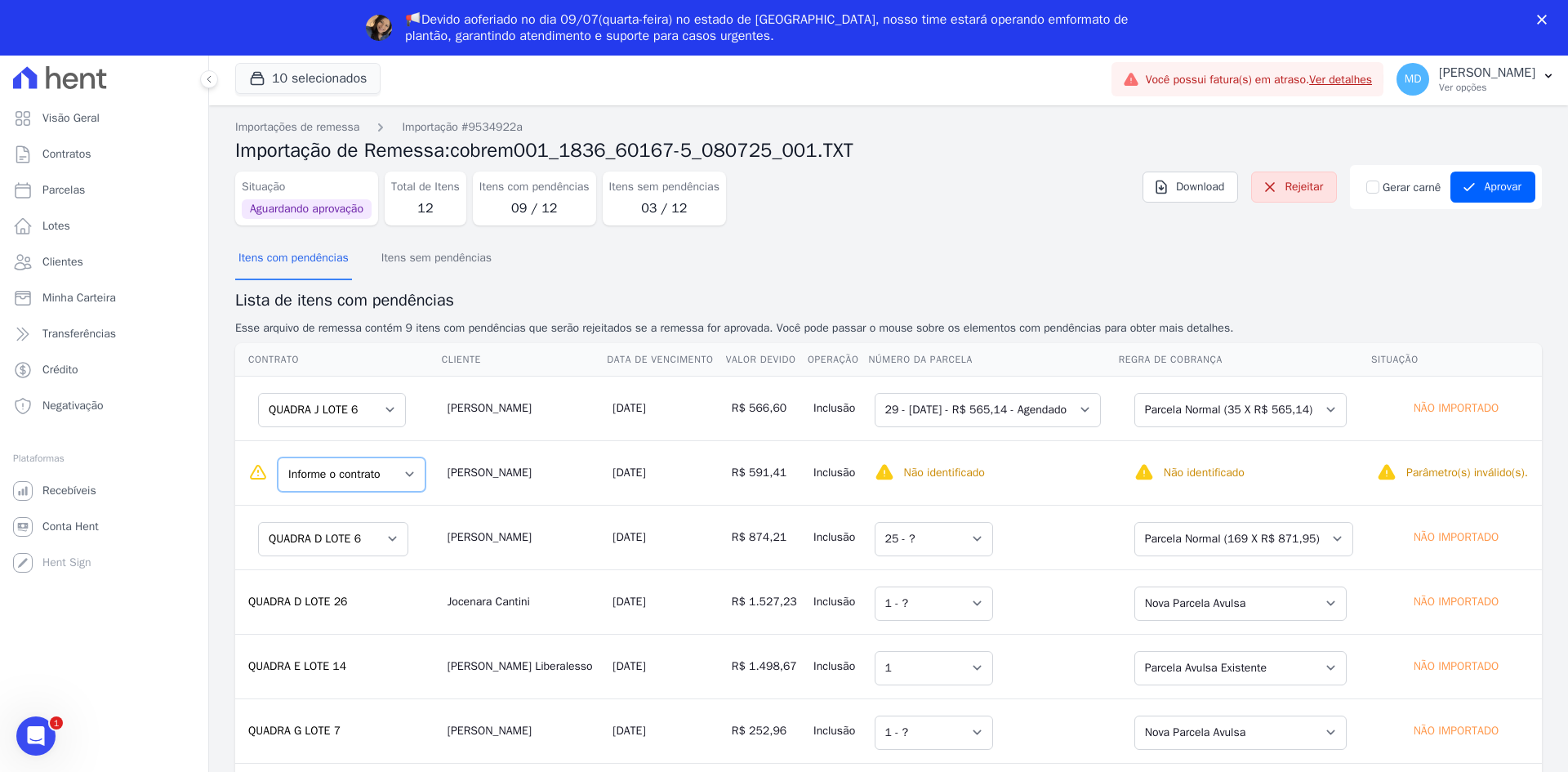 click on "Informe o contrato QUADRA J LOTE 5
QUADRA J LOTE 6" at bounding box center (351, 475) 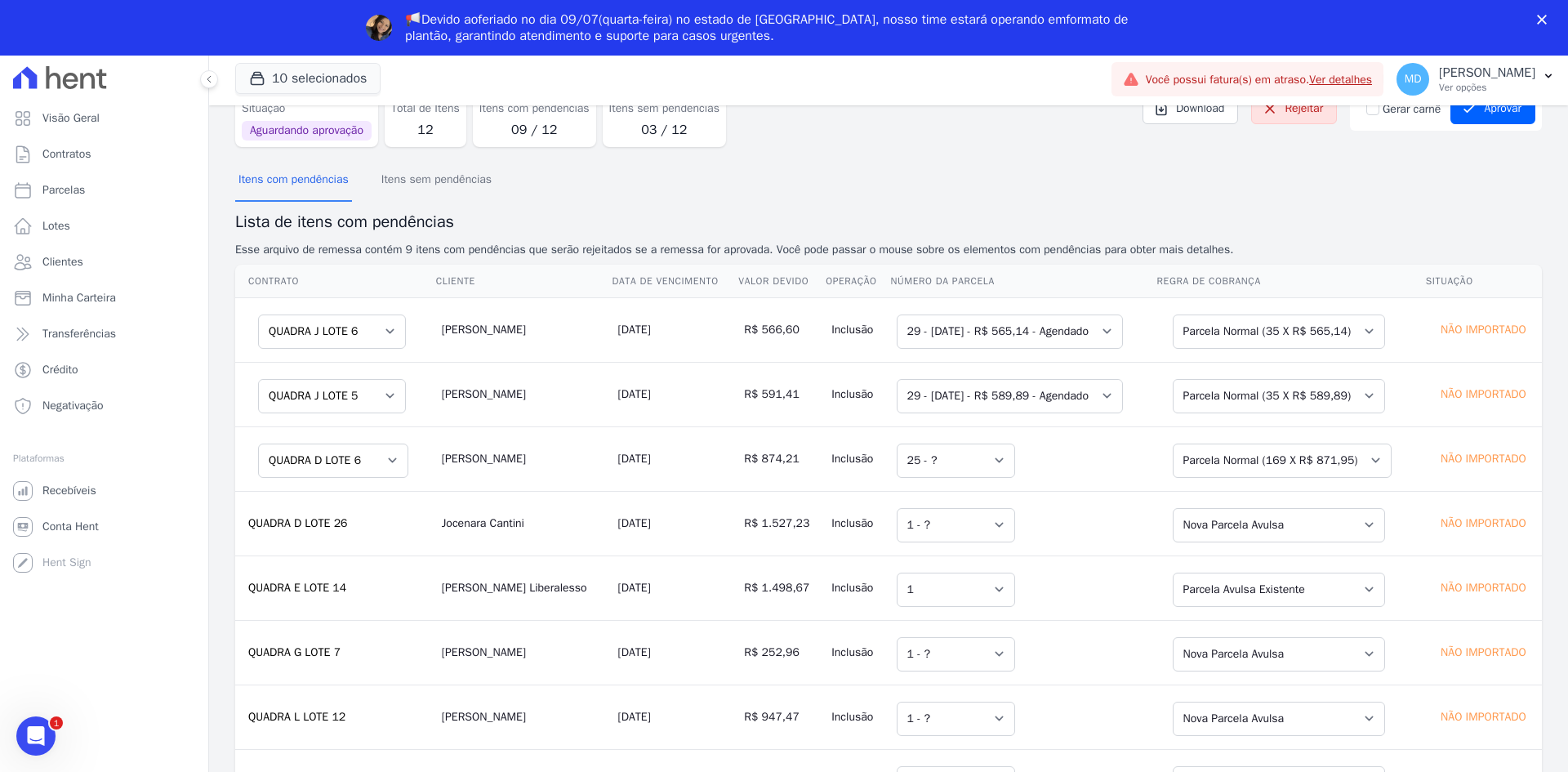 scroll, scrollTop: 0, scrollLeft: 0, axis: both 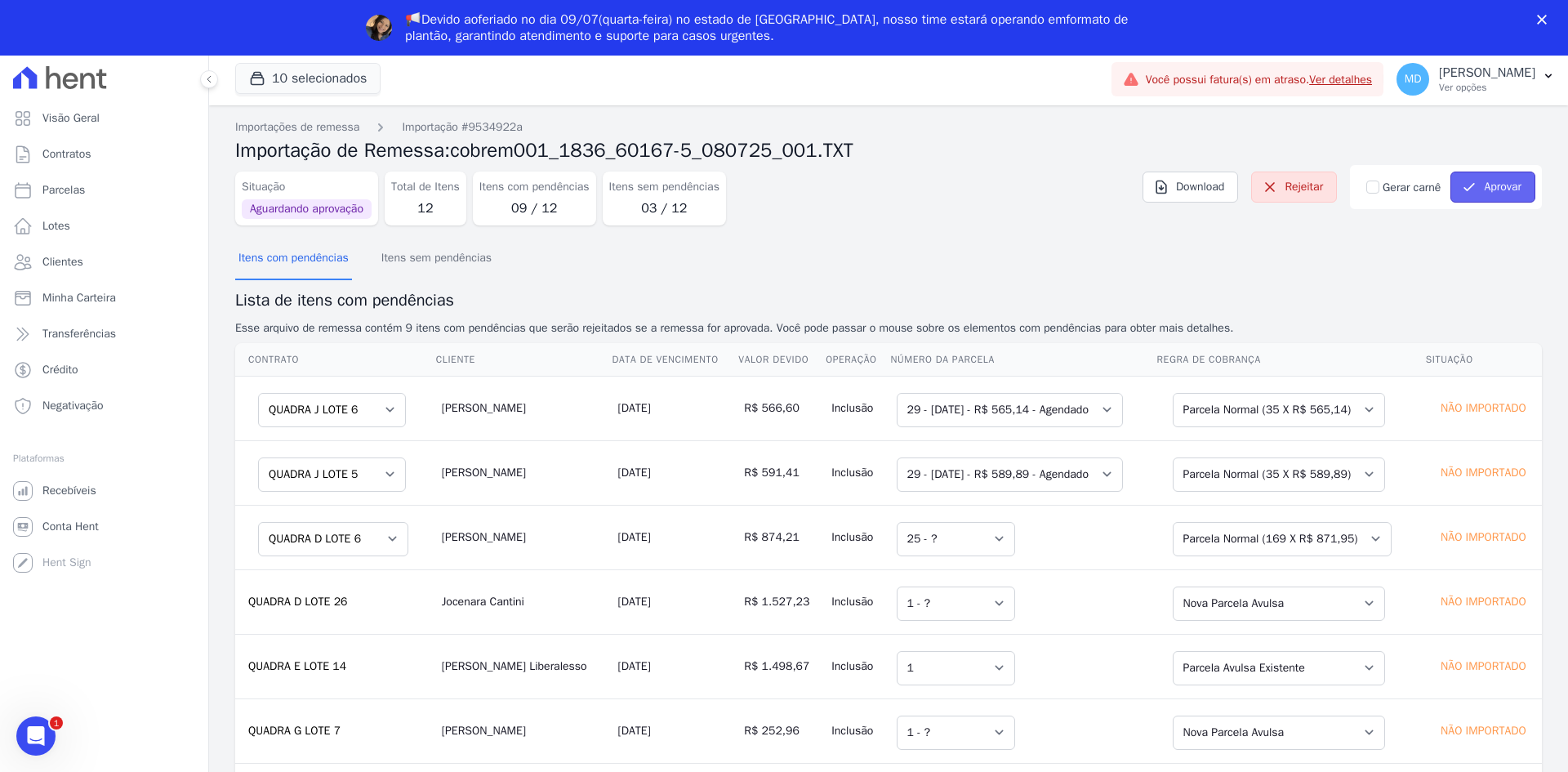 click on "Aprovar" at bounding box center [1493, 187] 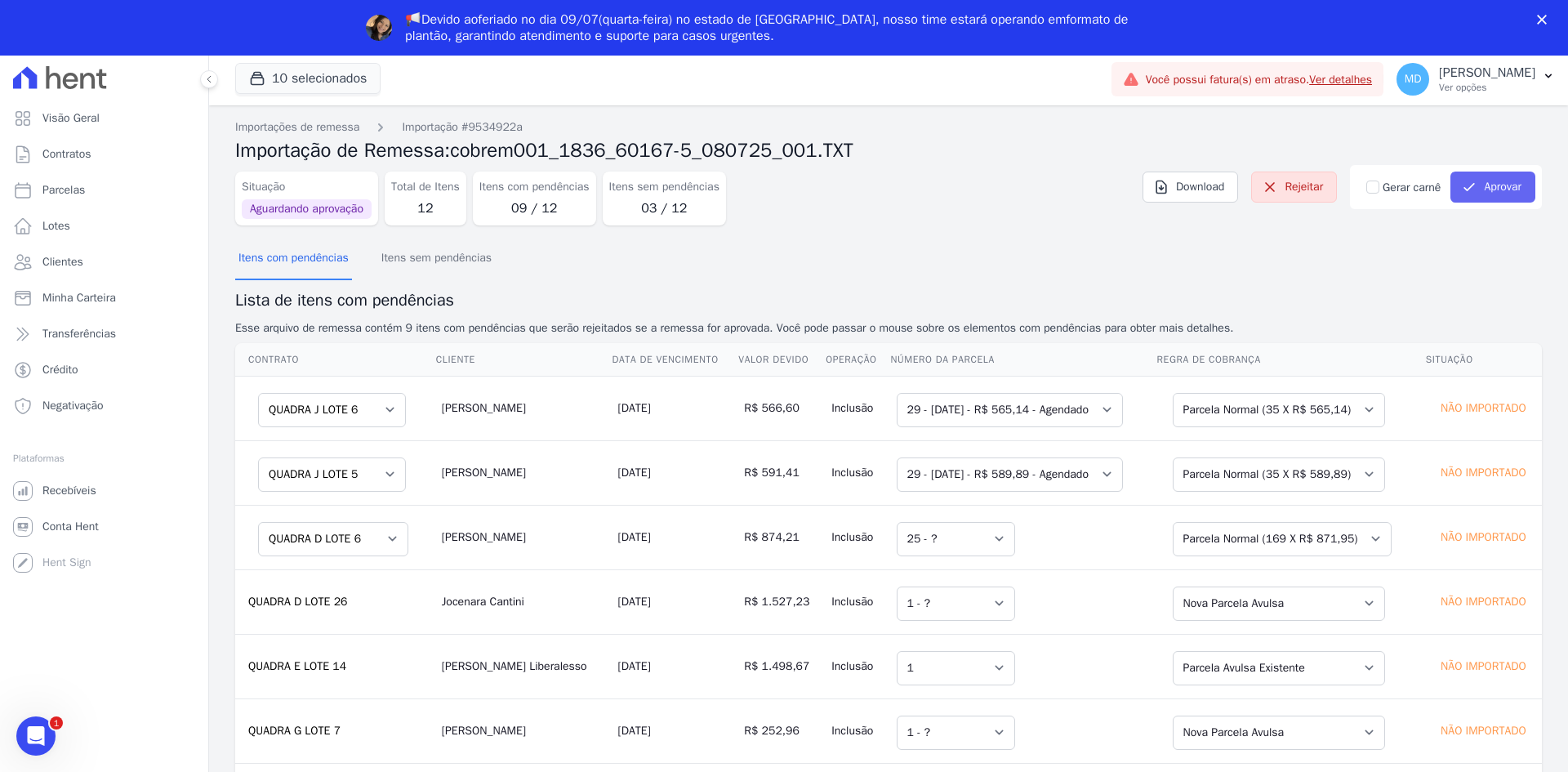 scroll, scrollTop: 0, scrollLeft: 0, axis: both 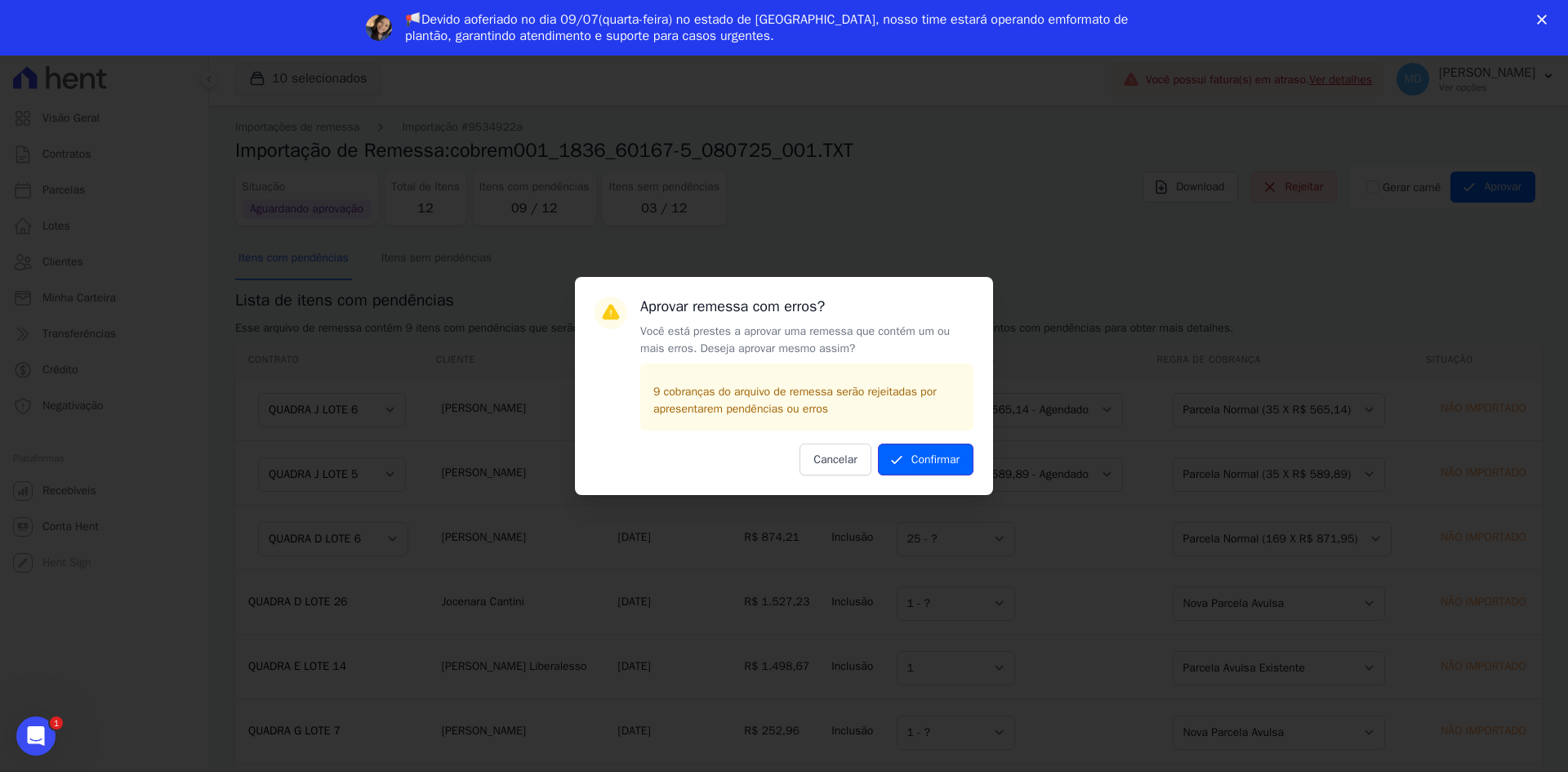 click on "Confirmar" at bounding box center (925, 459) 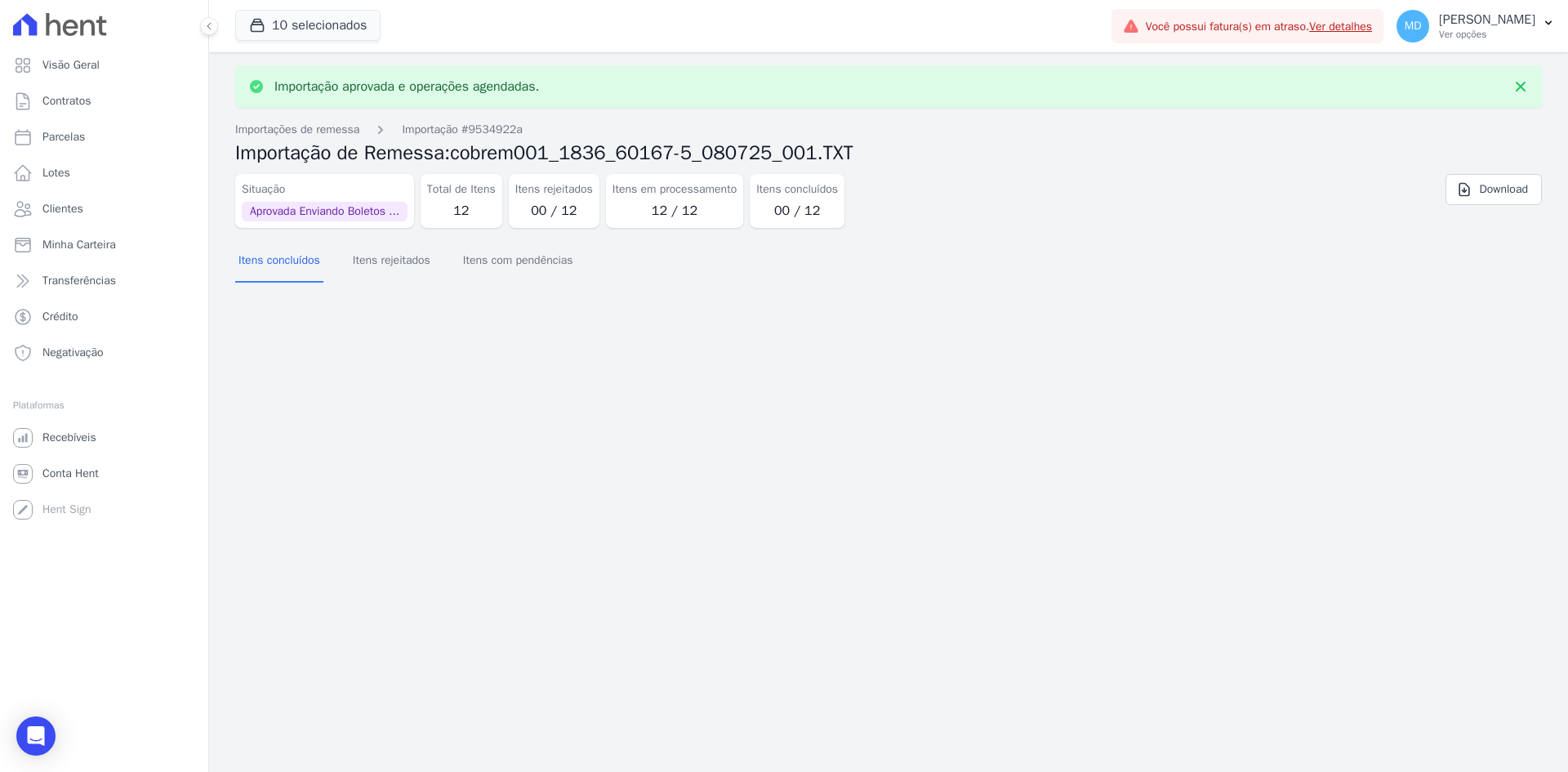 scroll, scrollTop: 0, scrollLeft: 0, axis: both 